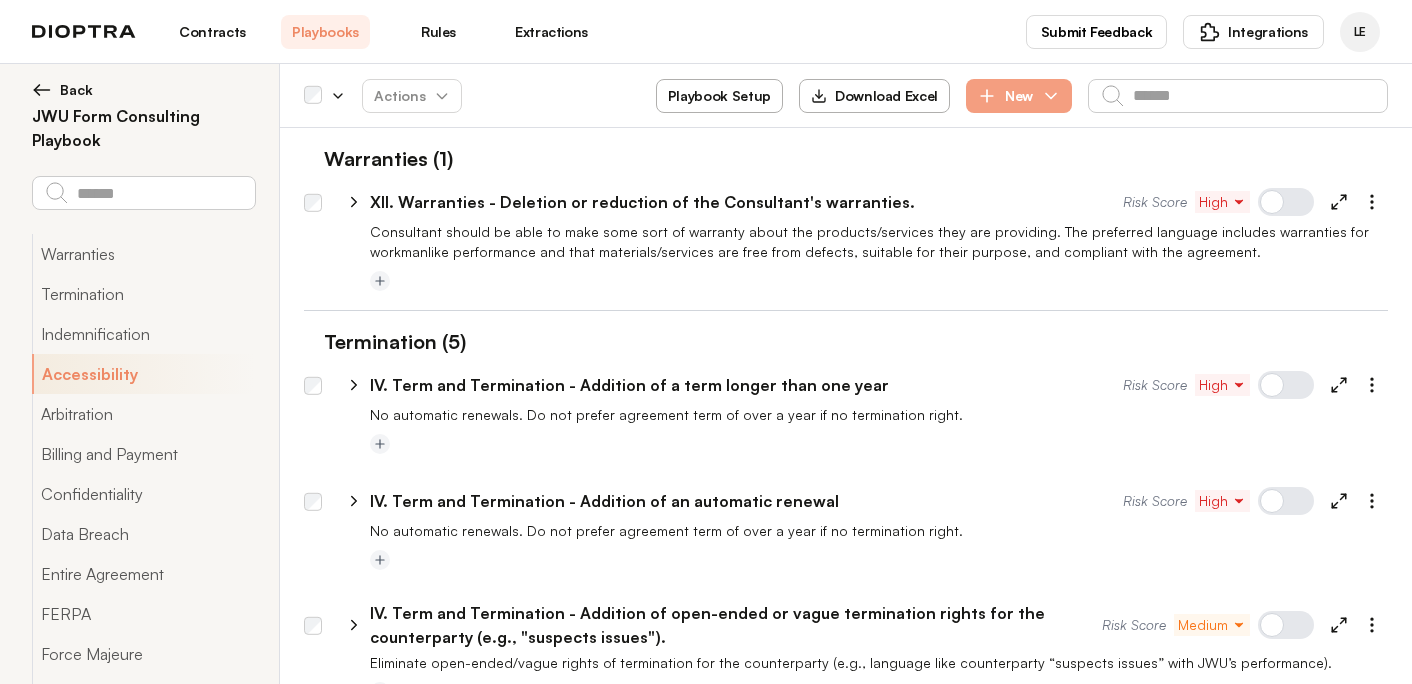 select on "*******" 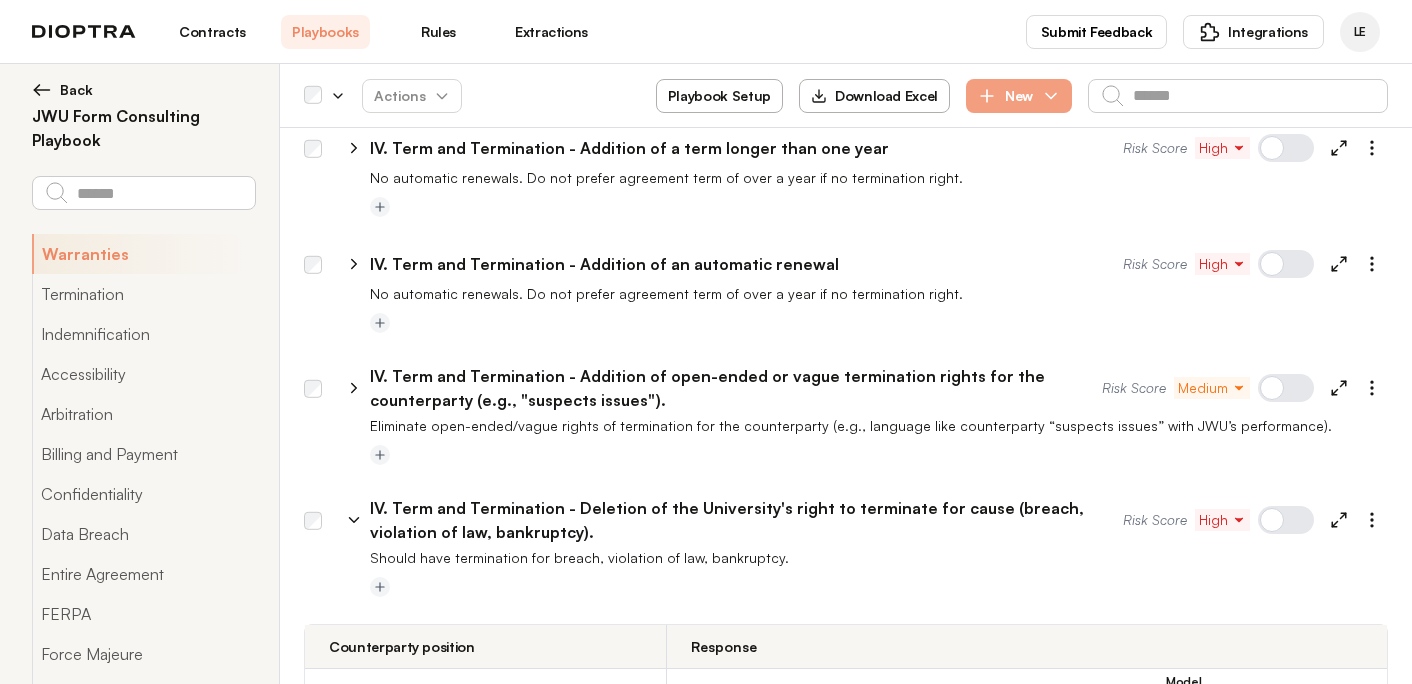 scroll, scrollTop: 0, scrollLeft: 0, axis: both 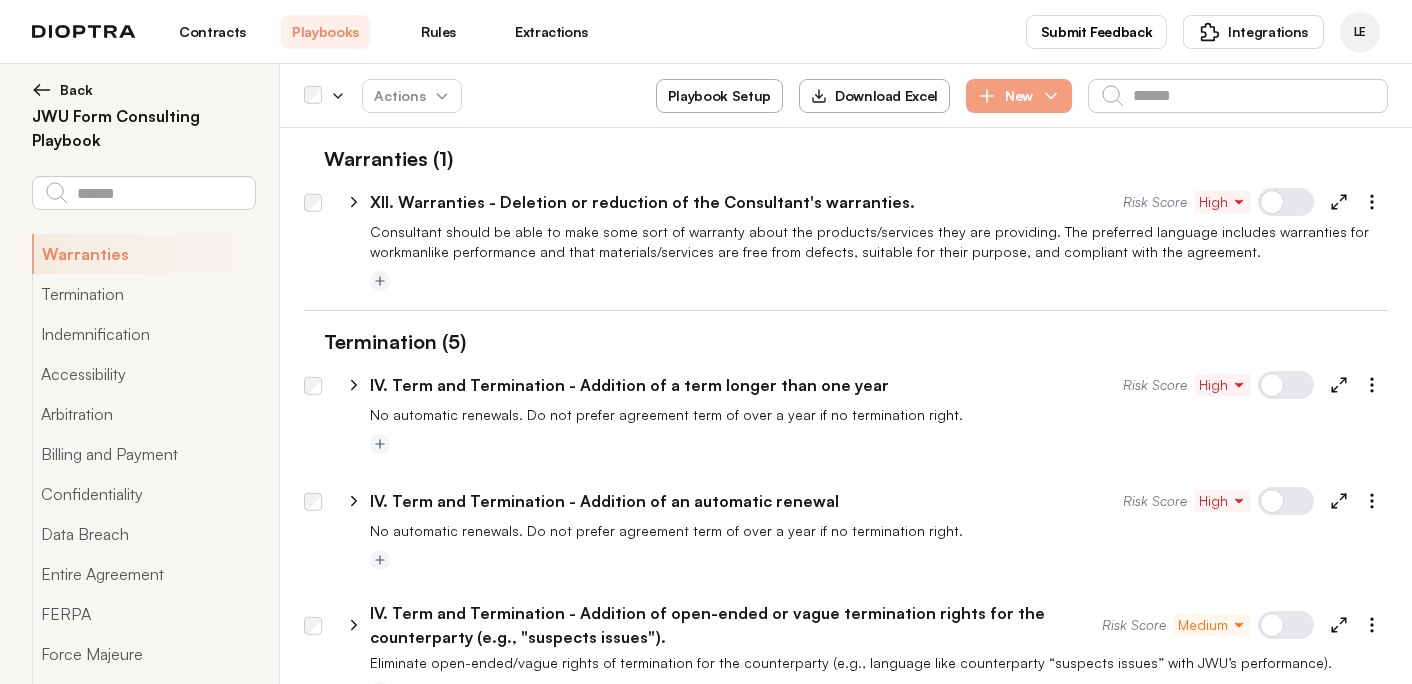 click 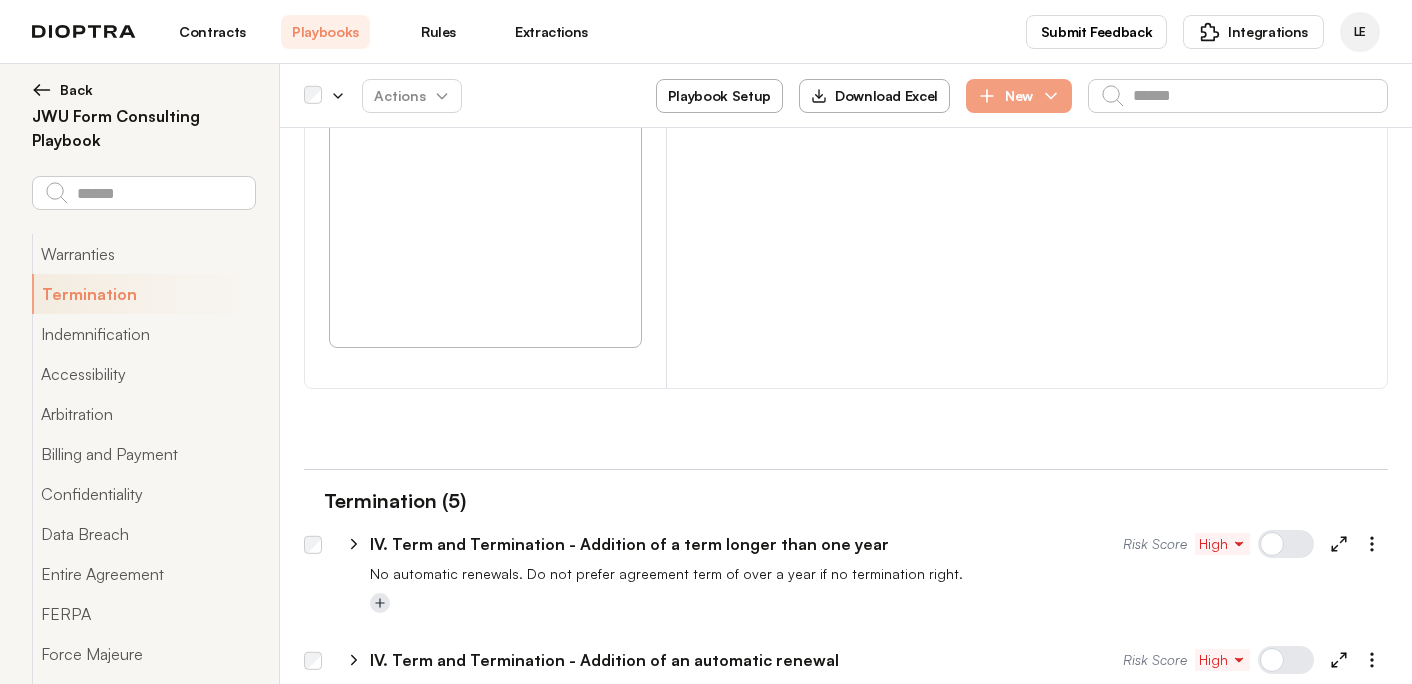scroll, scrollTop: 2004, scrollLeft: 0, axis: vertical 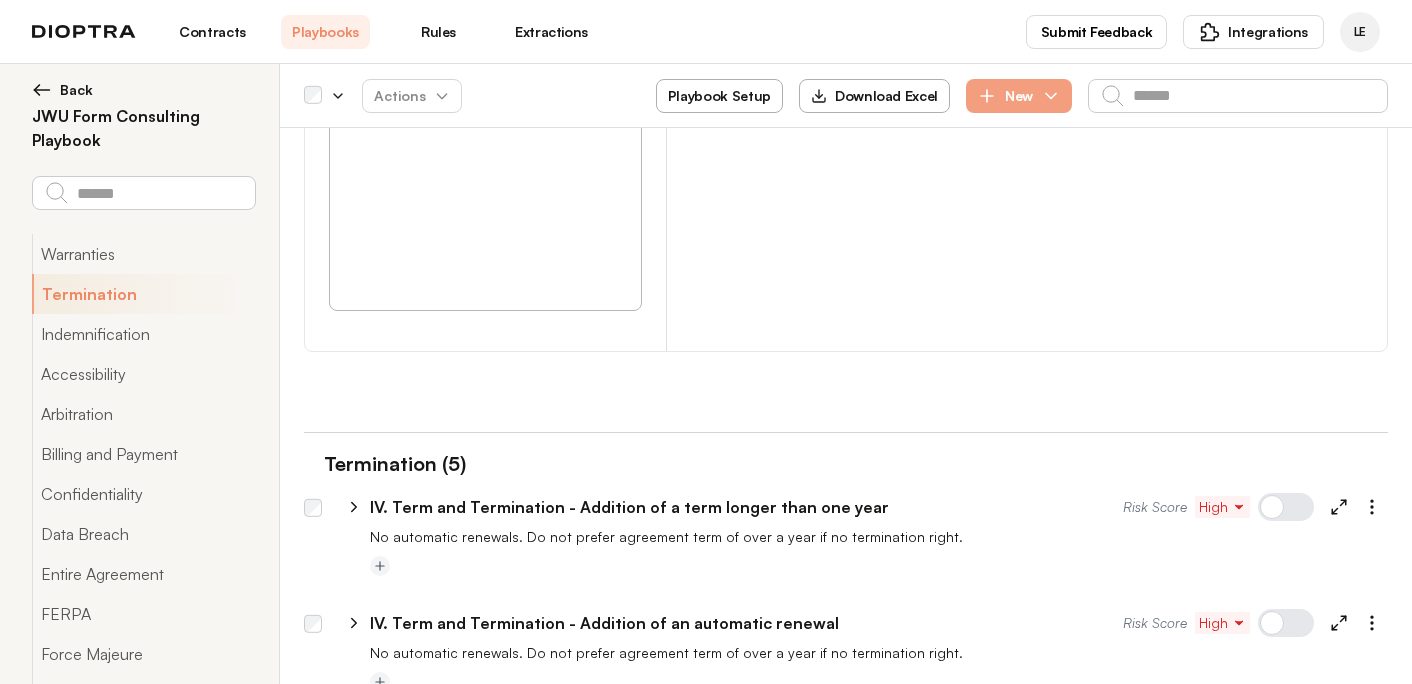 click 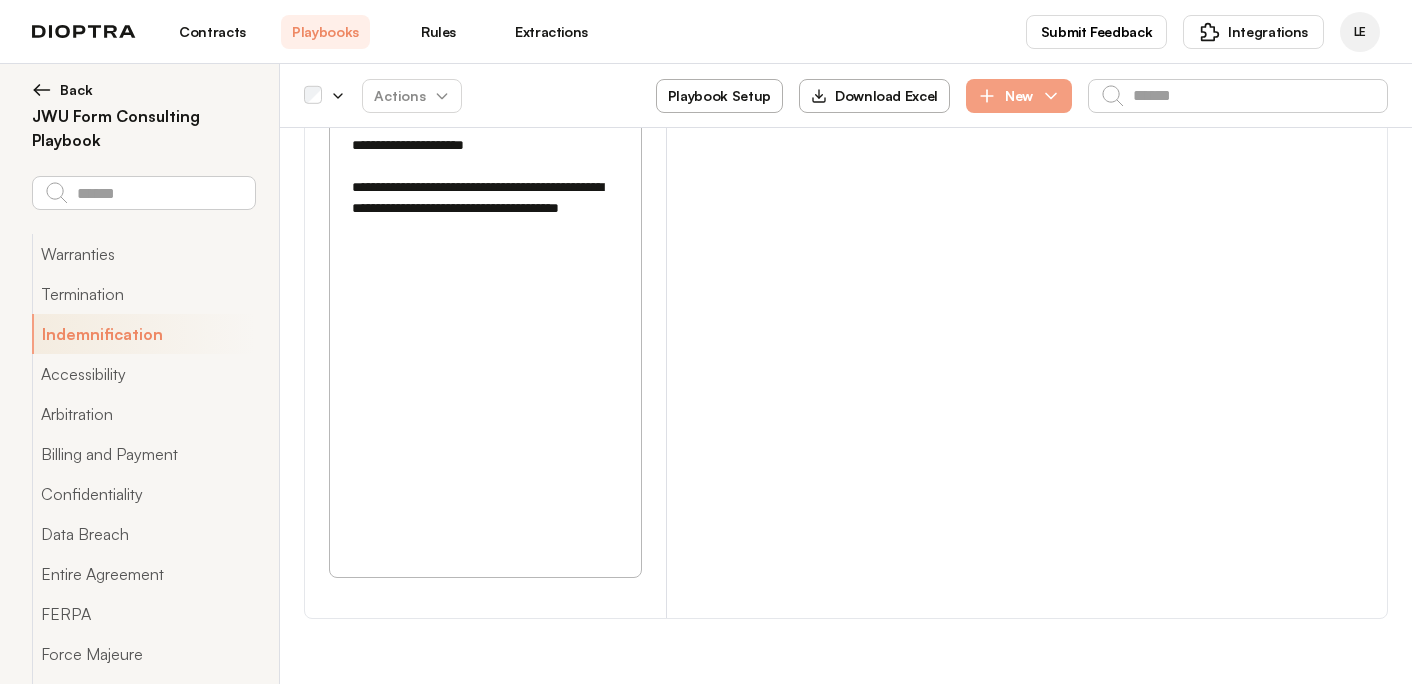 scroll, scrollTop: 6093, scrollLeft: 0, axis: vertical 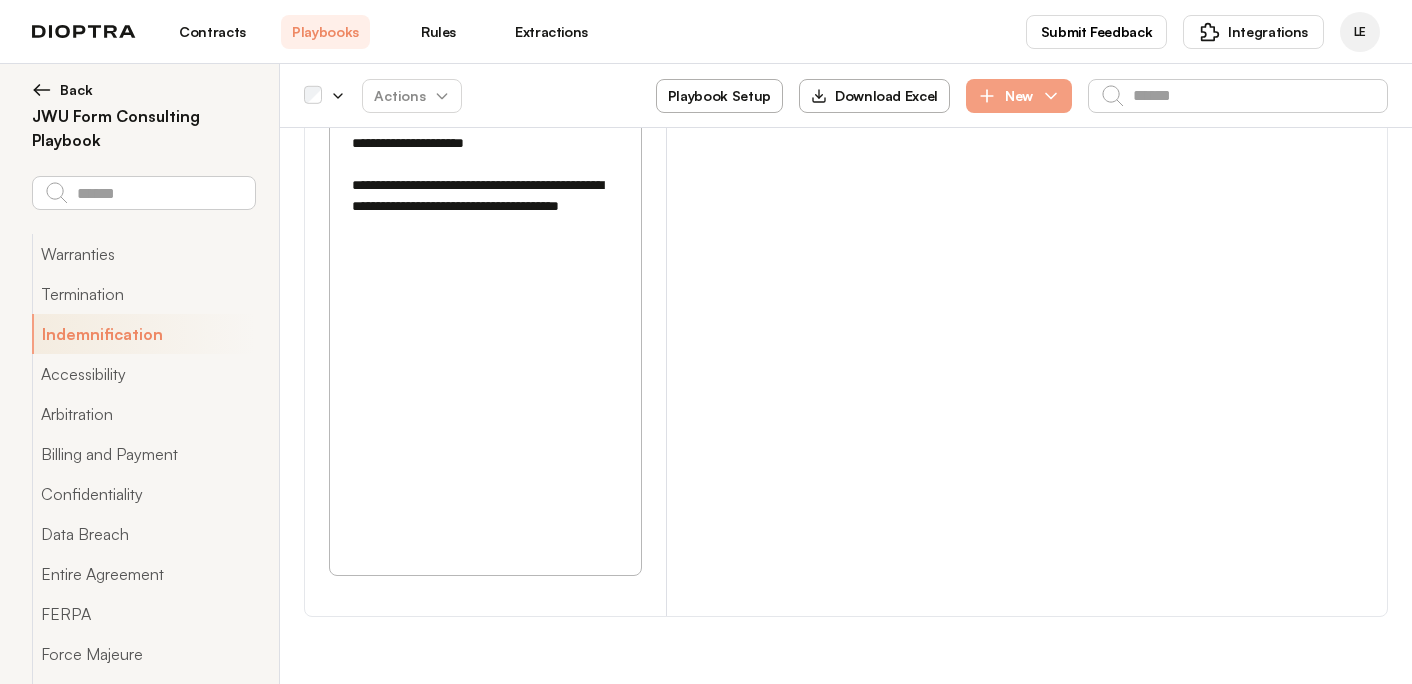 click 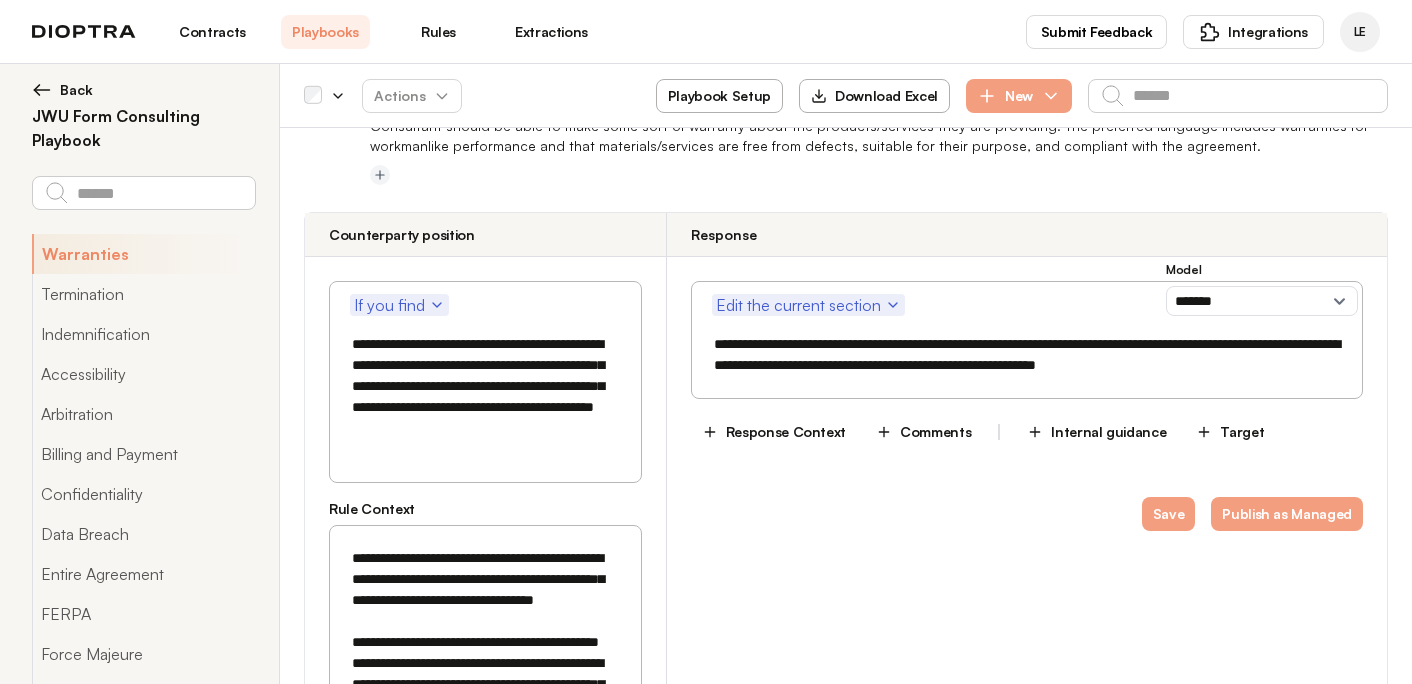 scroll, scrollTop: 0, scrollLeft: 0, axis: both 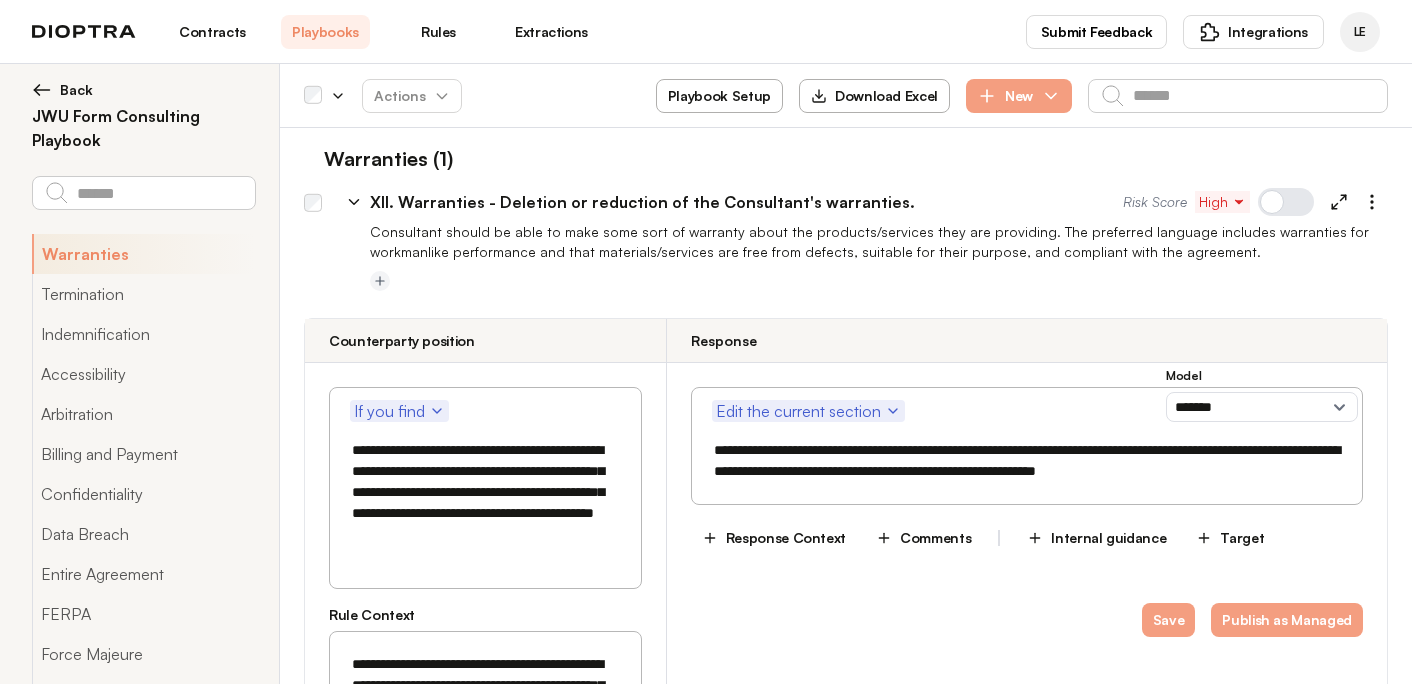 drag, startPoint x: 408, startPoint y: 473, endPoint x: 449, endPoint y: 507, distance: 53.263496 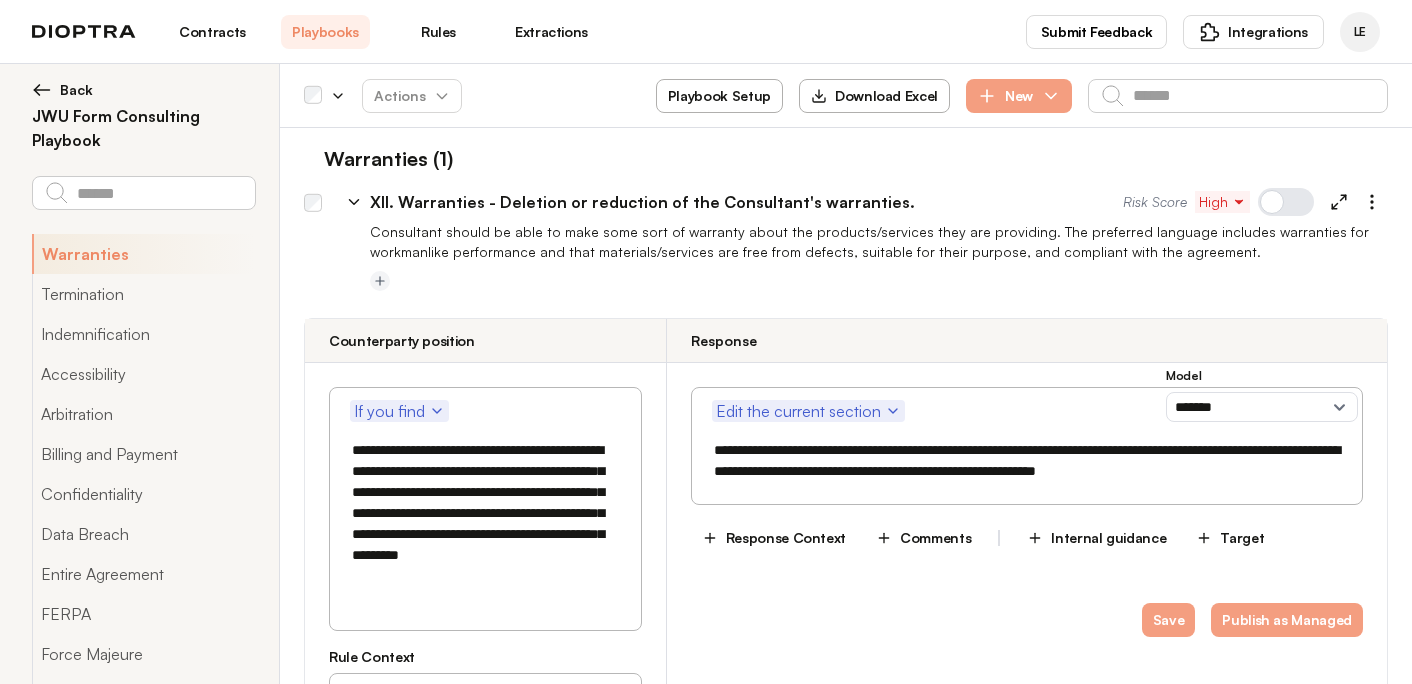 drag, startPoint x: 500, startPoint y: 452, endPoint x: 403, endPoint y: 467, distance: 98.15294 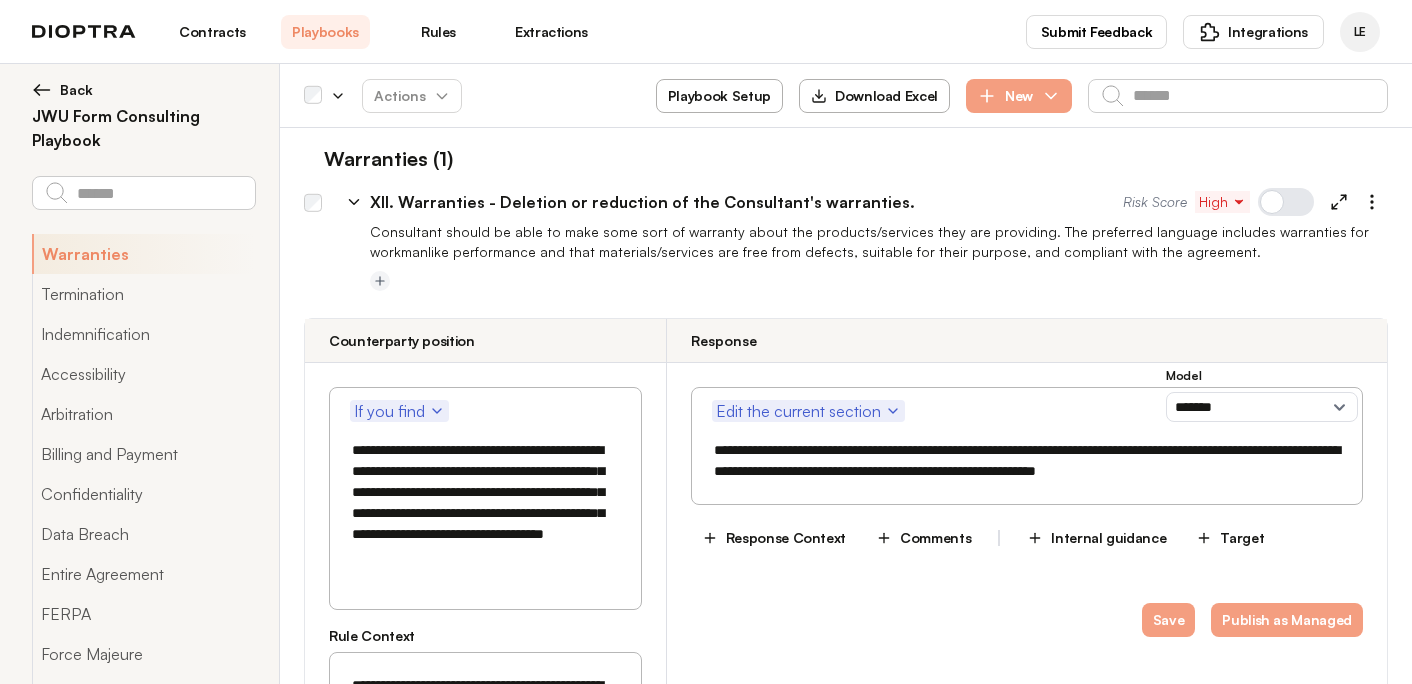 click on "**********" at bounding box center (485, 503) 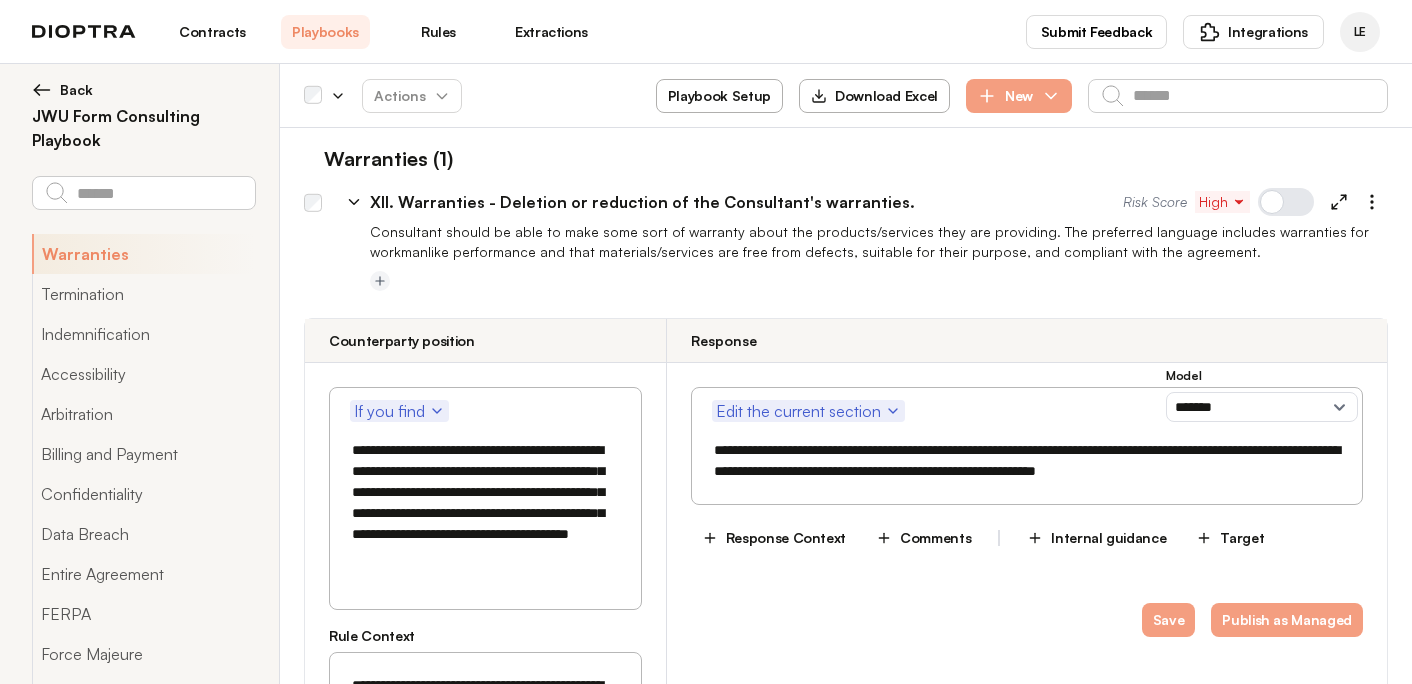 drag, startPoint x: 497, startPoint y: 447, endPoint x: 524, endPoint y: 468, distance: 34.20526 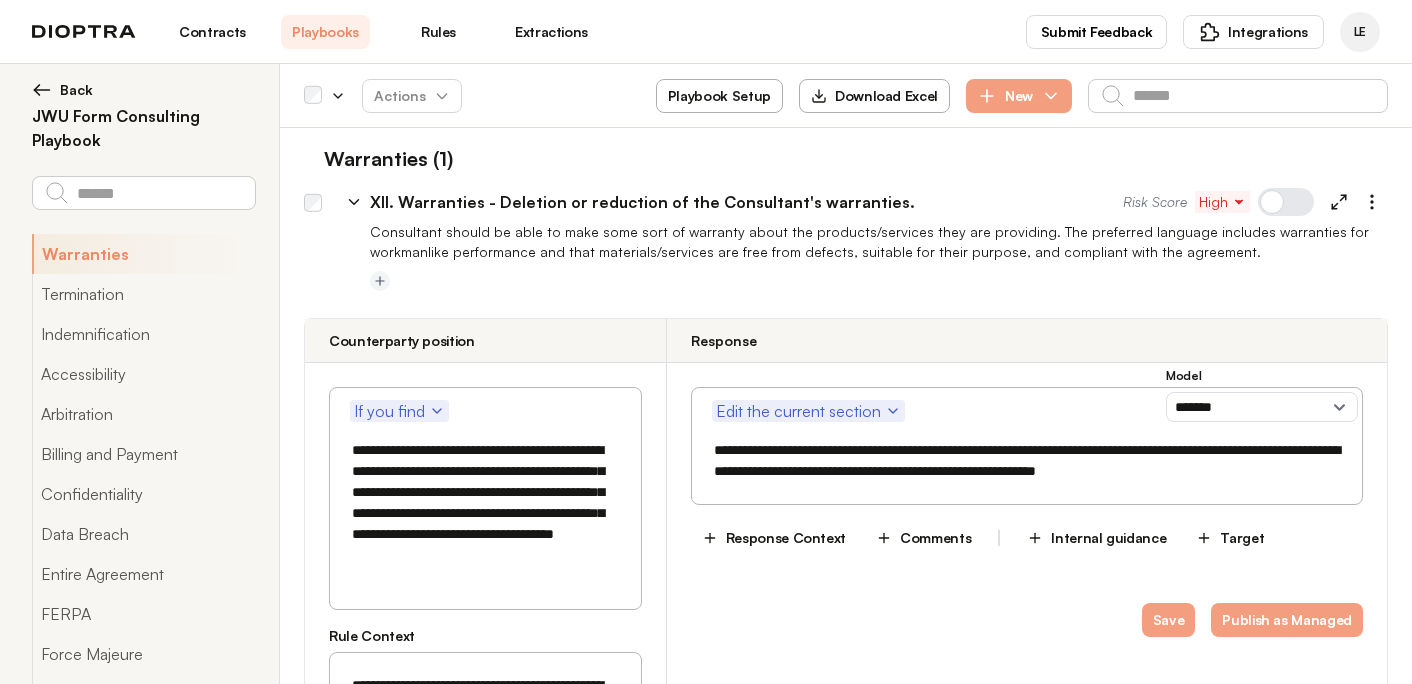 click on "**********" at bounding box center [485, 503] 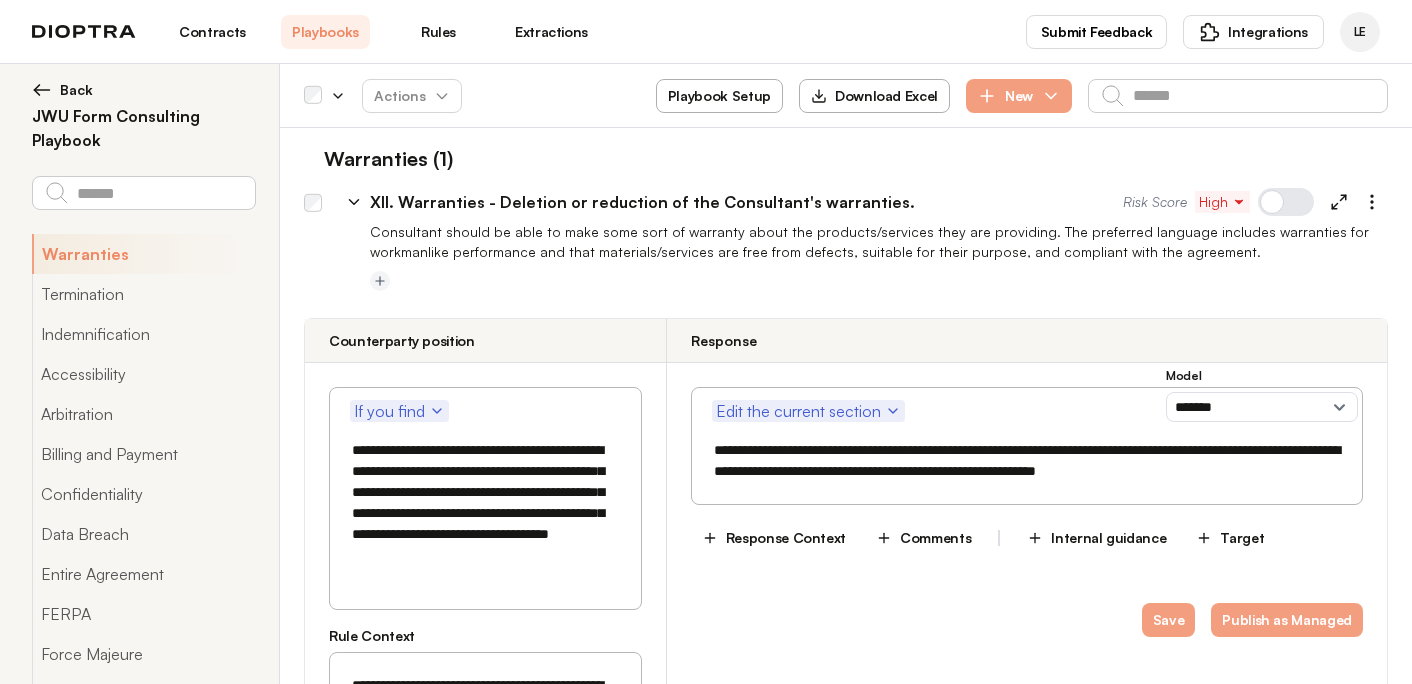 drag, startPoint x: 501, startPoint y: 451, endPoint x: 480, endPoint y: 531, distance: 82.710335 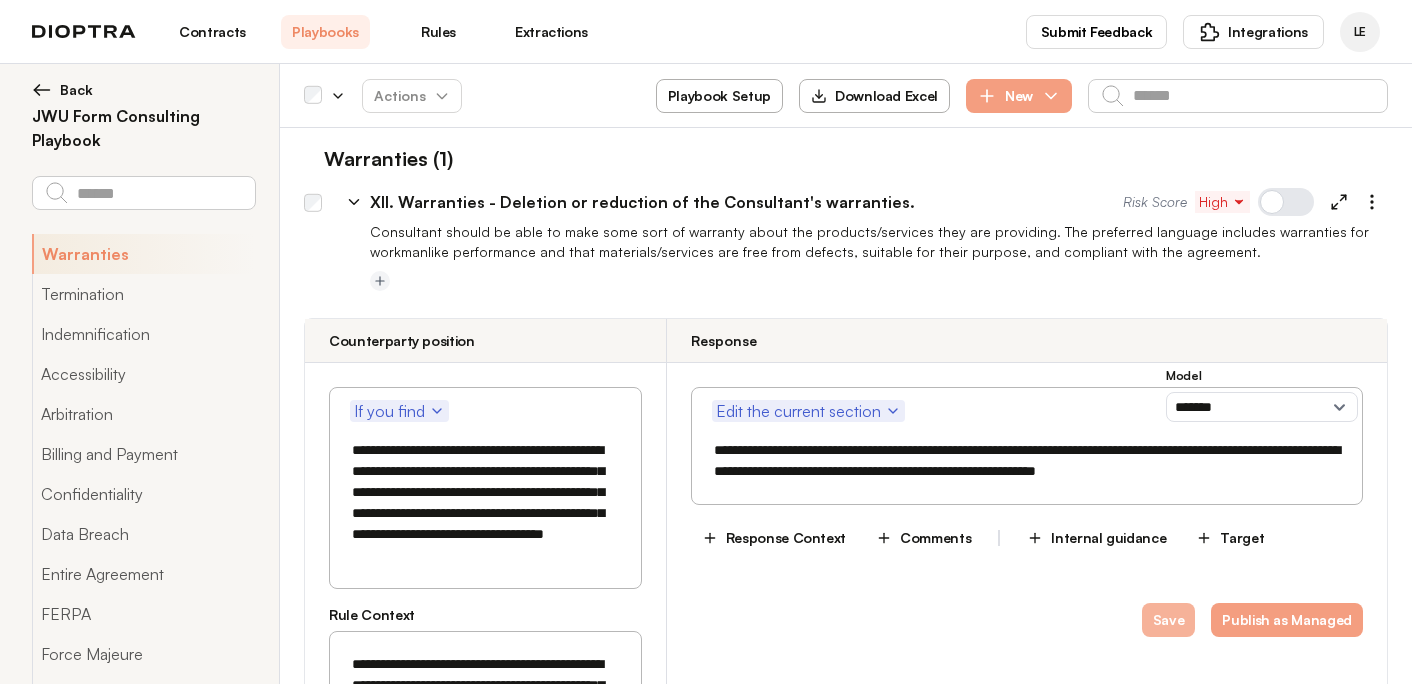 type on "**********" 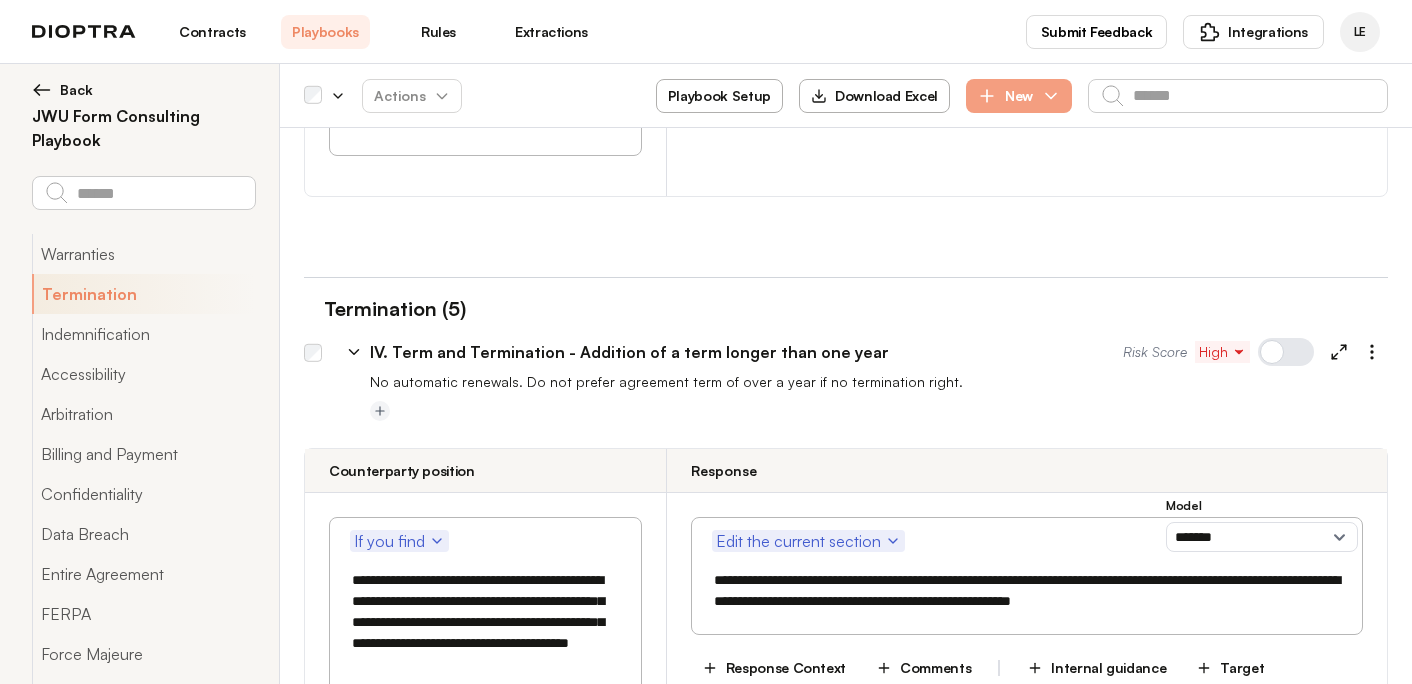 scroll, scrollTop: 2196, scrollLeft: 0, axis: vertical 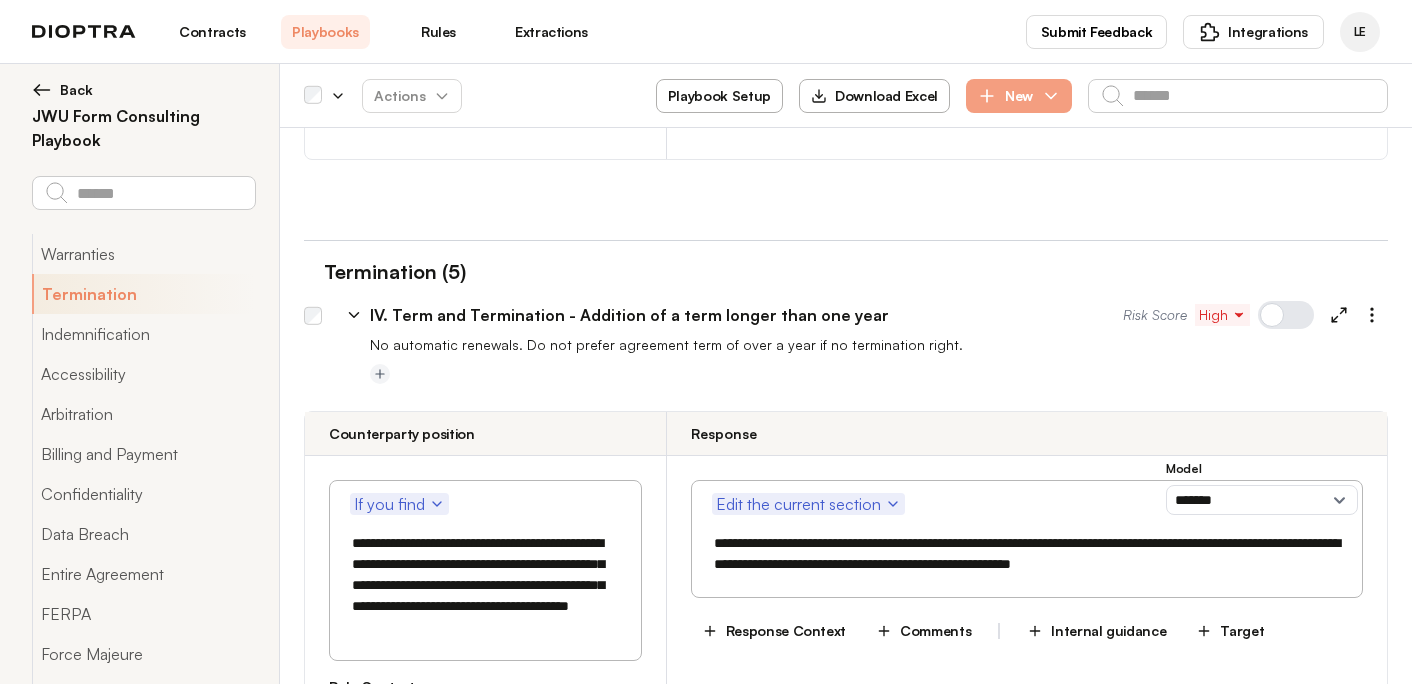 drag, startPoint x: 564, startPoint y: 395, endPoint x: 507, endPoint y: 457, distance: 84.21995 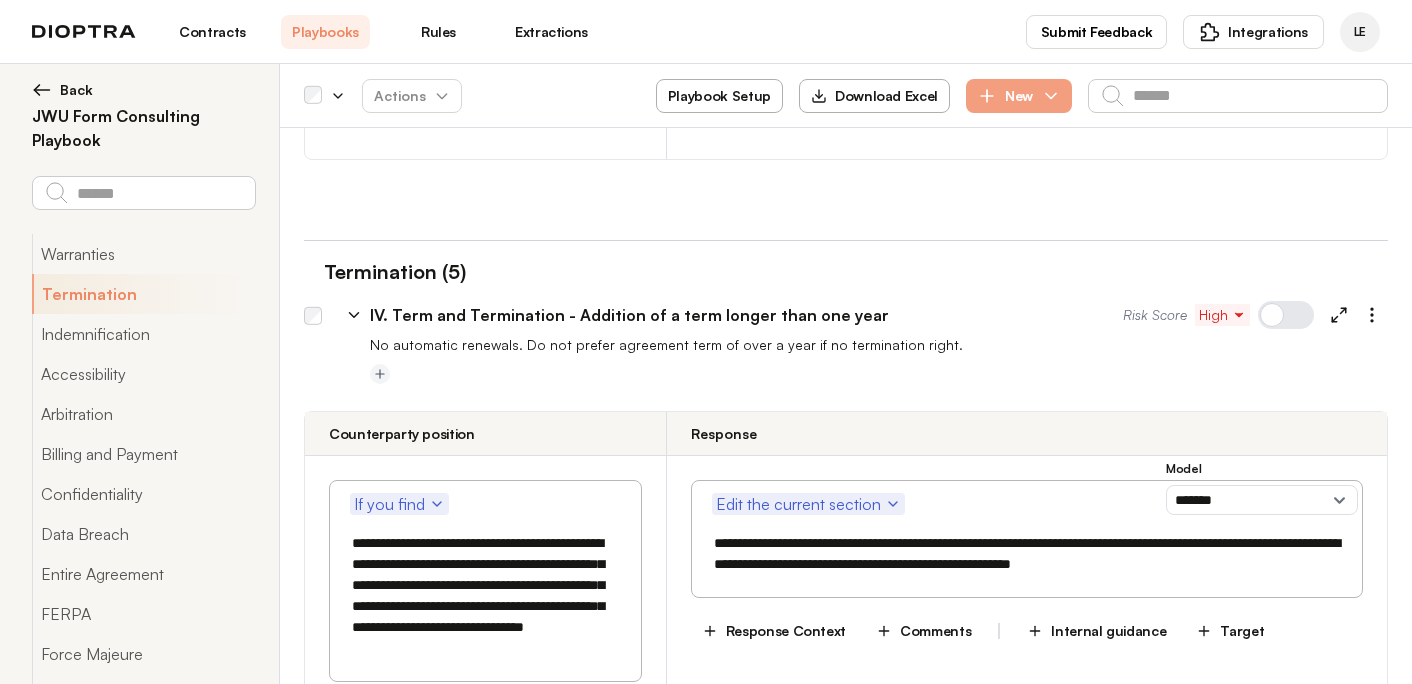 type on "**********" 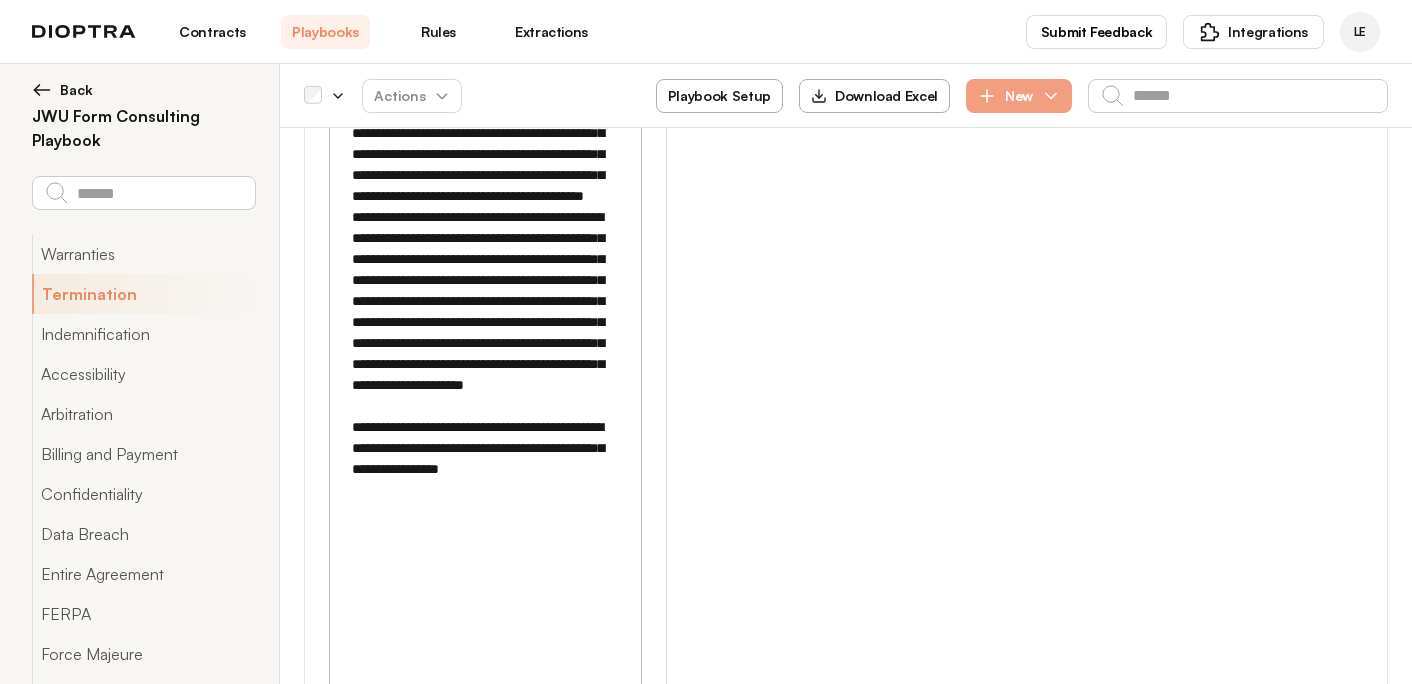 scroll, scrollTop: 3512, scrollLeft: 0, axis: vertical 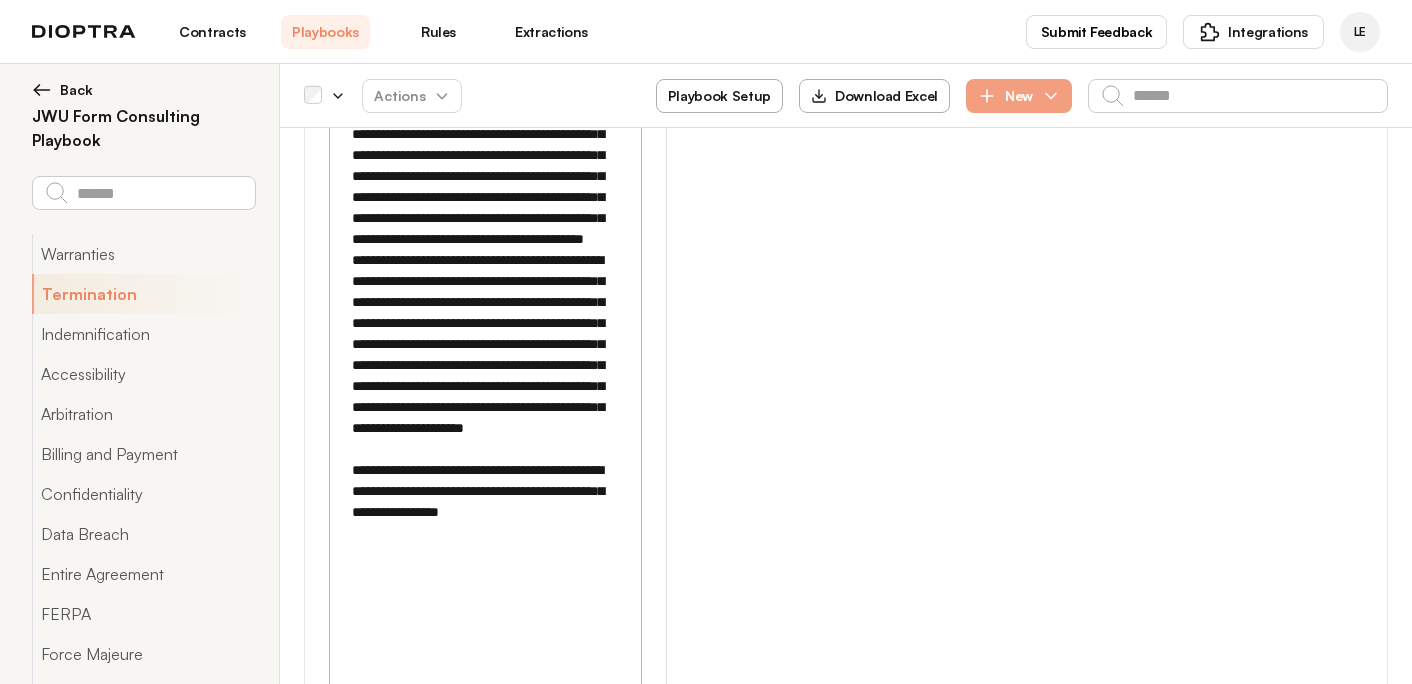 drag, startPoint x: 565, startPoint y: 558, endPoint x: 415, endPoint y: 532, distance: 152.23666 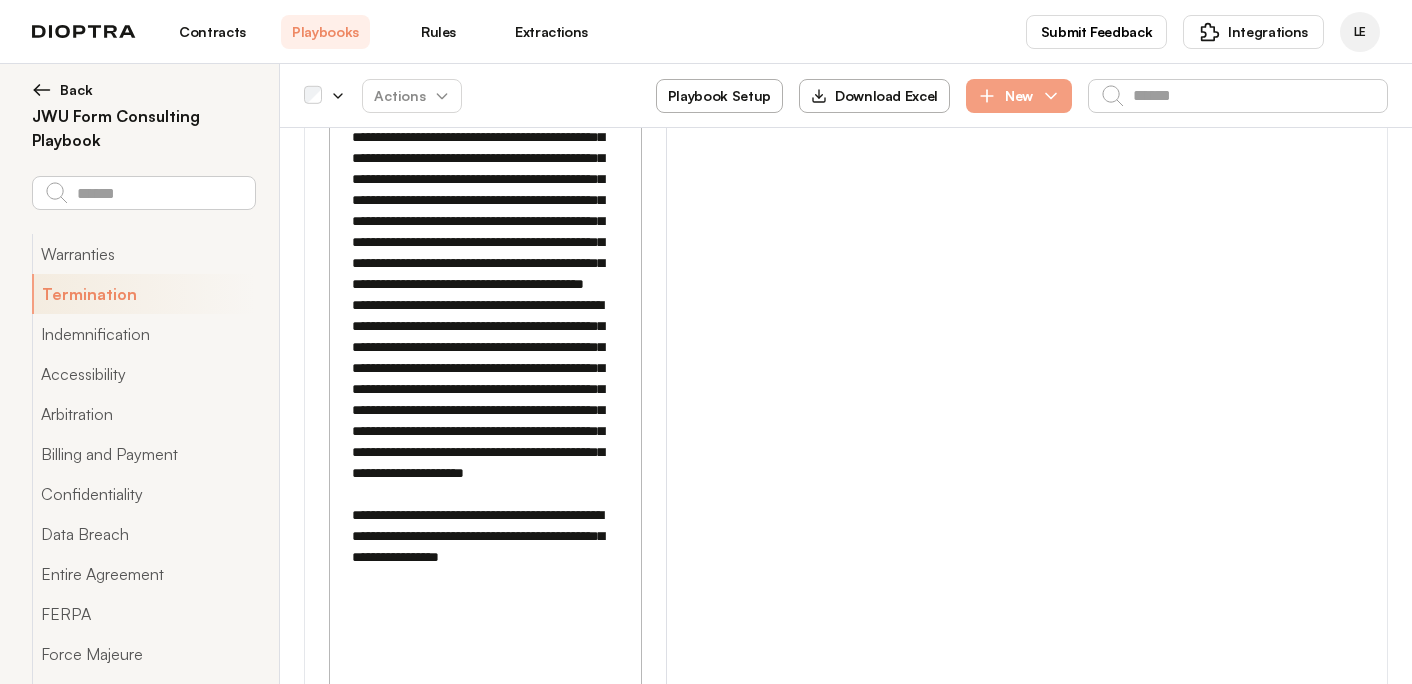 scroll, scrollTop: 3563, scrollLeft: 0, axis: vertical 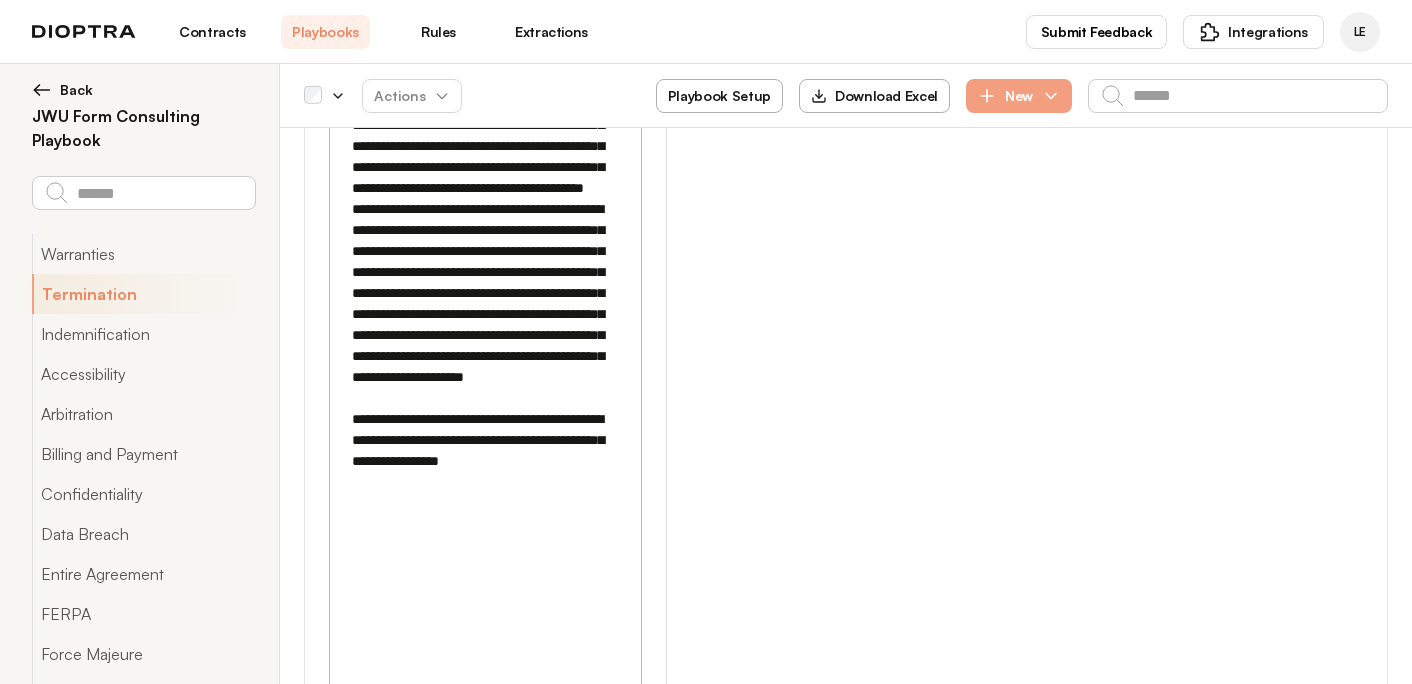 drag, startPoint x: 517, startPoint y: 460, endPoint x: 416, endPoint y: 484, distance: 103.81233 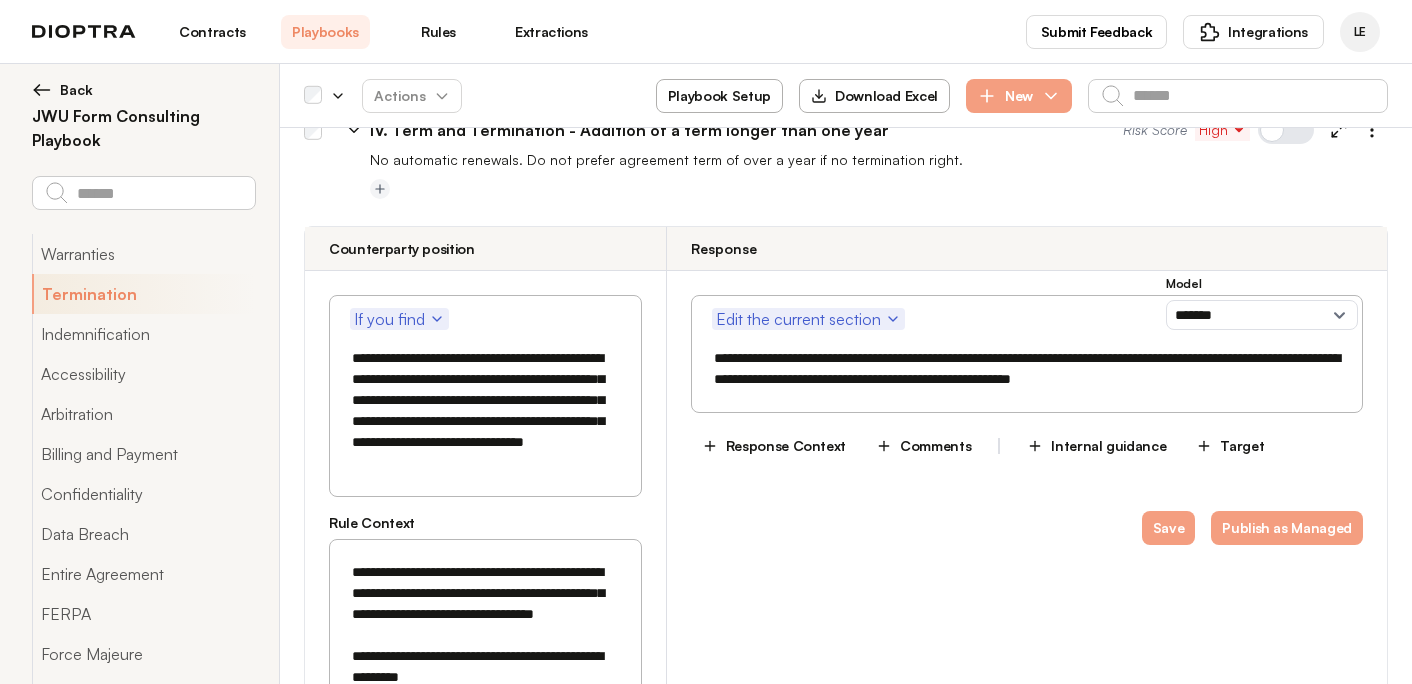 scroll, scrollTop: 2373, scrollLeft: 0, axis: vertical 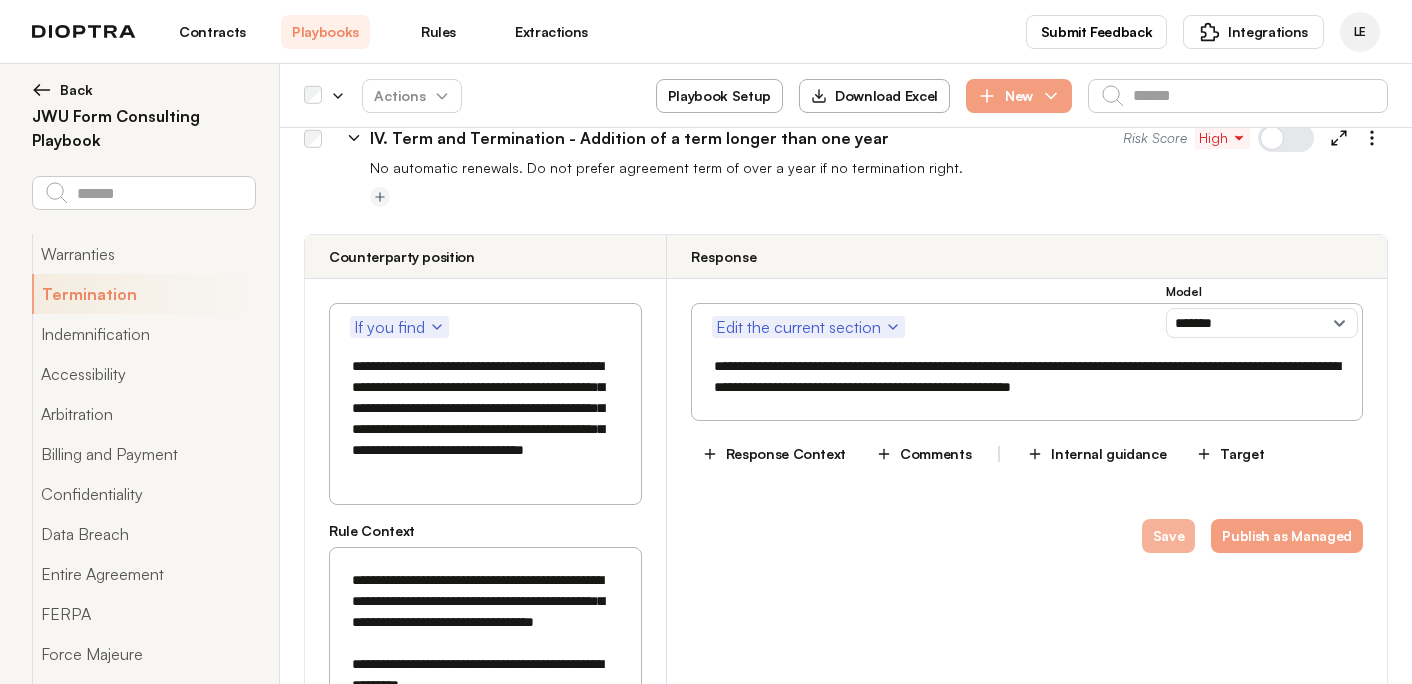 type on "**********" 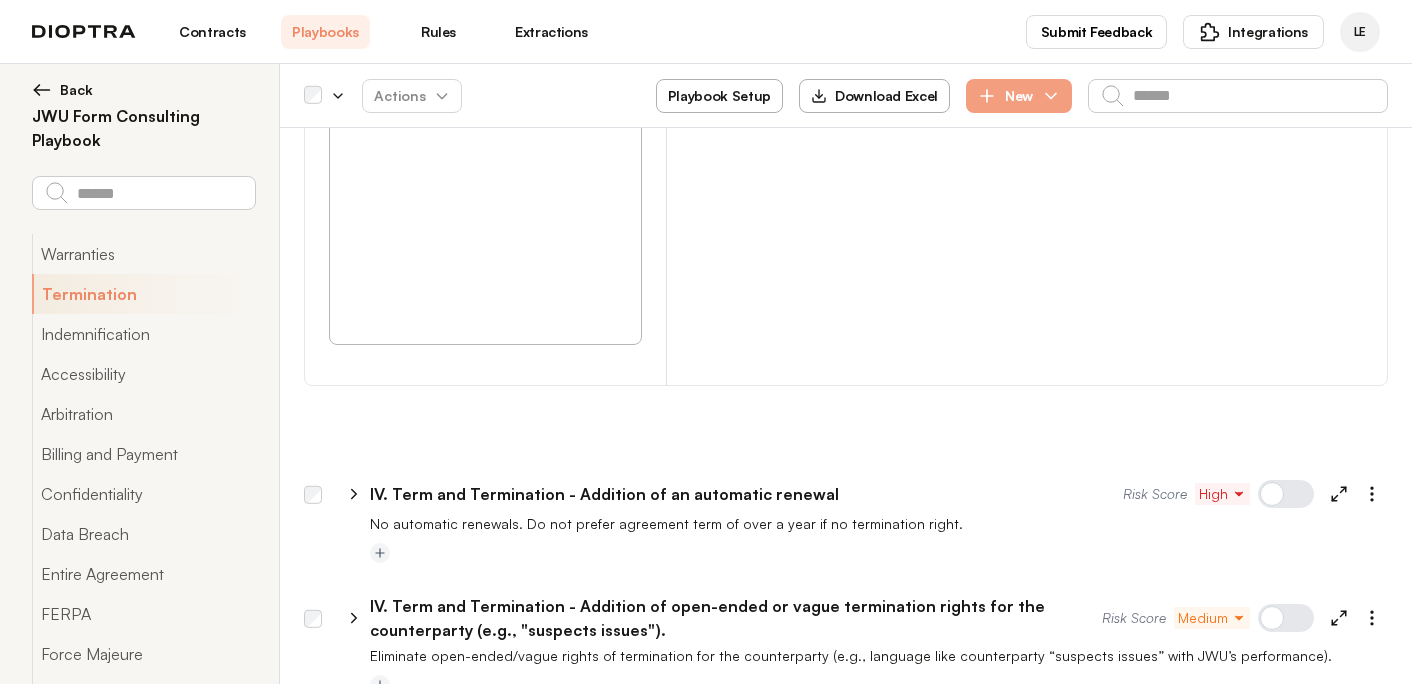 scroll, scrollTop: 4106, scrollLeft: 0, axis: vertical 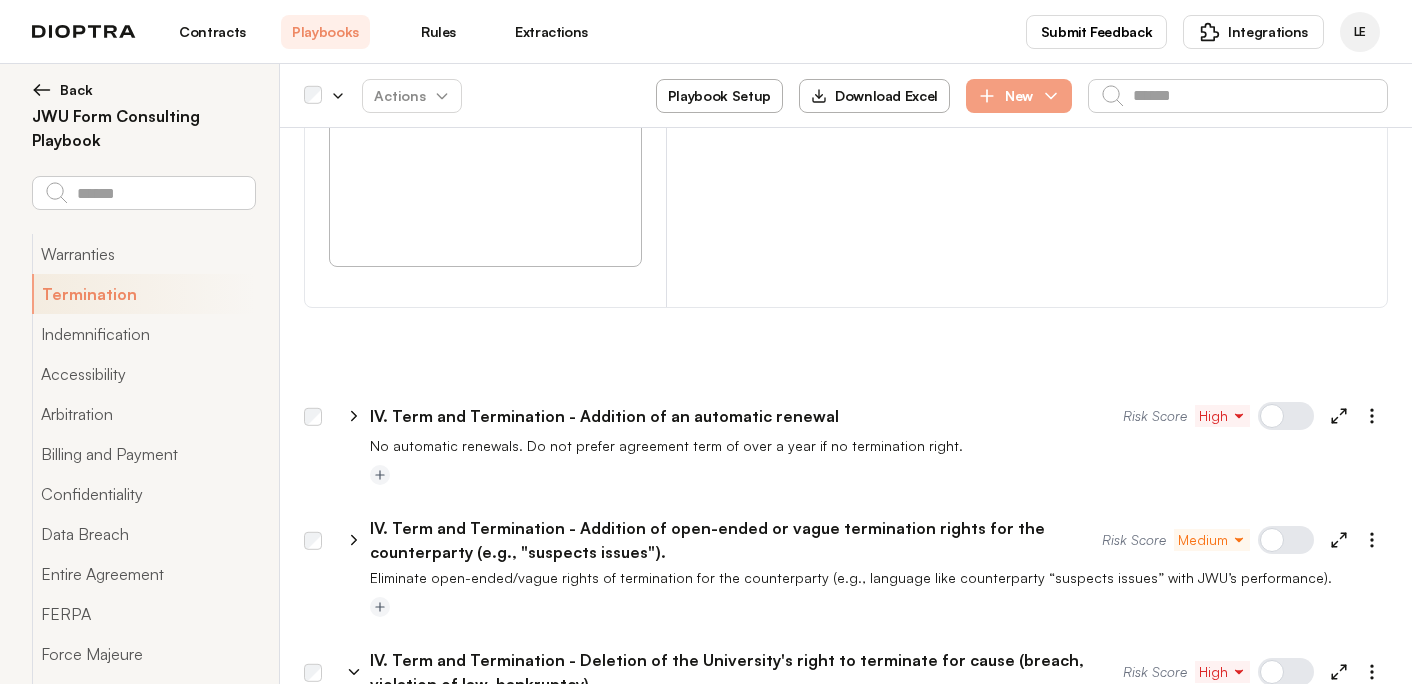 click 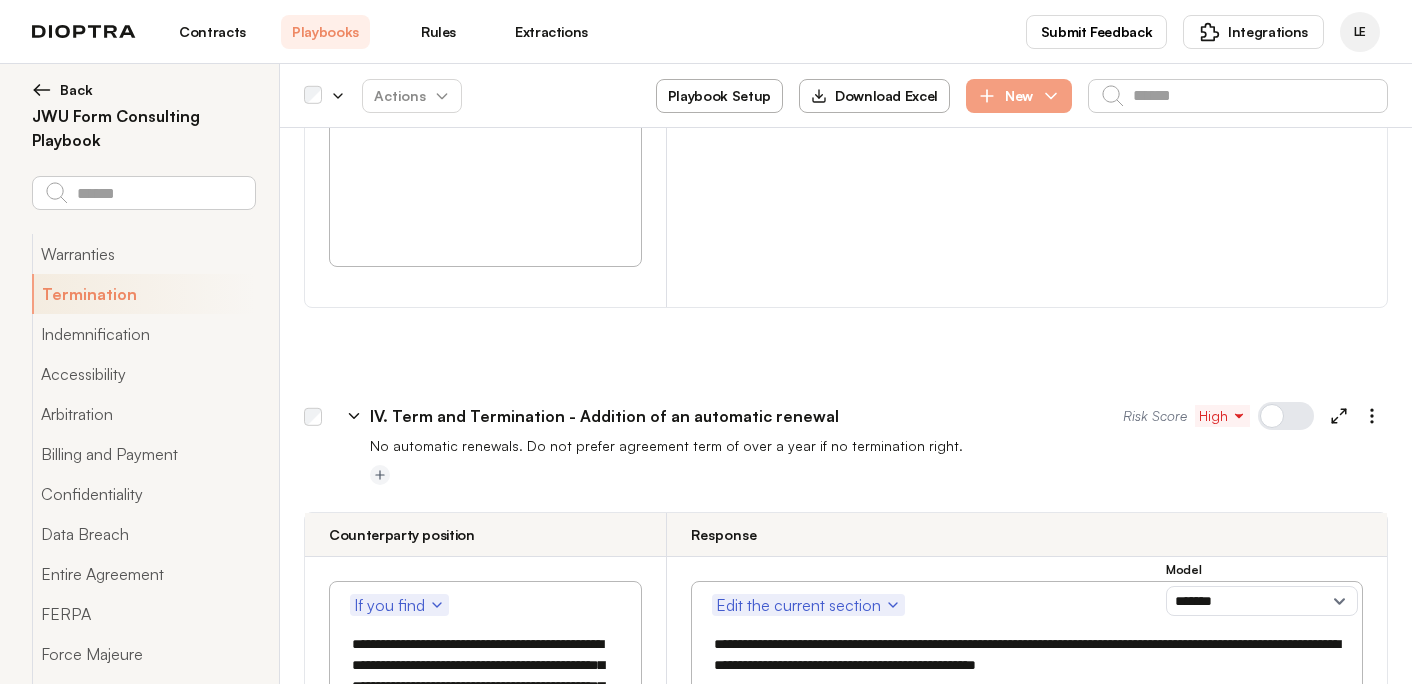 drag, startPoint x: 562, startPoint y: 370, endPoint x: 506, endPoint y: 425, distance: 78.492035 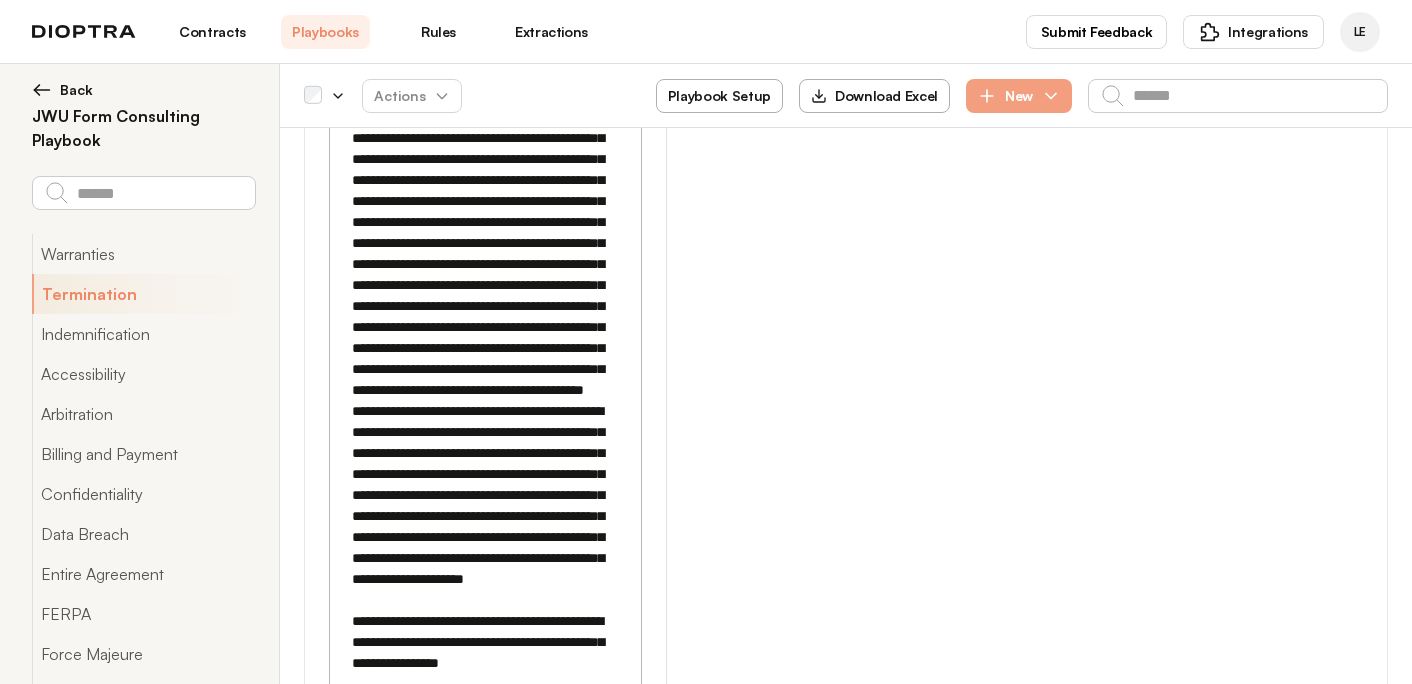 scroll, scrollTop: 5422, scrollLeft: 0, axis: vertical 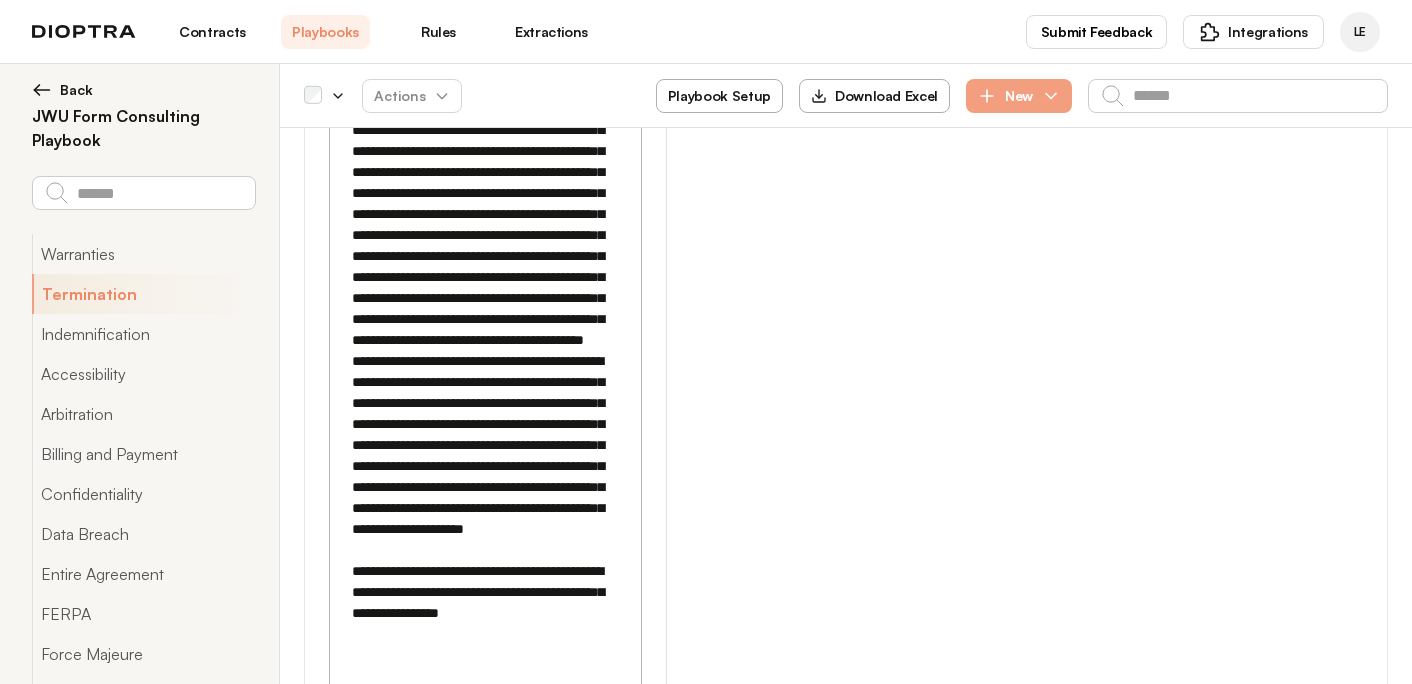 drag, startPoint x: 584, startPoint y: 529, endPoint x: 418, endPoint y: 506, distance: 167.5858 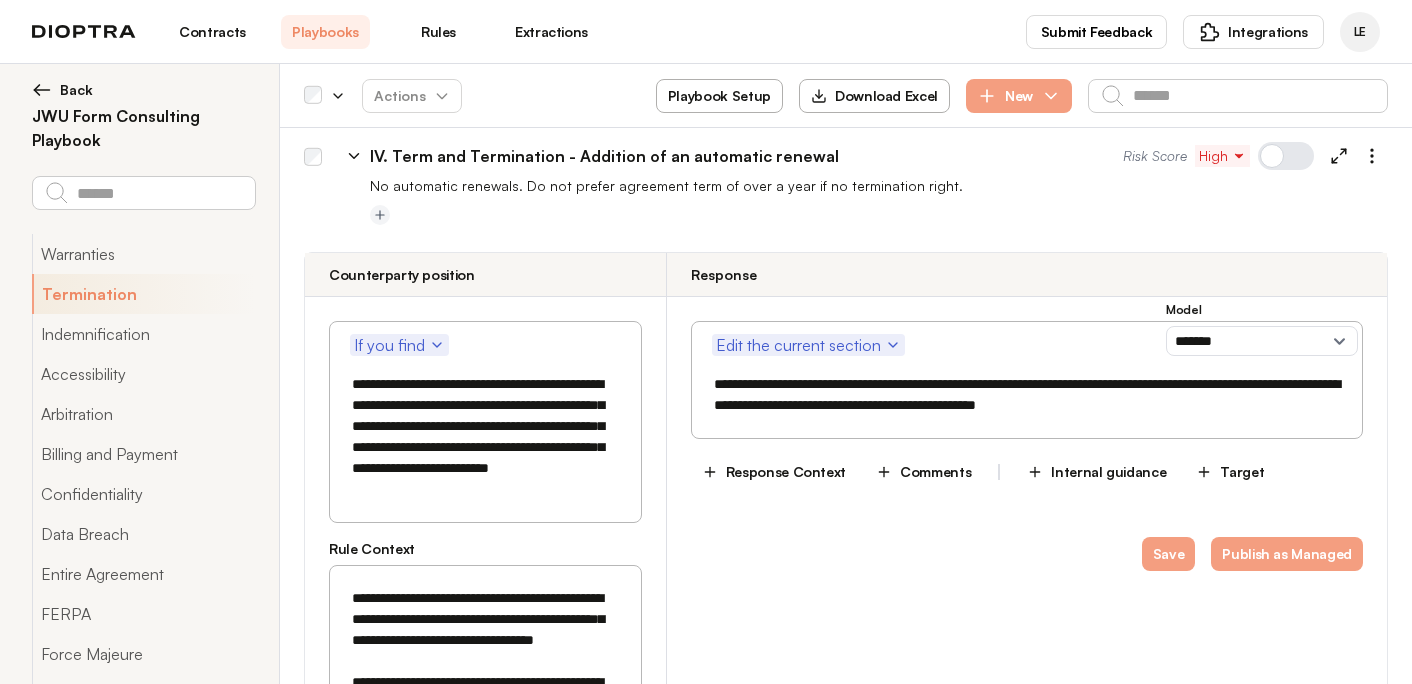 scroll, scrollTop: 4331, scrollLeft: 0, axis: vertical 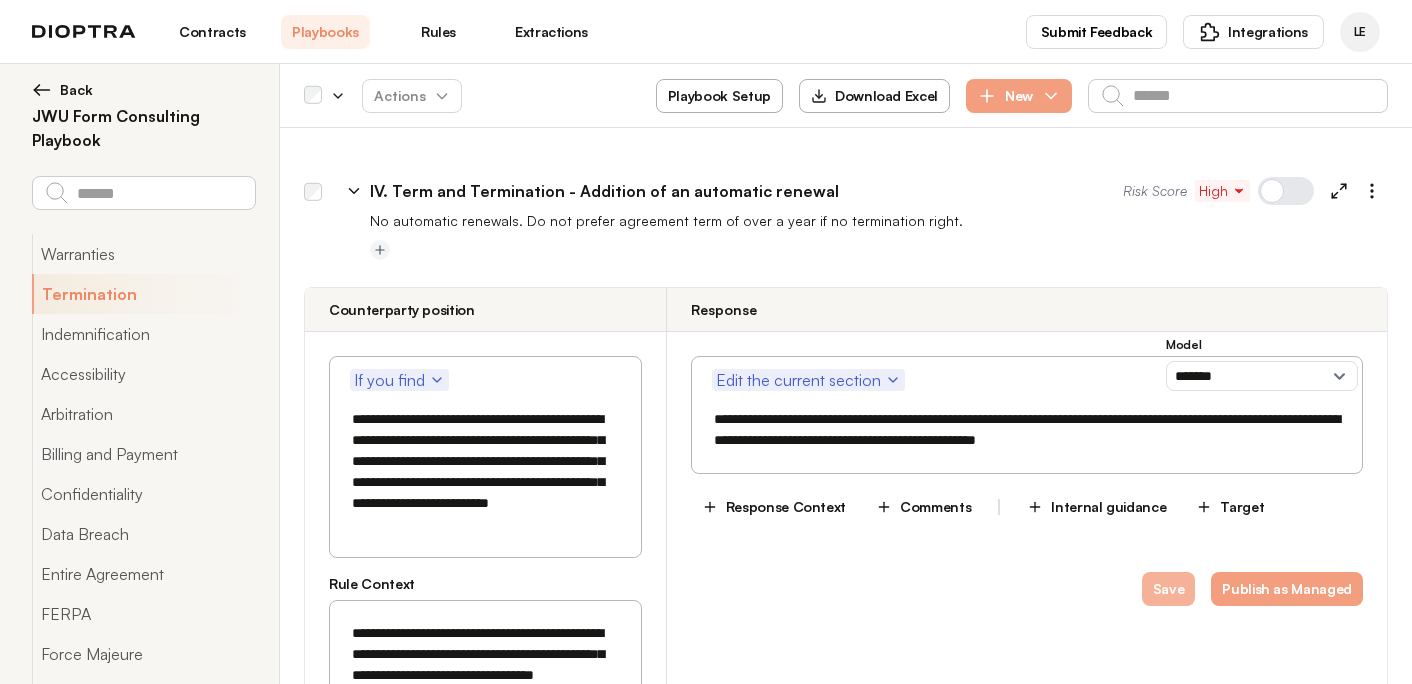 type on "**********" 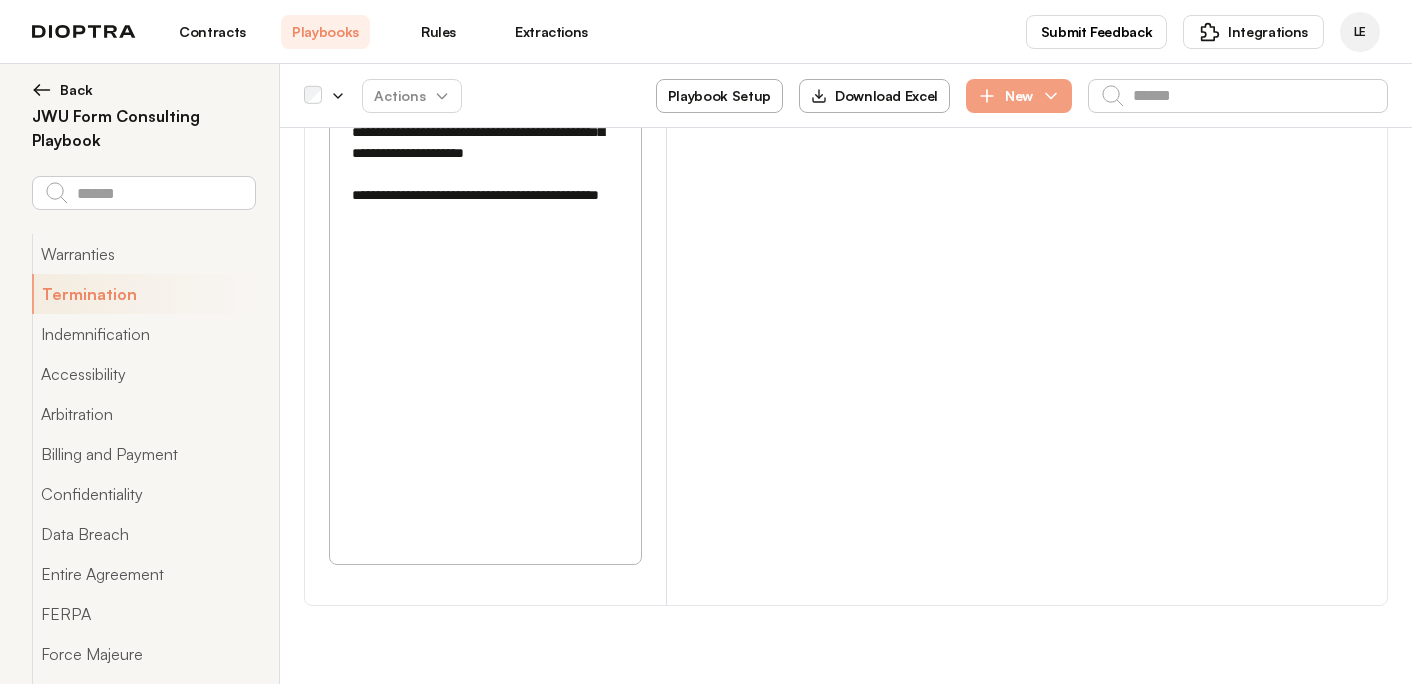 scroll, scrollTop: 5804, scrollLeft: 0, axis: vertical 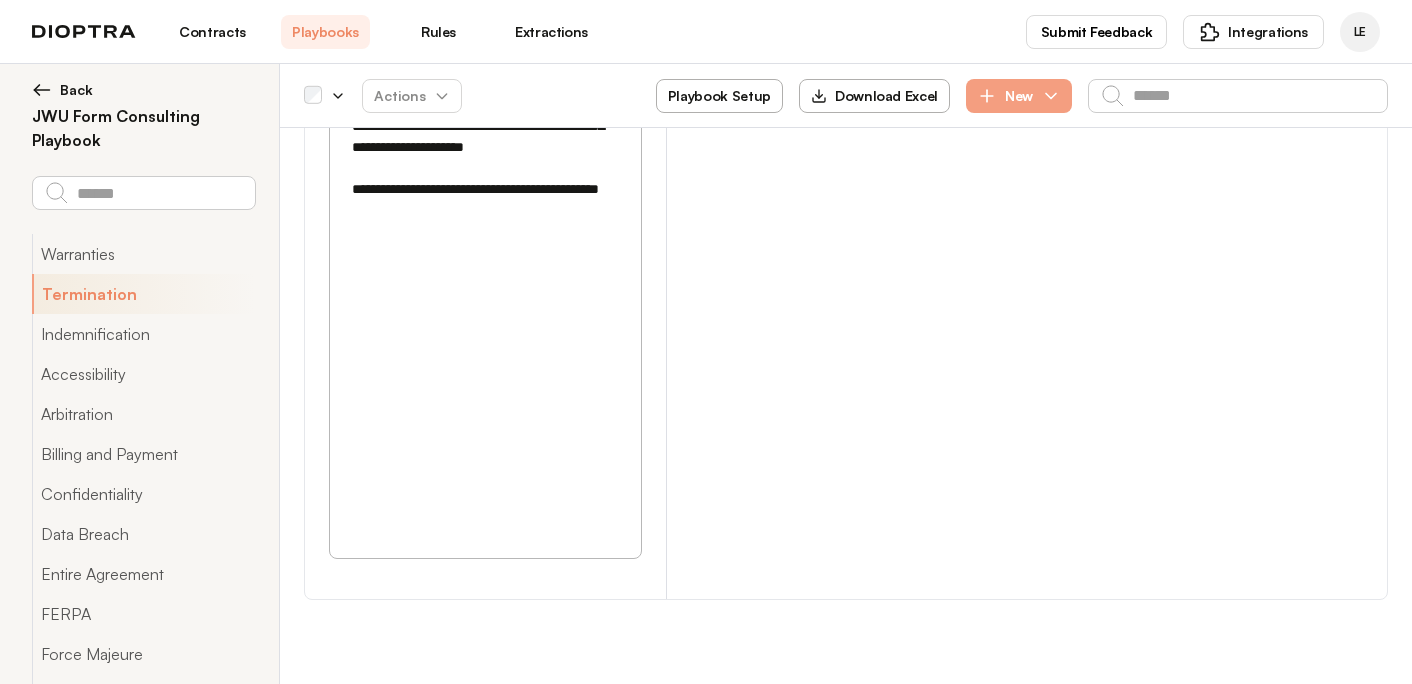 click 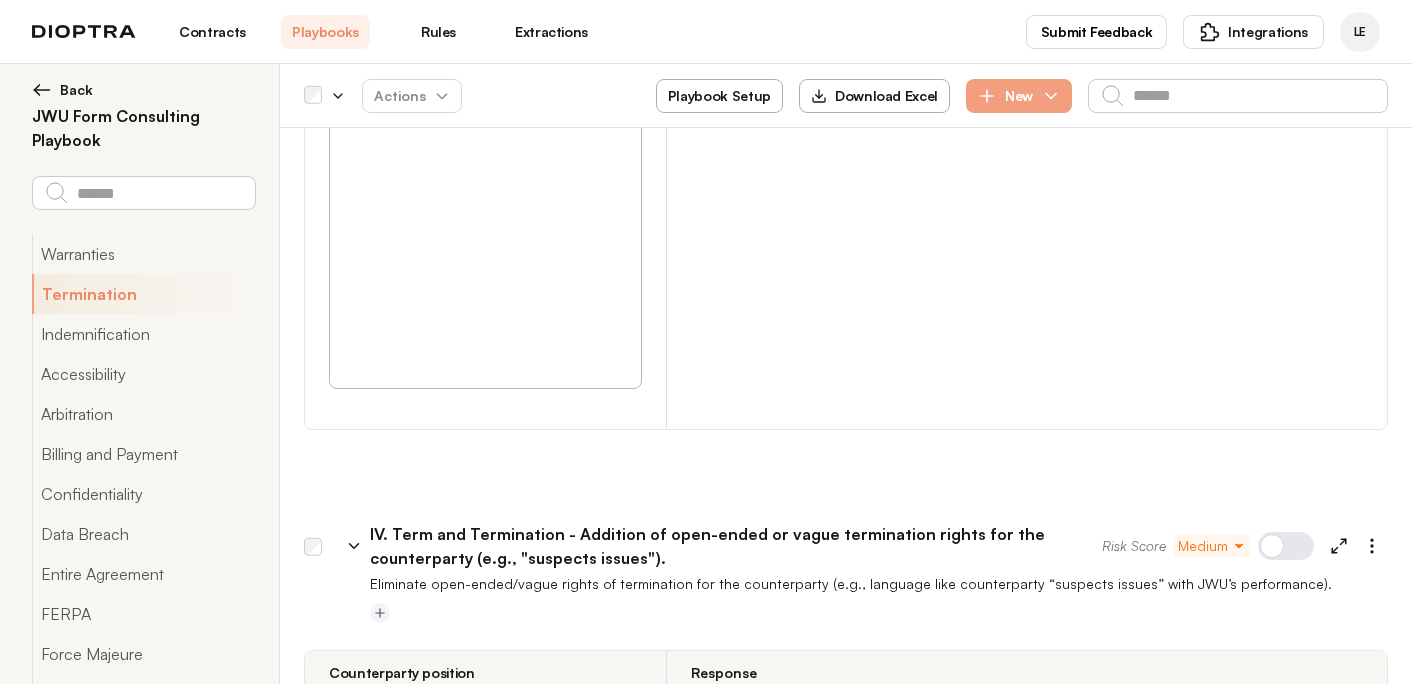 scroll, scrollTop: 6045, scrollLeft: 0, axis: vertical 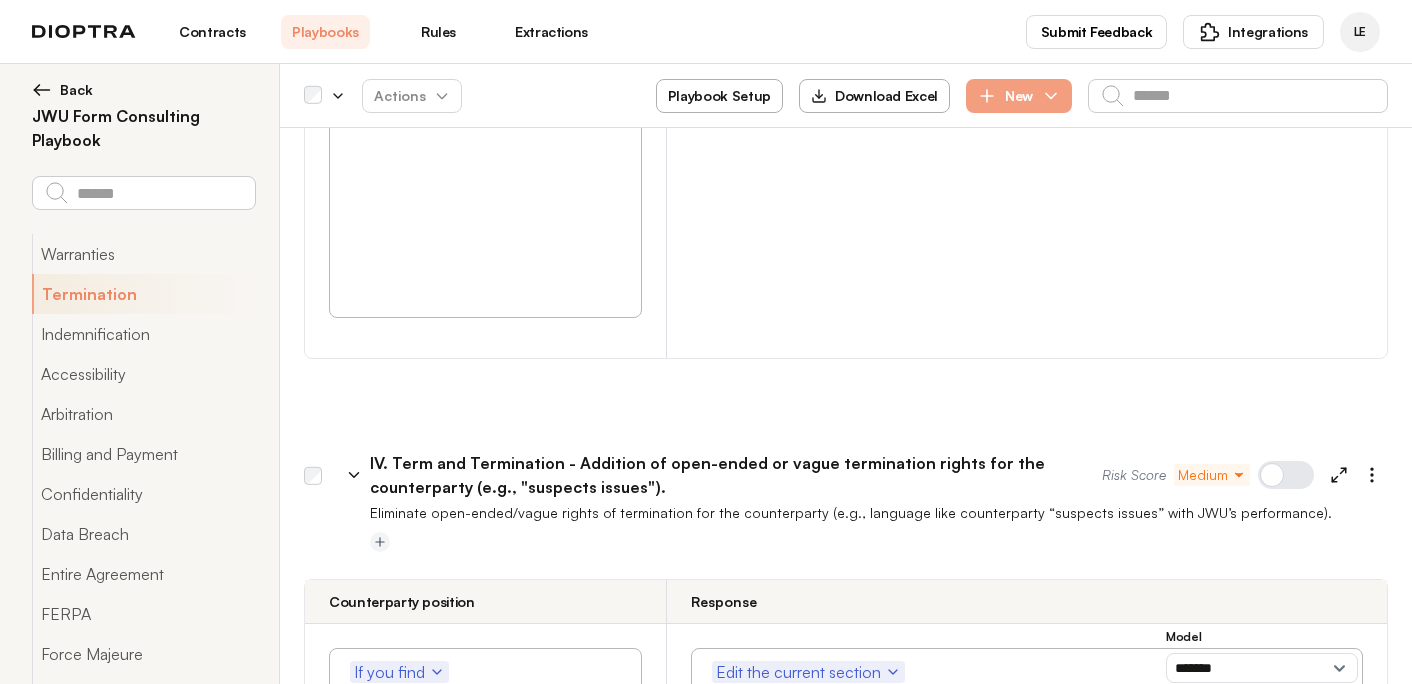 drag, startPoint x: 565, startPoint y: 309, endPoint x: 507, endPoint y: 370, distance: 84.17244 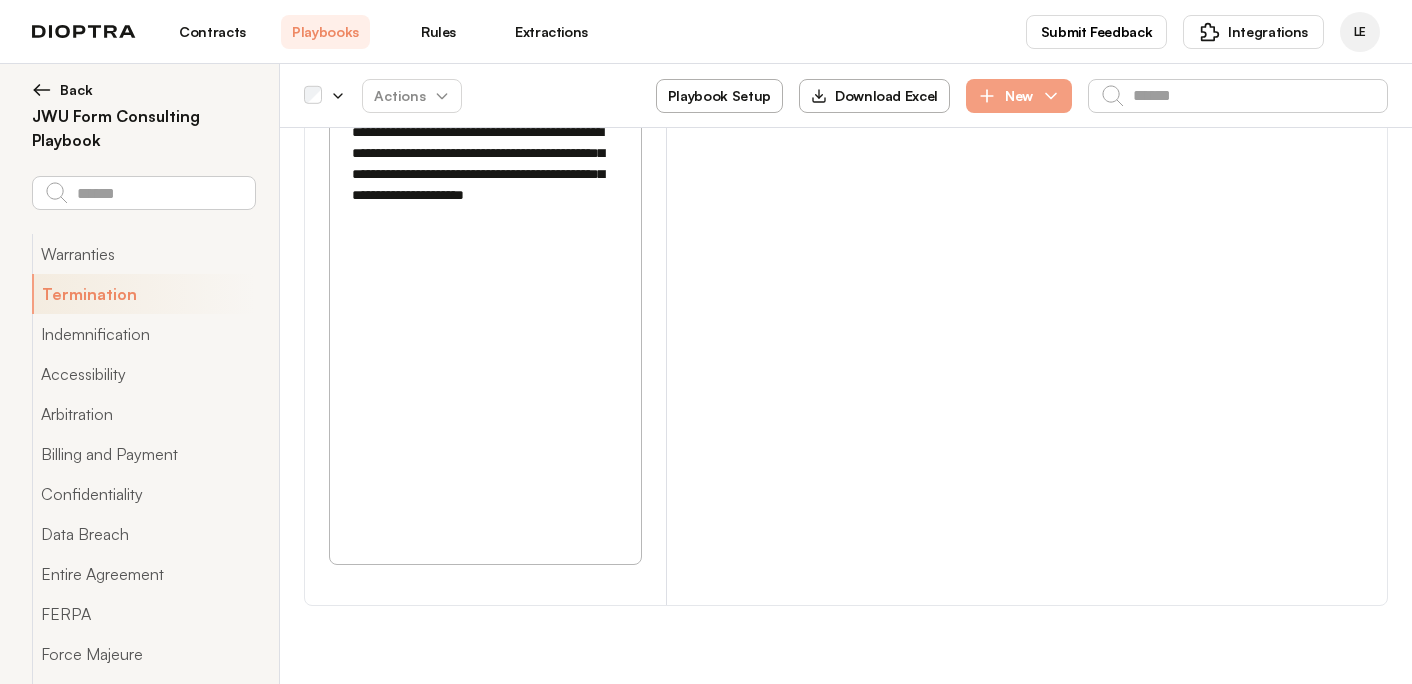 scroll, scrollTop: 7973, scrollLeft: 0, axis: vertical 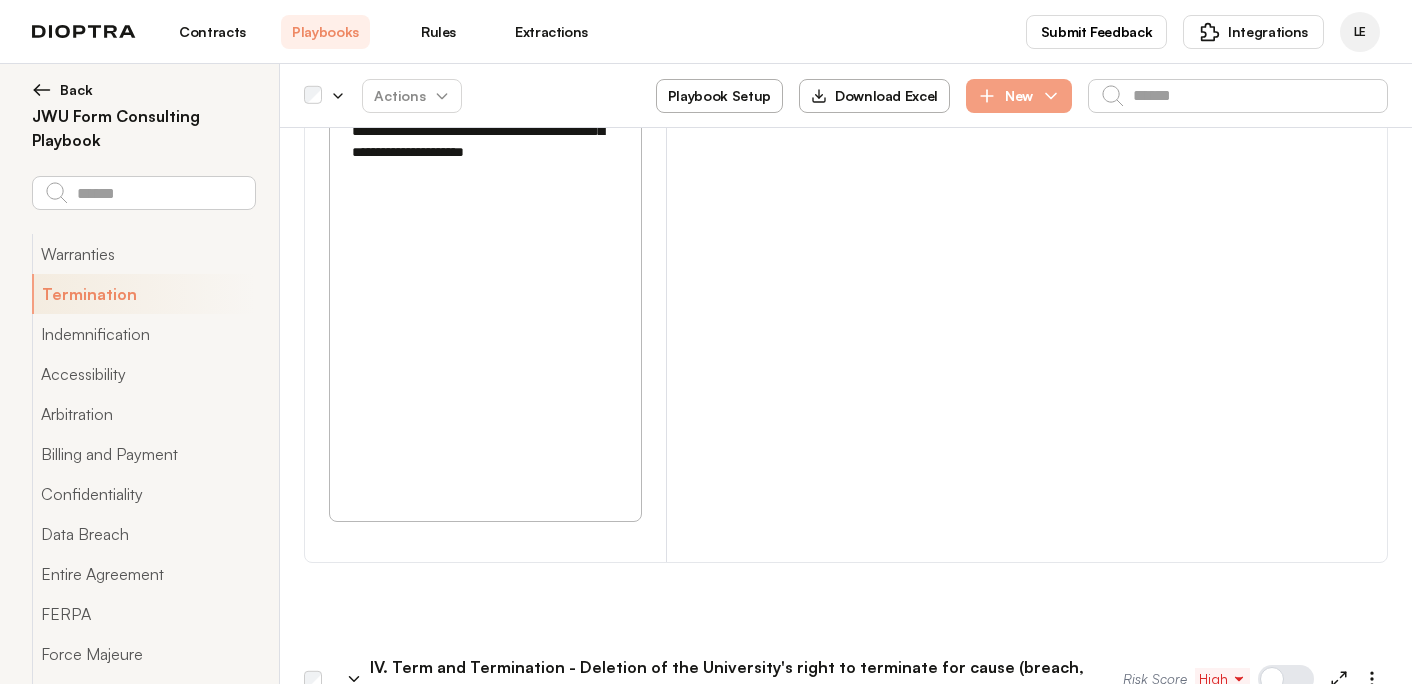 drag, startPoint x: 485, startPoint y: 454, endPoint x: 536, endPoint y: 459, distance: 51.24451 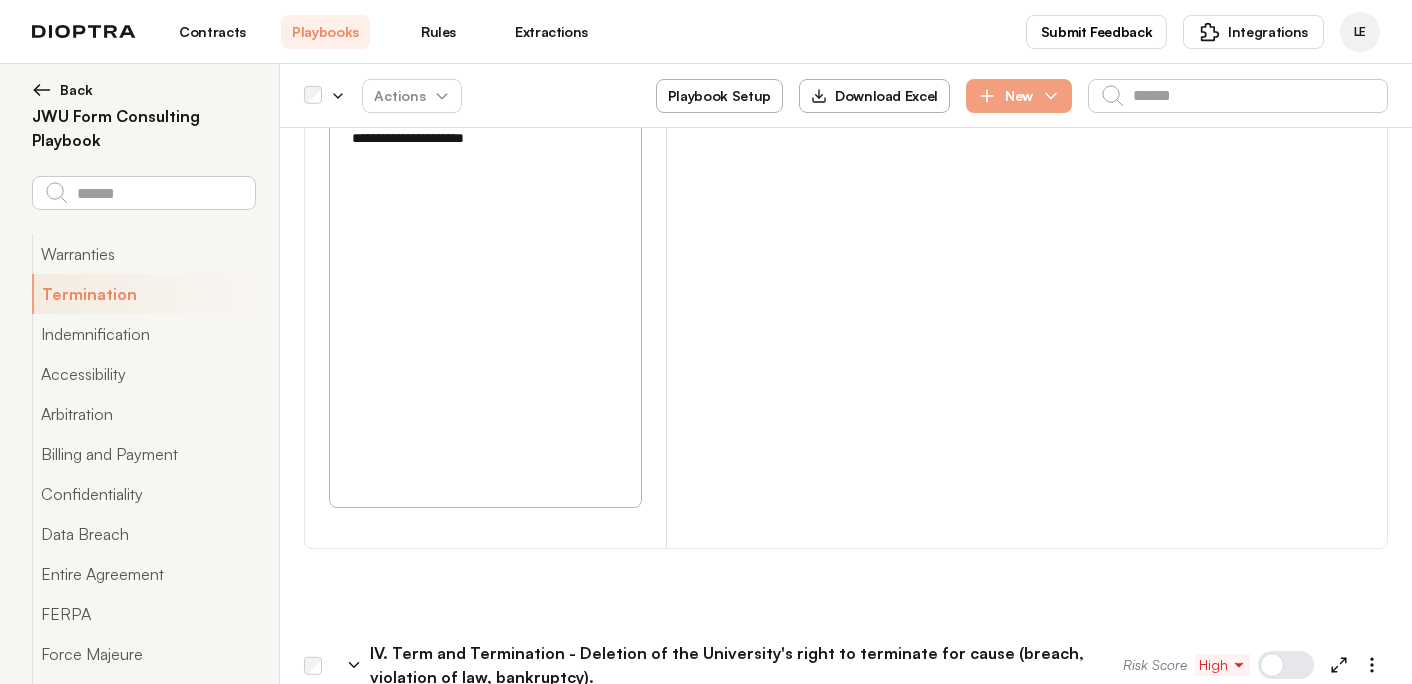 scroll, scrollTop: 7988, scrollLeft: 0, axis: vertical 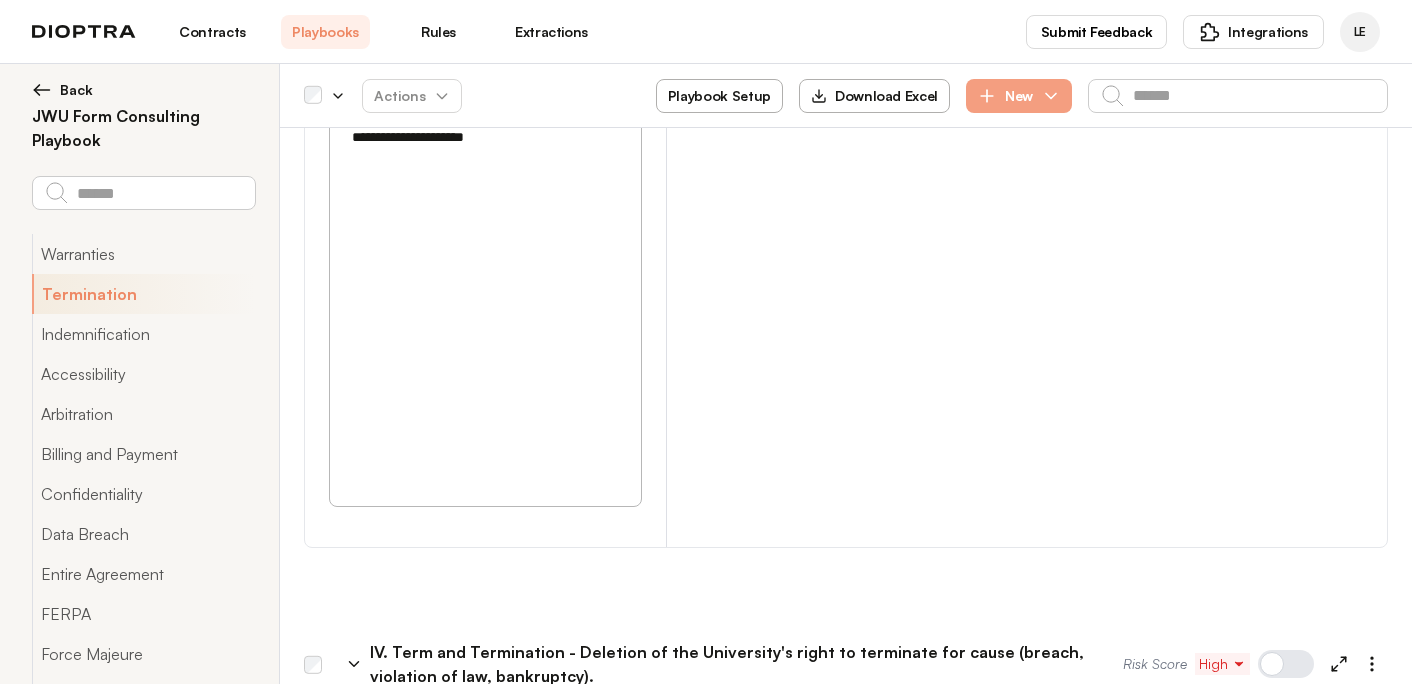 click on "**********" at bounding box center (485, 963) 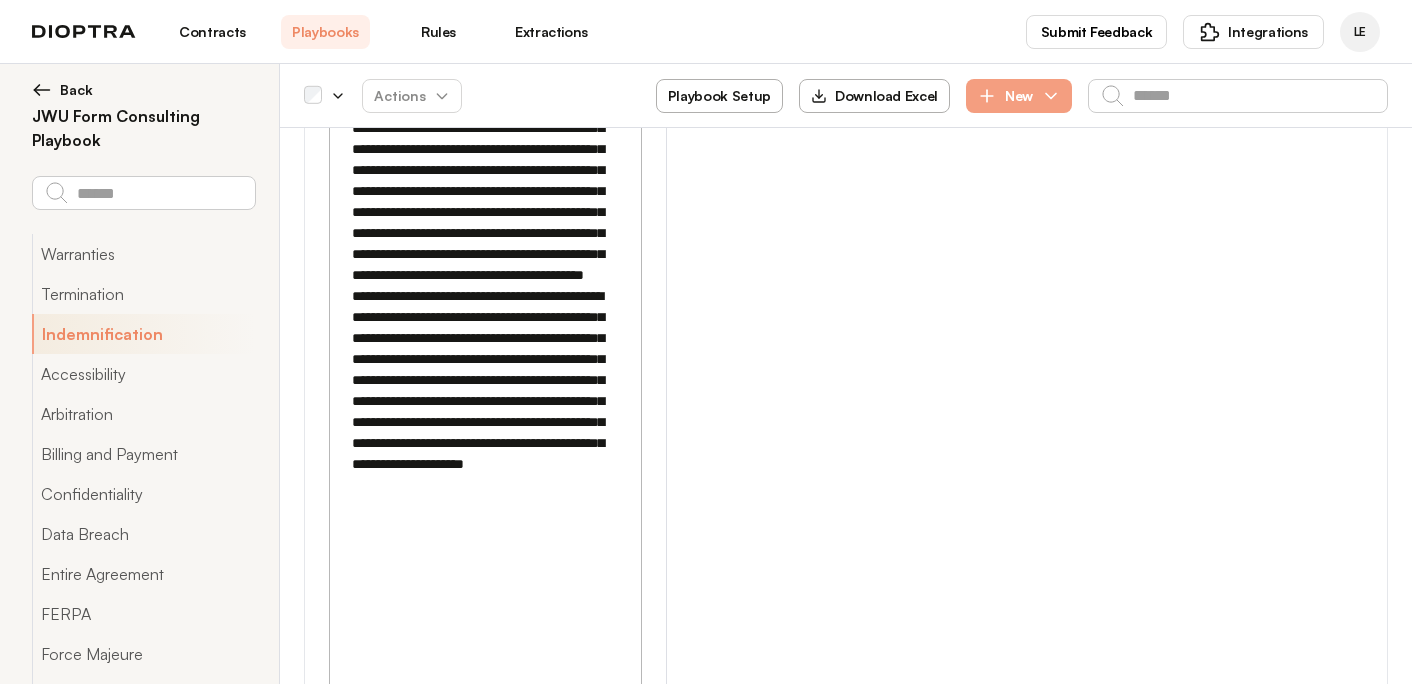 scroll, scrollTop: 11656, scrollLeft: 0, axis: vertical 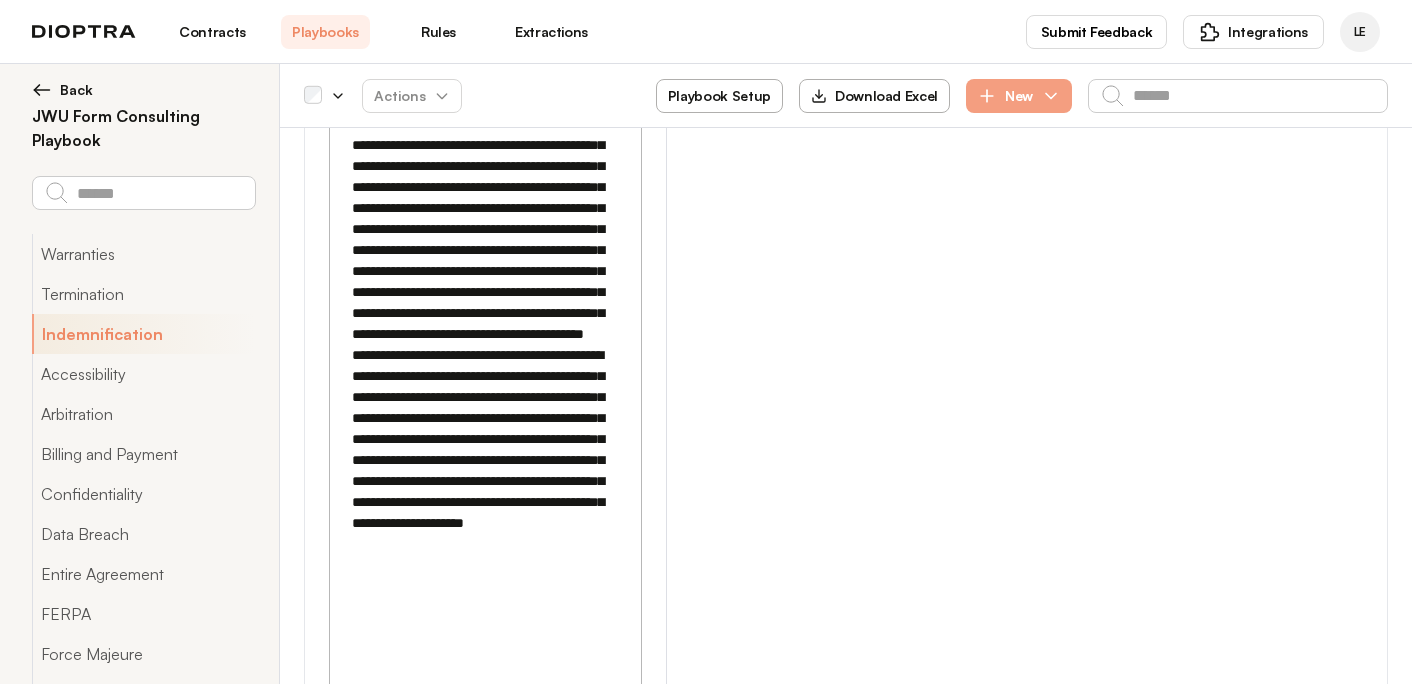 click 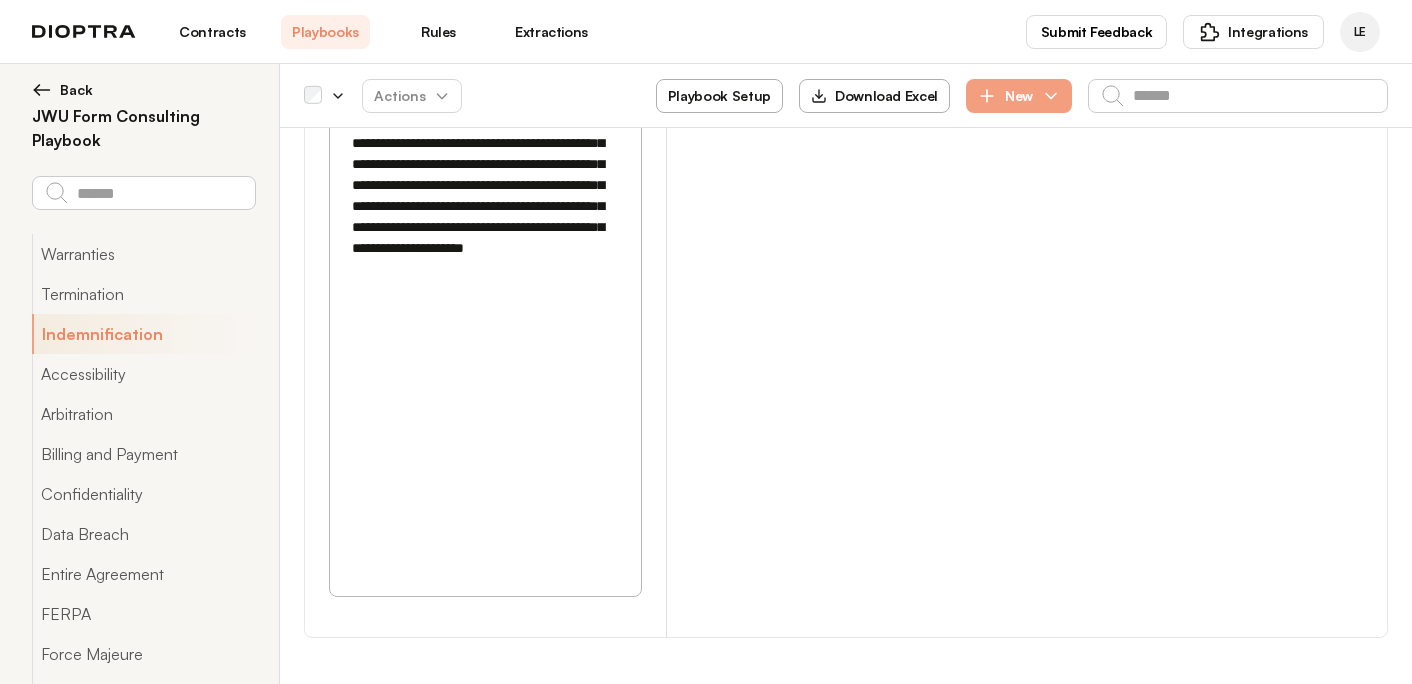 scroll, scrollTop: 11933, scrollLeft: 0, axis: vertical 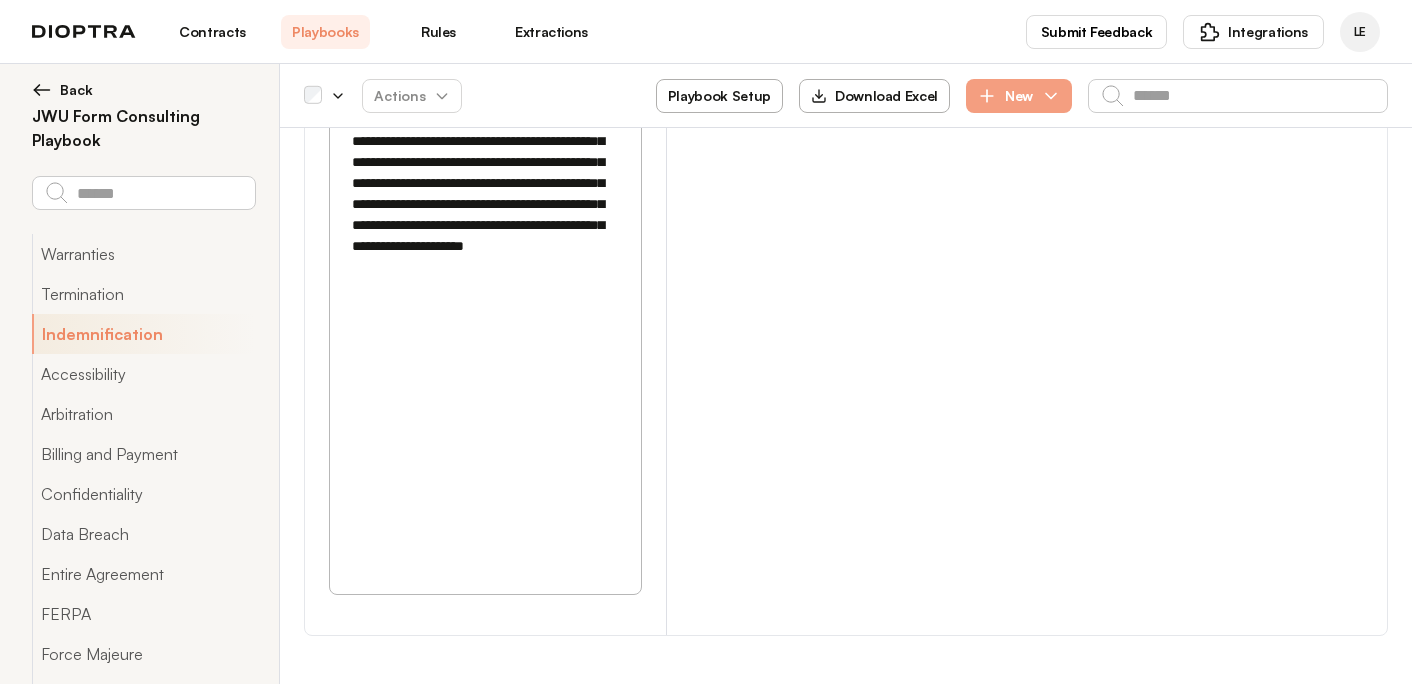 drag, startPoint x: 537, startPoint y: 301, endPoint x: 400, endPoint y: 399, distance: 168.44287 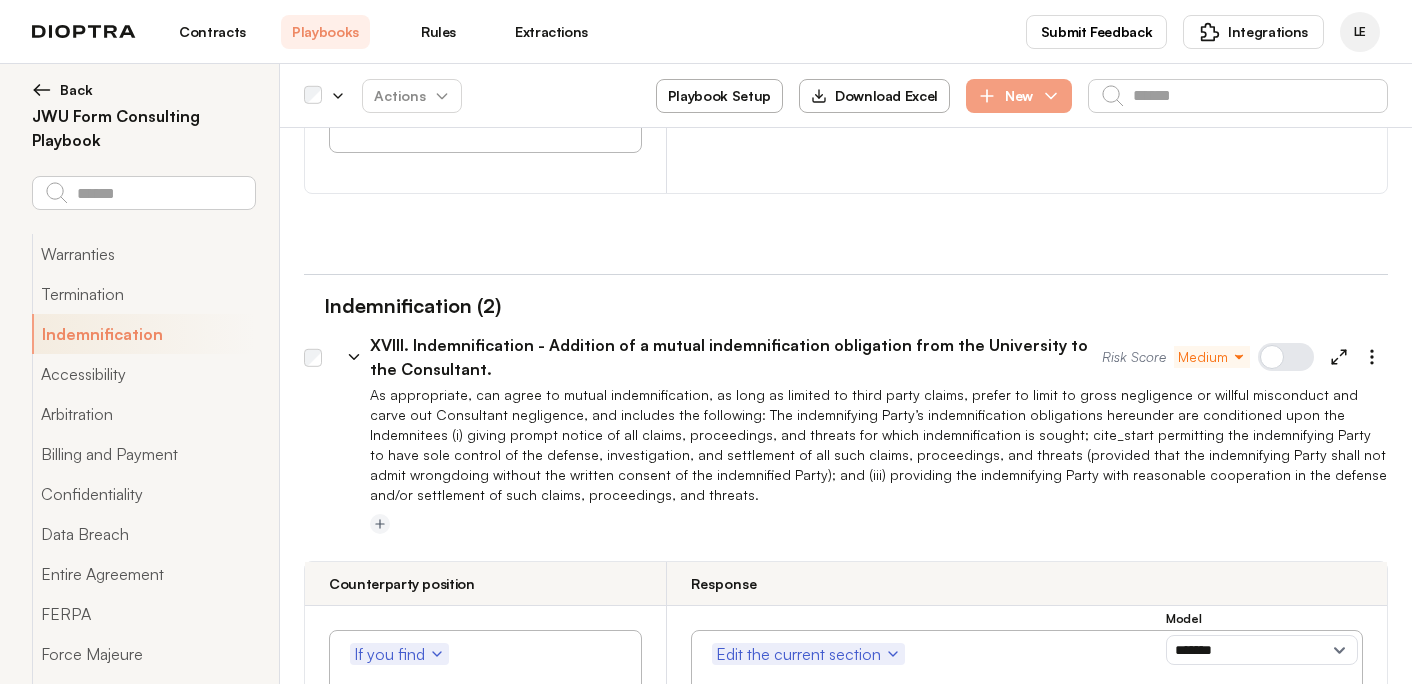 type on "**********" 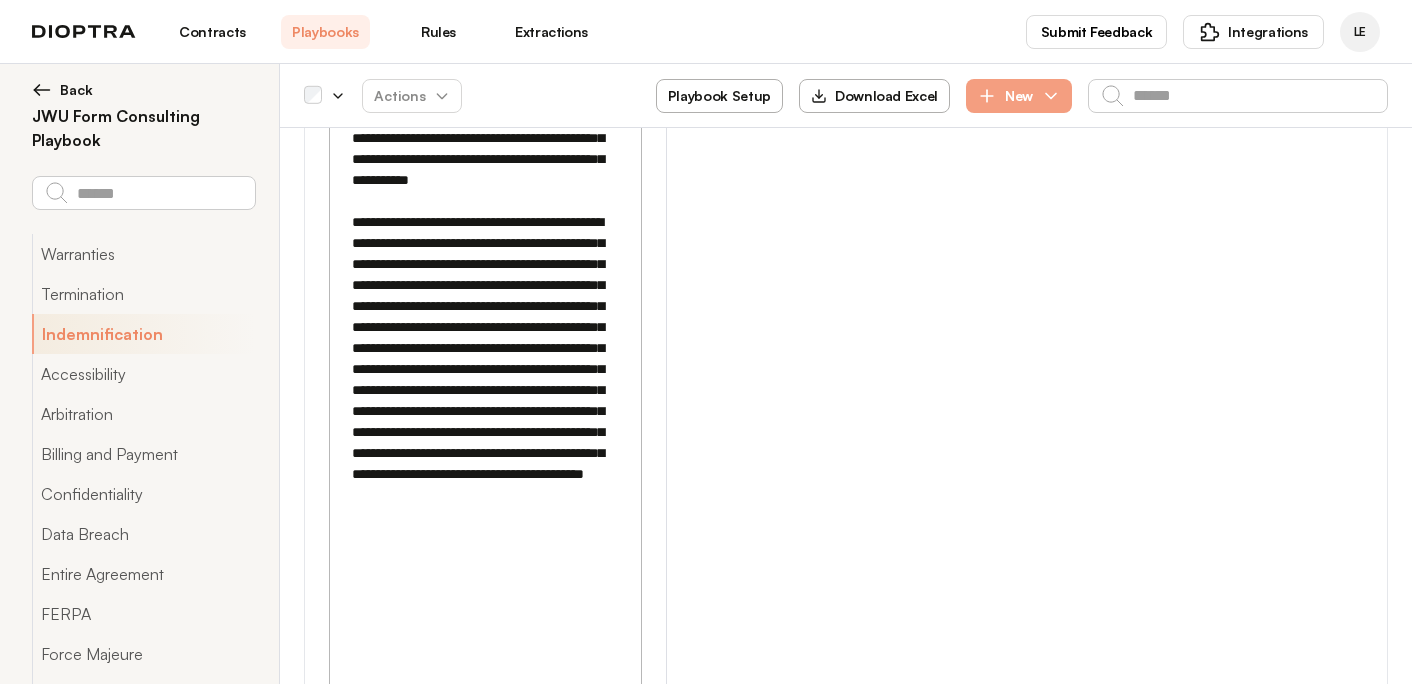 scroll, scrollTop: 14272, scrollLeft: 0, axis: vertical 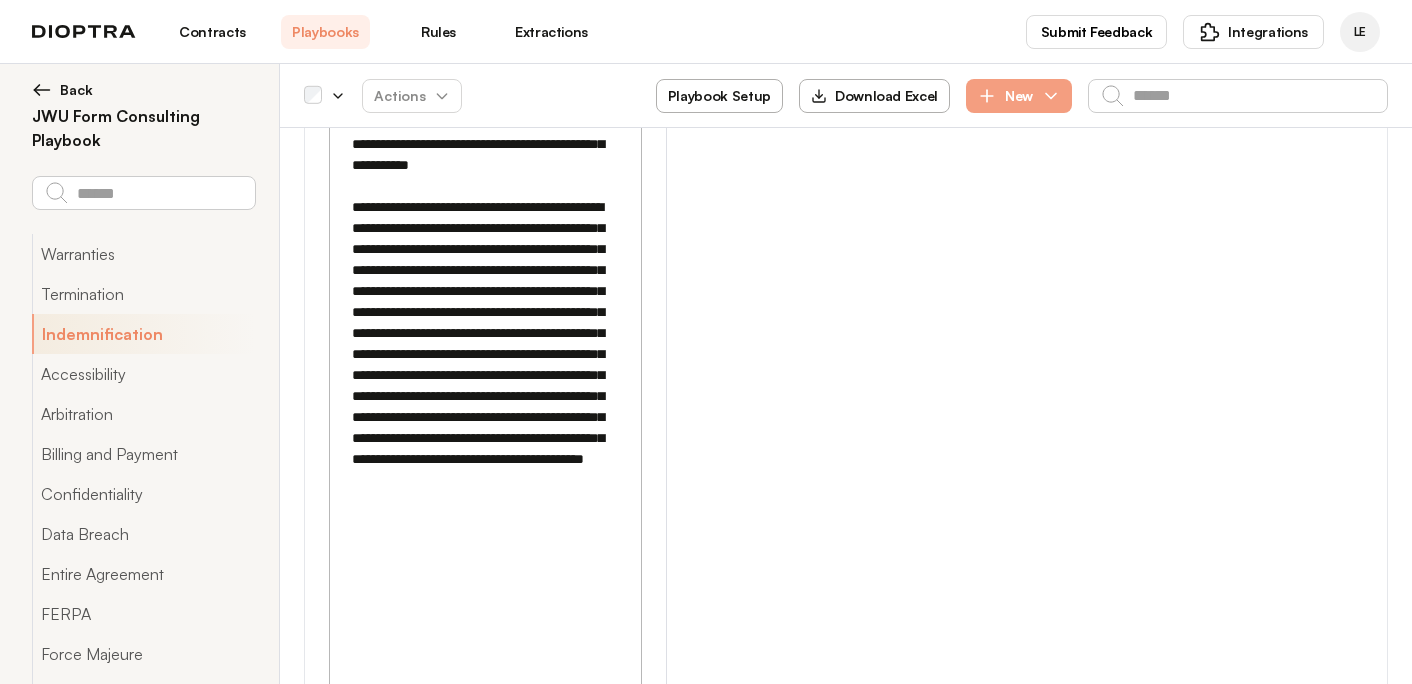 drag, startPoint x: 538, startPoint y: 325, endPoint x: 448, endPoint y: 391, distance: 111.60645 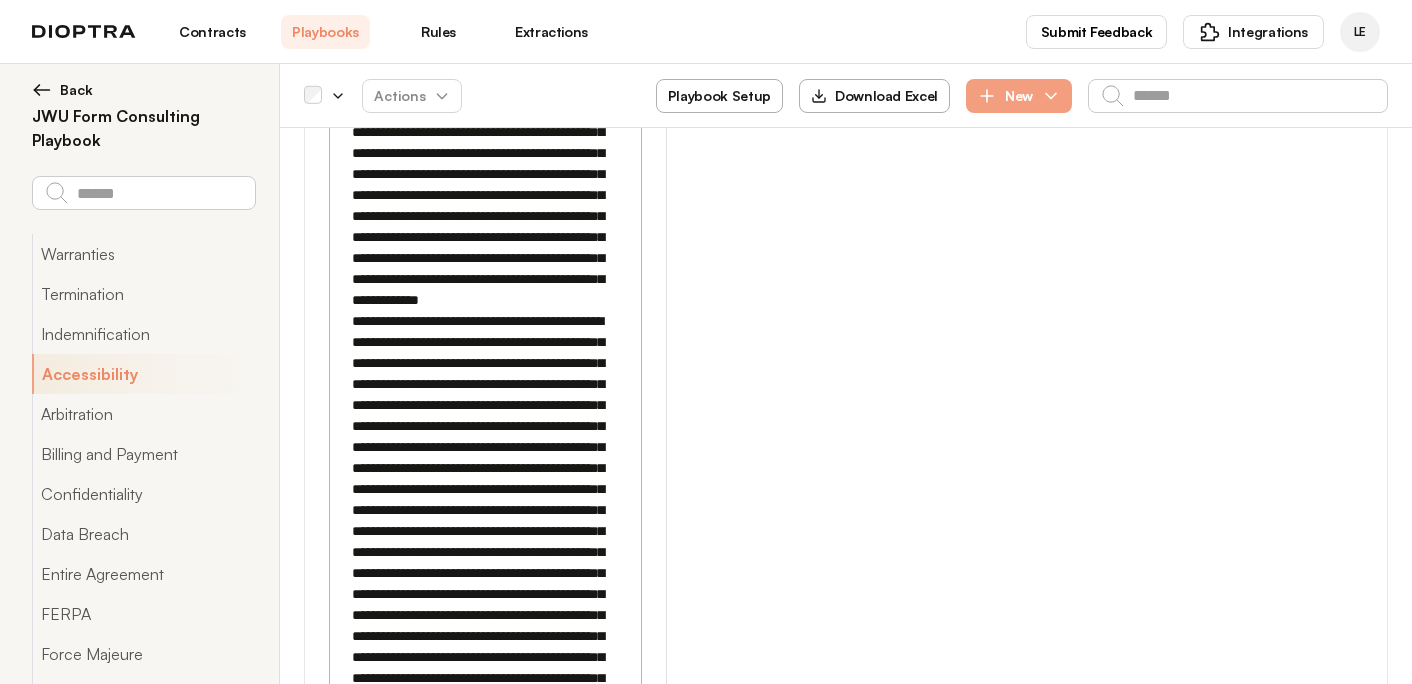 scroll, scrollTop: 16164, scrollLeft: 0, axis: vertical 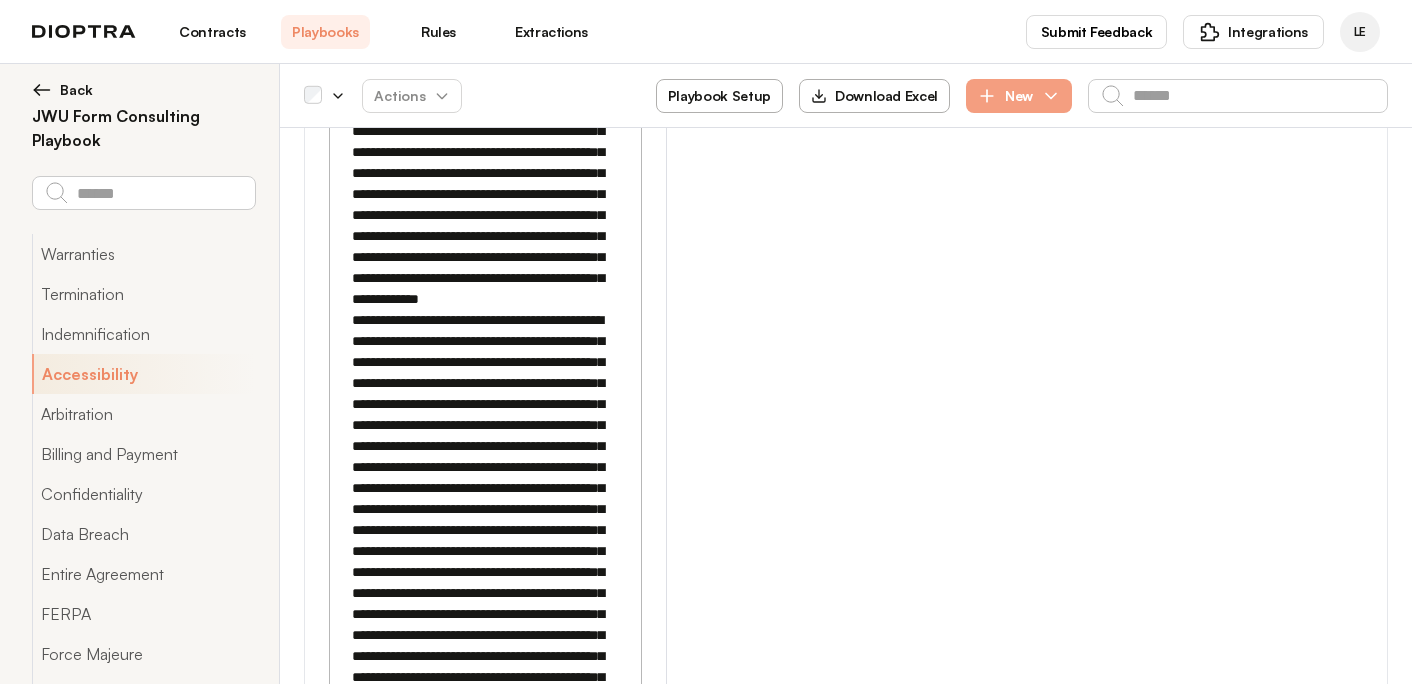 click 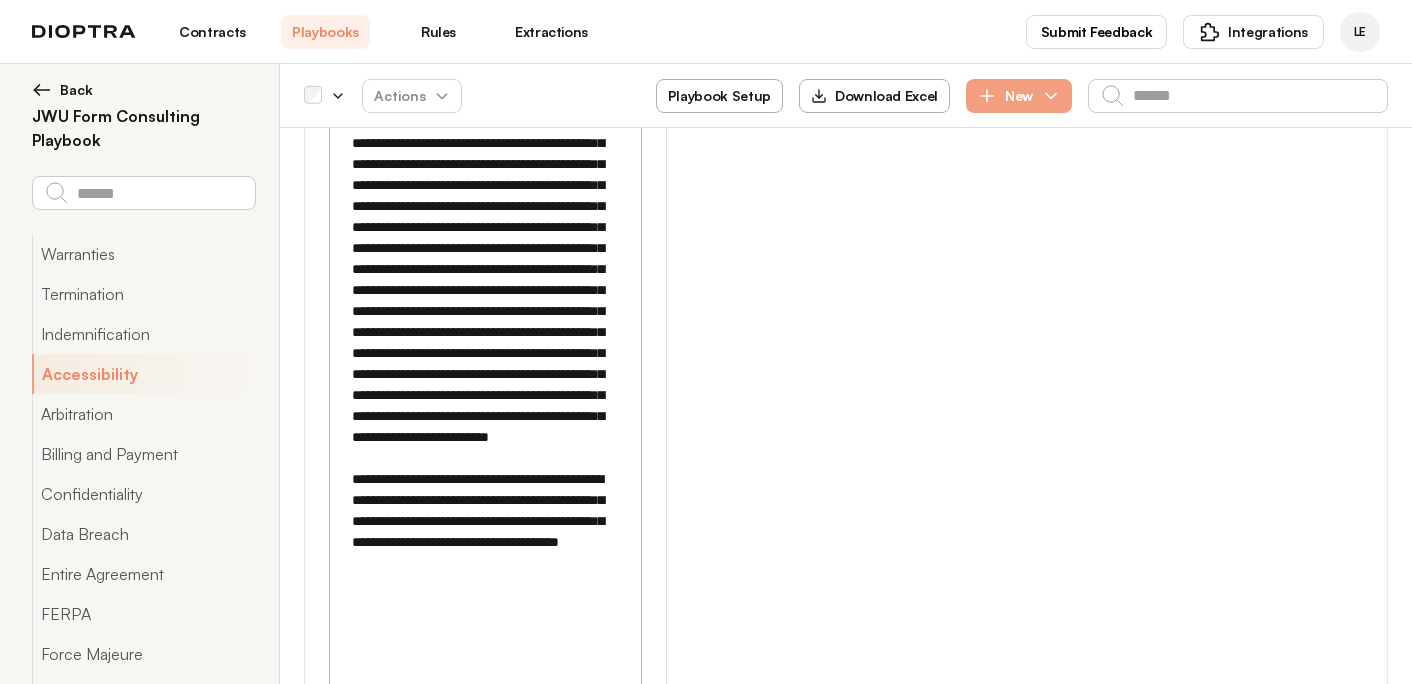 scroll, scrollTop: 16522, scrollLeft: 0, axis: vertical 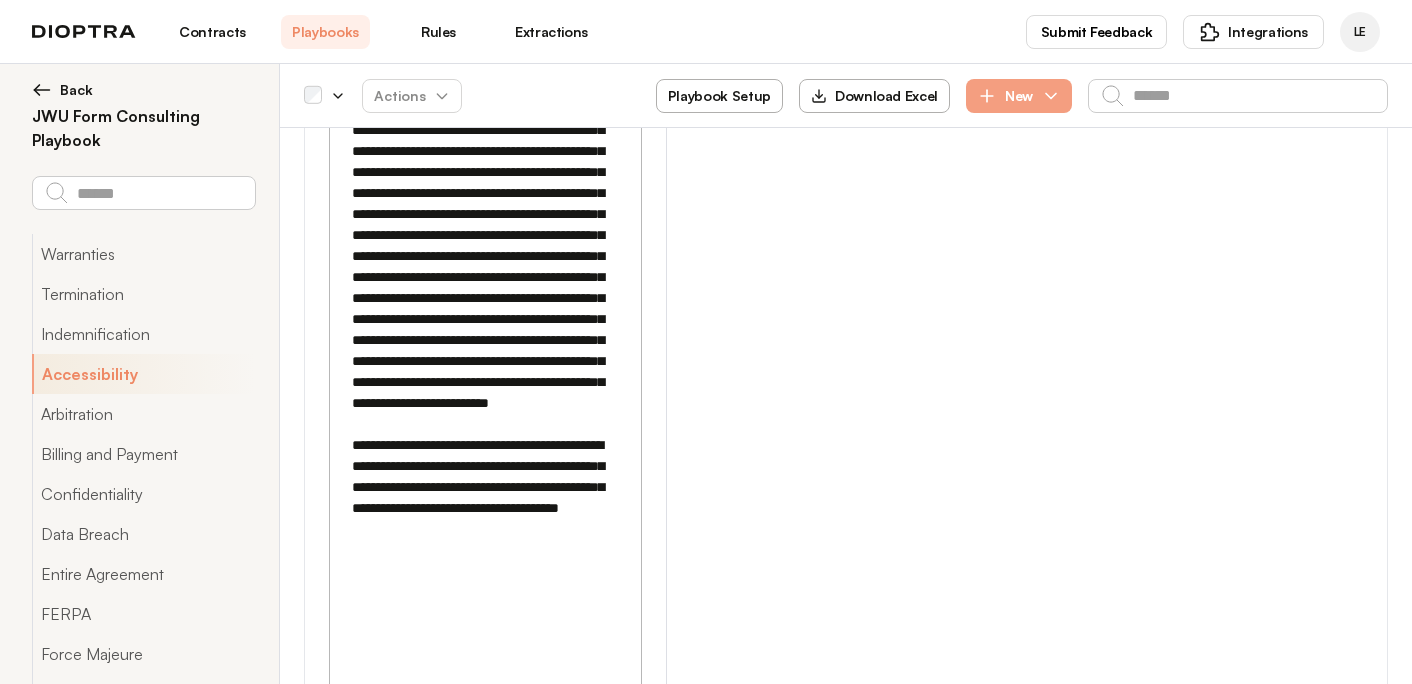drag, startPoint x: 512, startPoint y: 208, endPoint x: 448, endPoint y: 271, distance: 89.80534 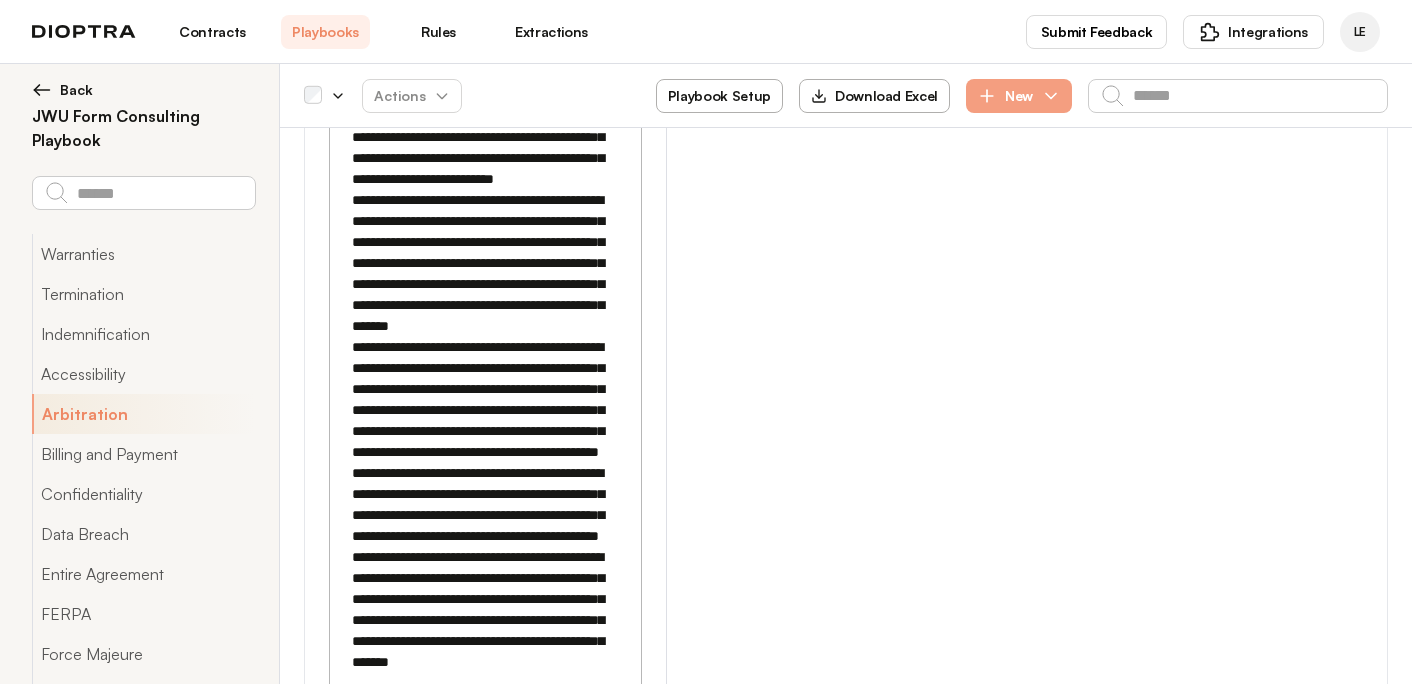 scroll, scrollTop: 18601, scrollLeft: 0, axis: vertical 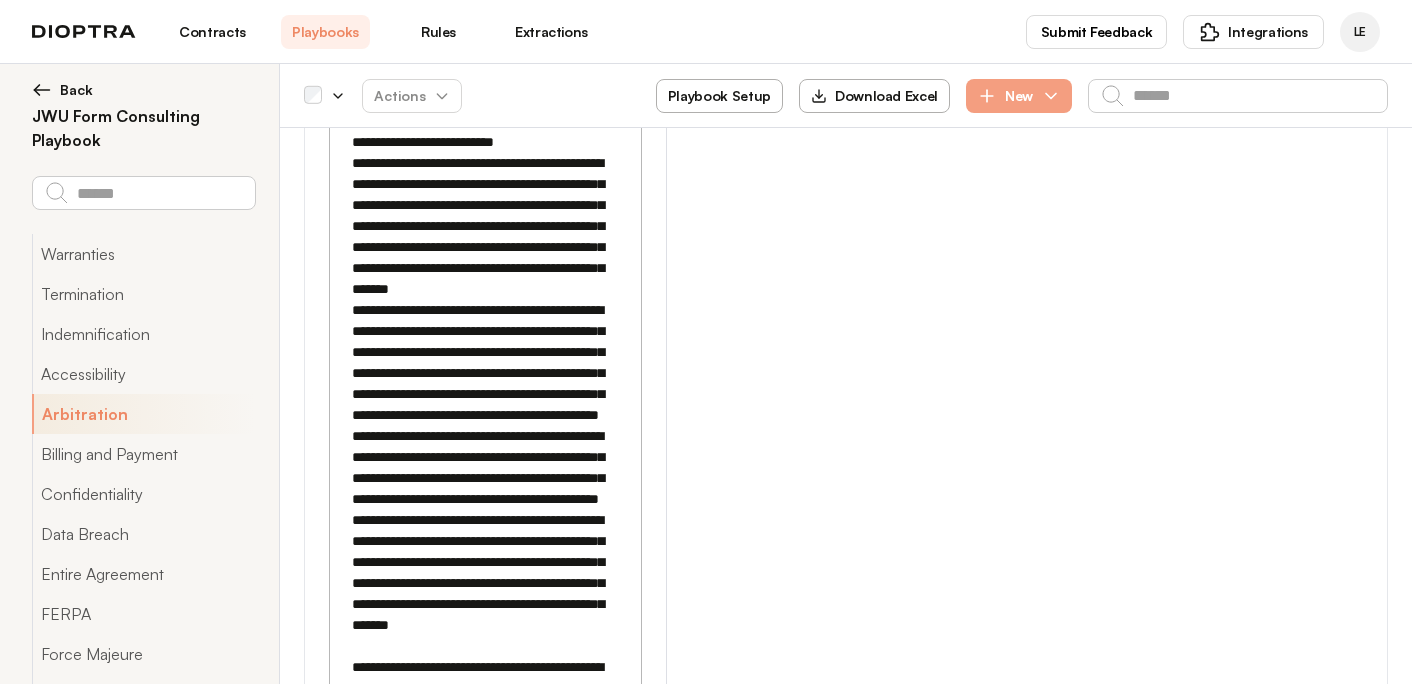 click 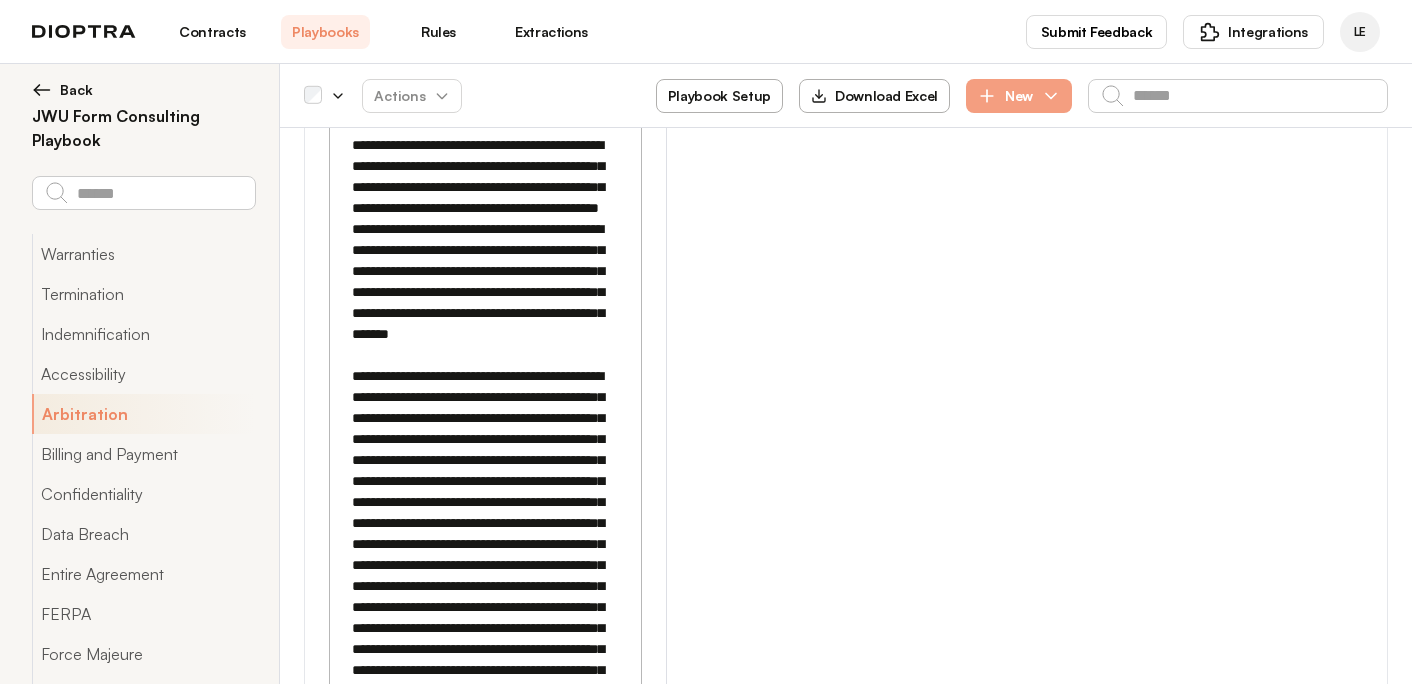 scroll, scrollTop: 18895, scrollLeft: 0, axis: vertical 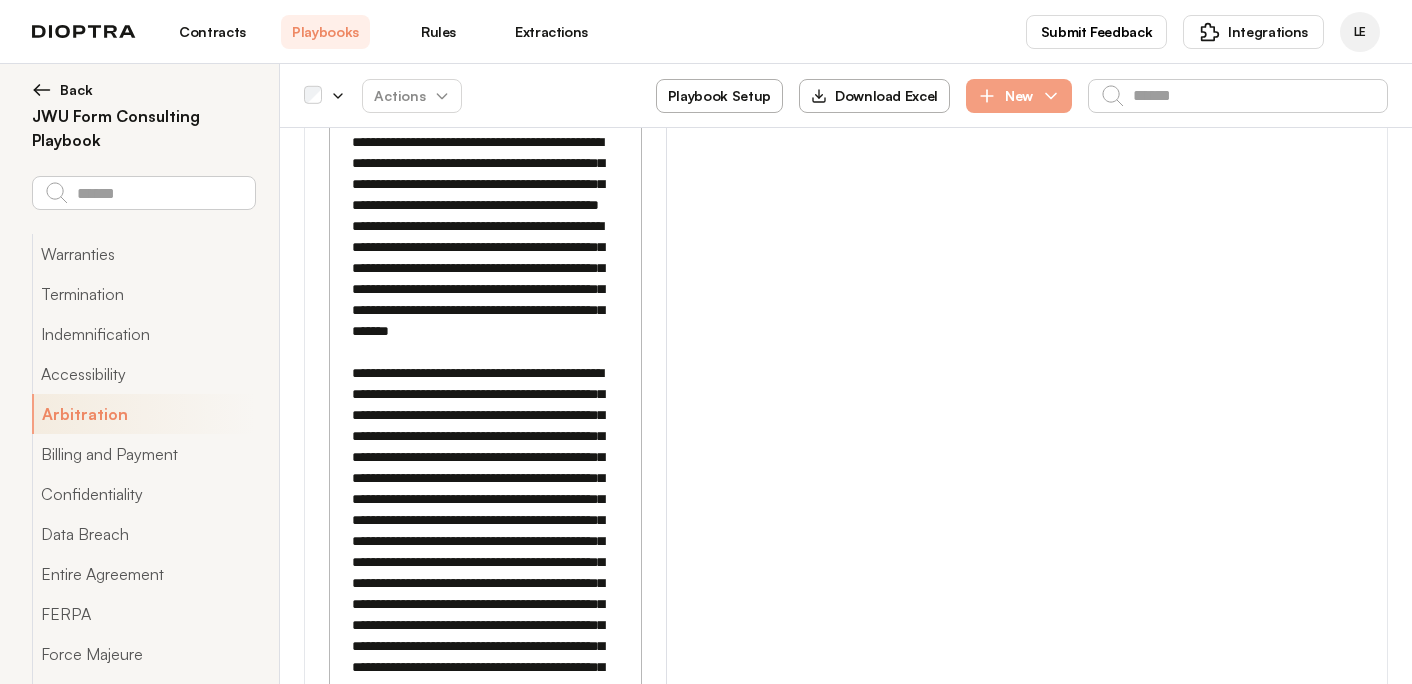 drag, startPoint x: 513, startPoint y: 230, endPoint x: 447, endPoint y: 285, distance: 85.91275 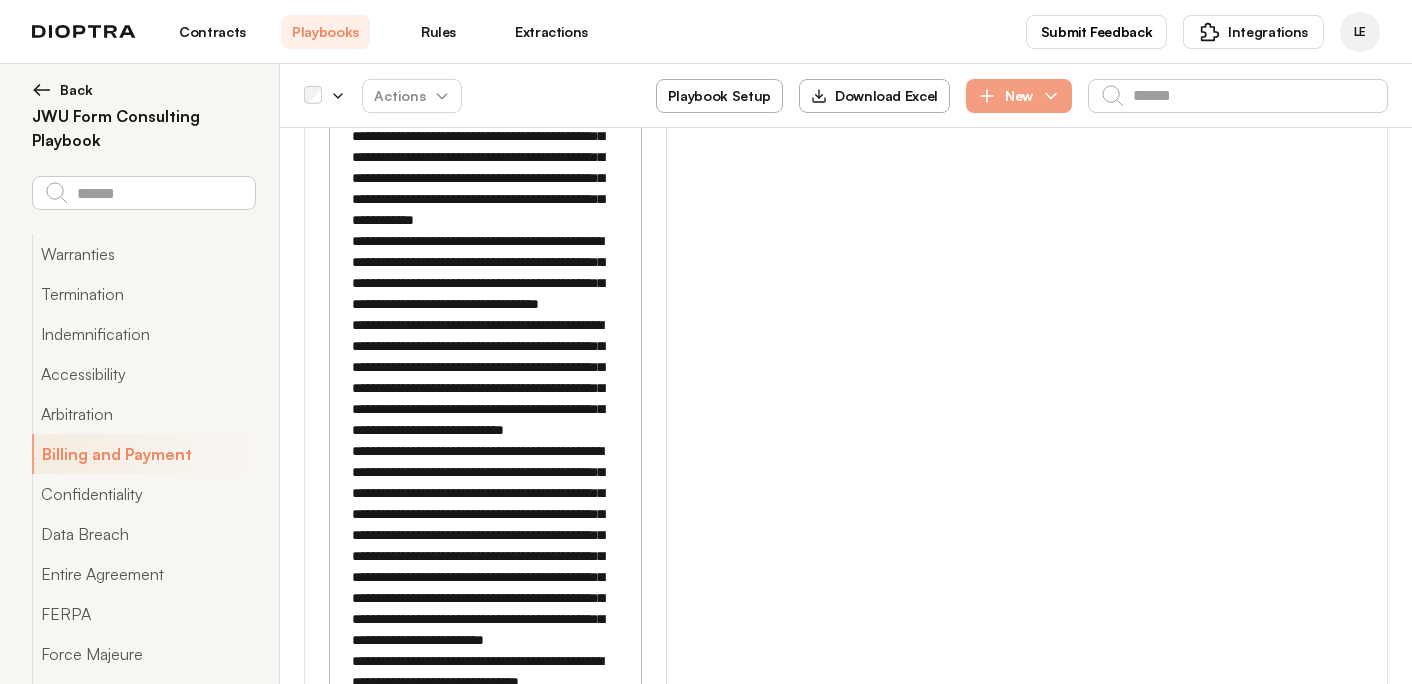 scroll, scrollTop: 21154, scrollLeft: 0, axis: vertical 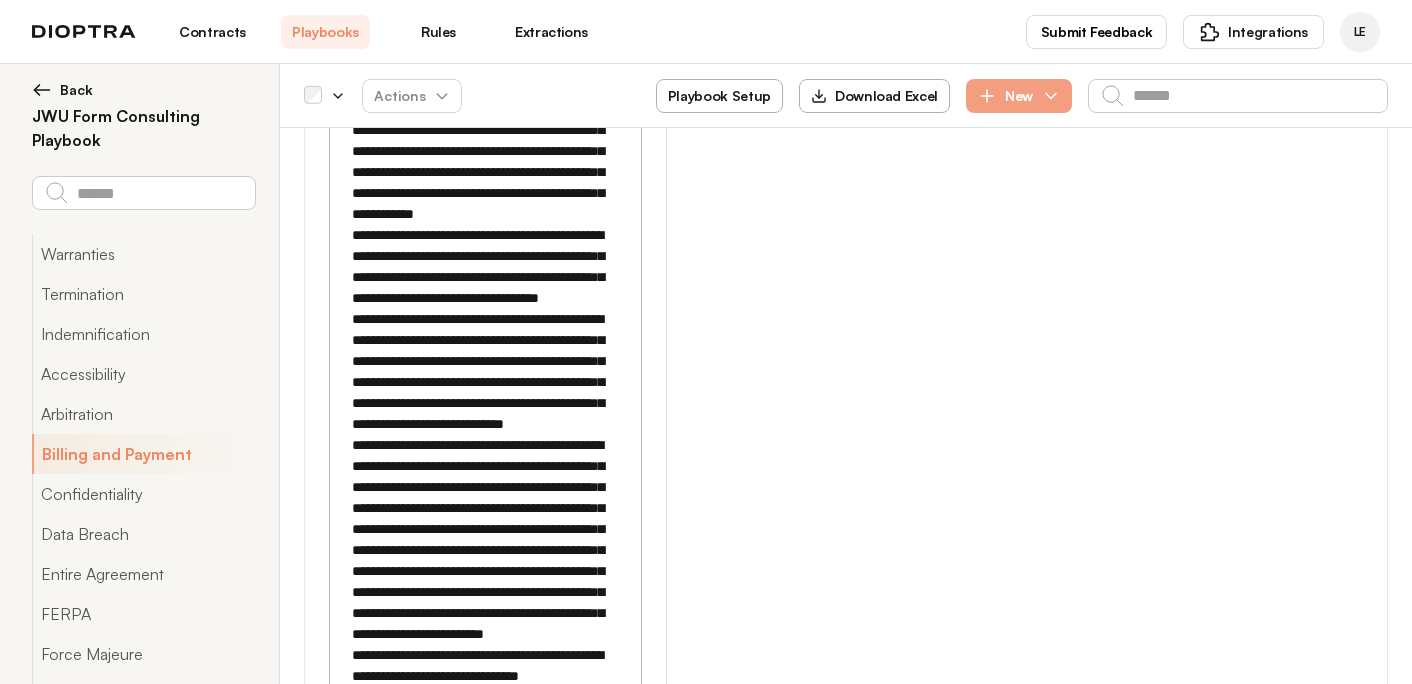 click 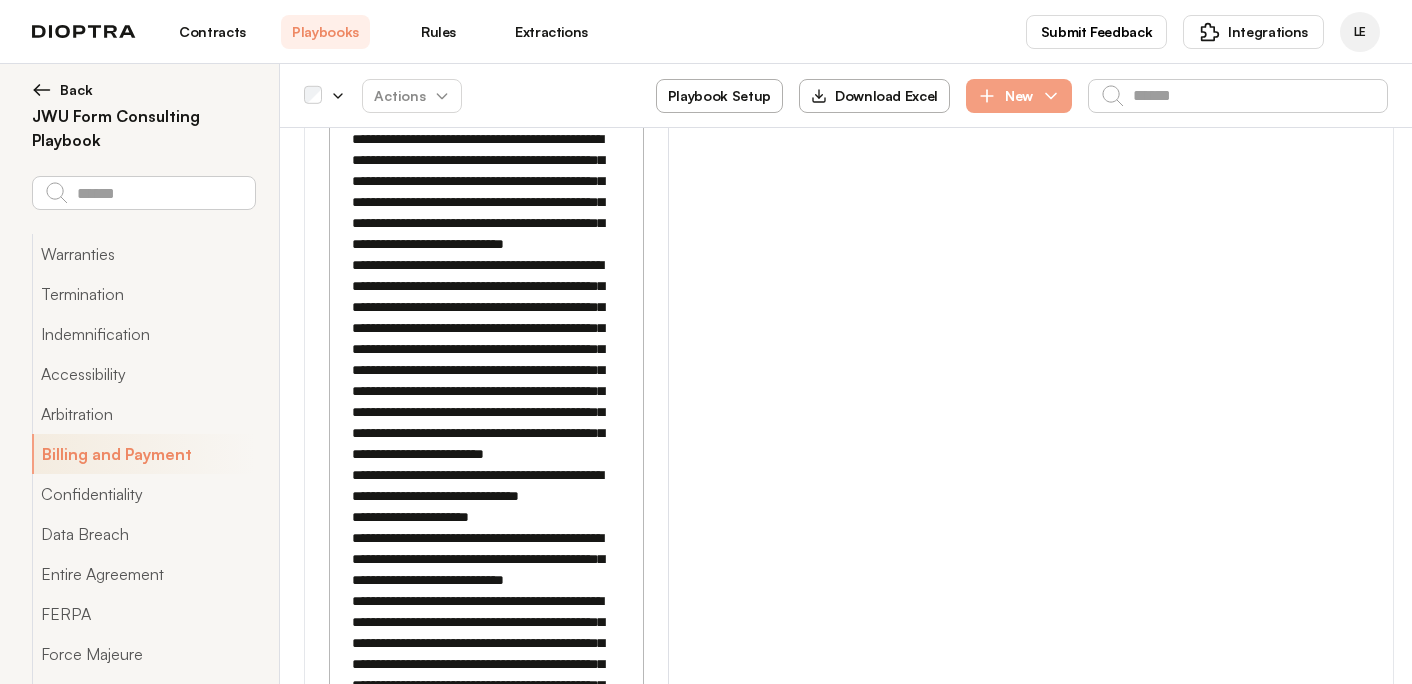 scroll, scrollTop: 21263, scrollLeft: 0, axis: vertical 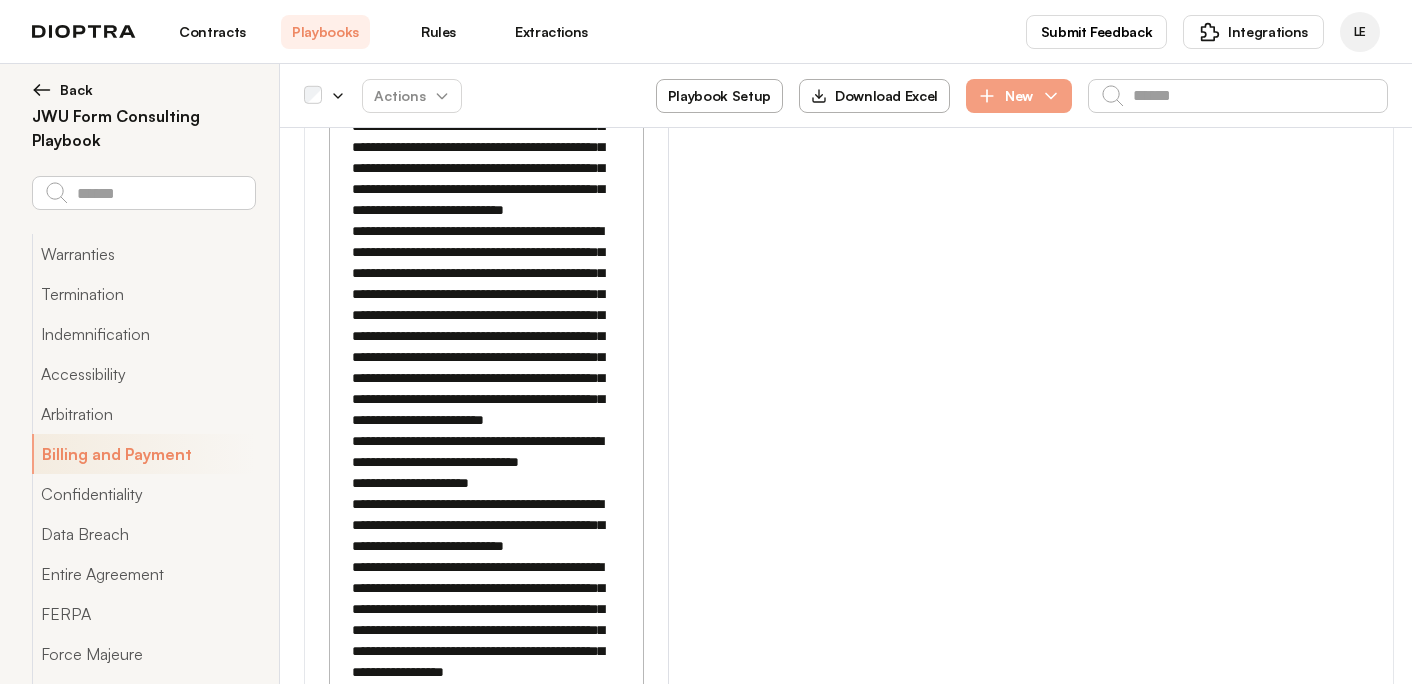 drag, startPoint x: 482, startPoint y: 362, endPoint x: 400, endPoint y: 417, distance: 98.73702 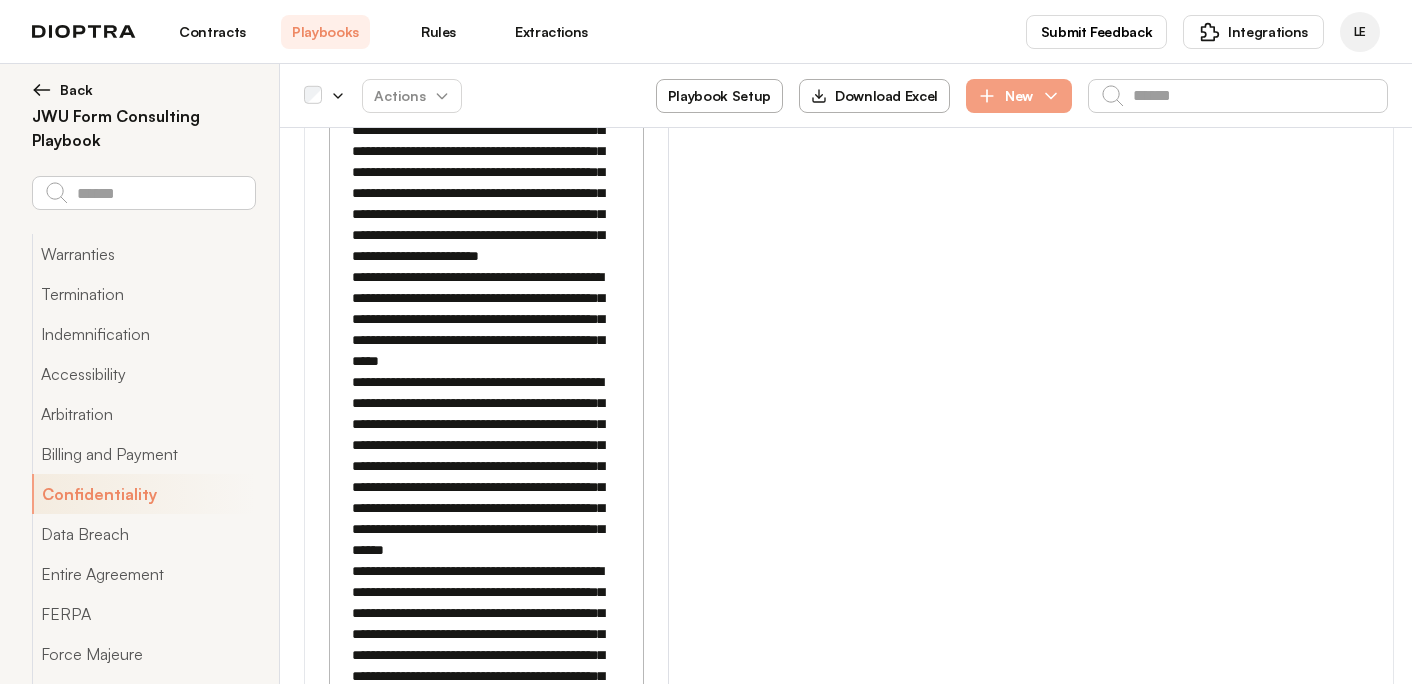 scroll, scrollTop: 23625, scrollLeft: 0, axis: vertical 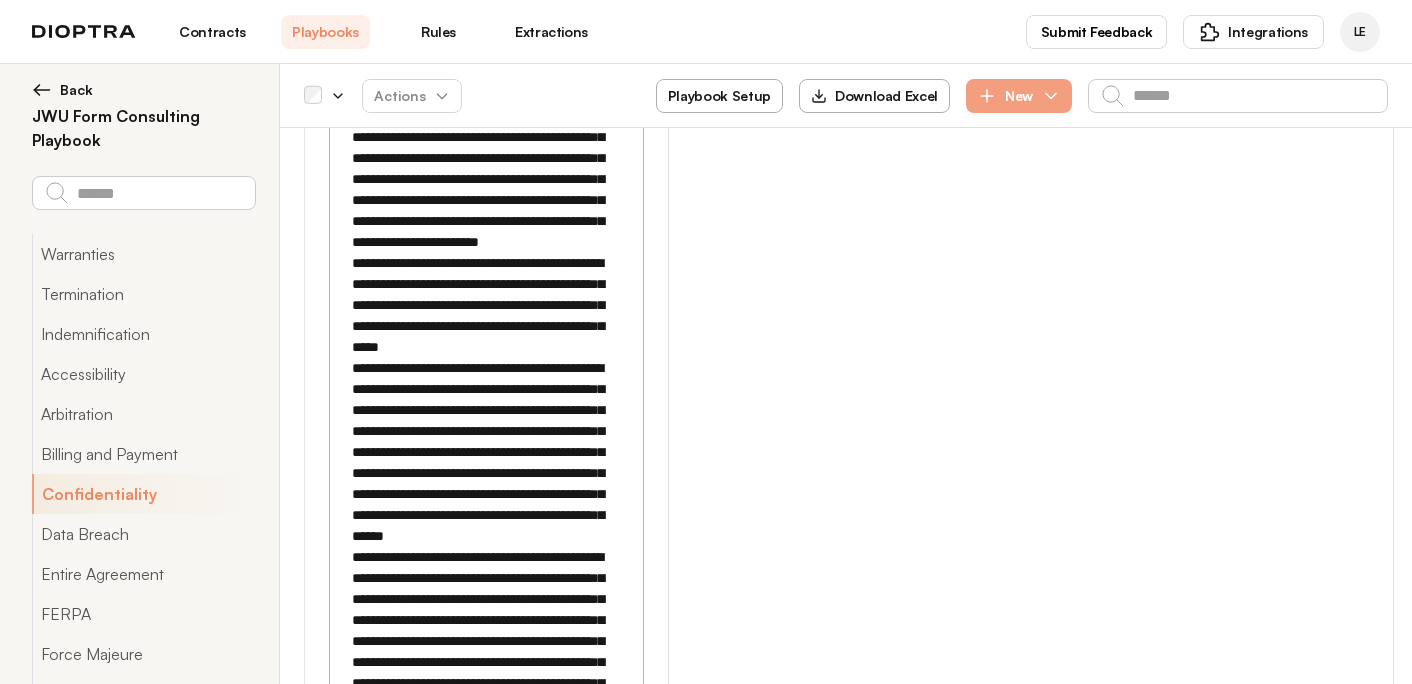 click 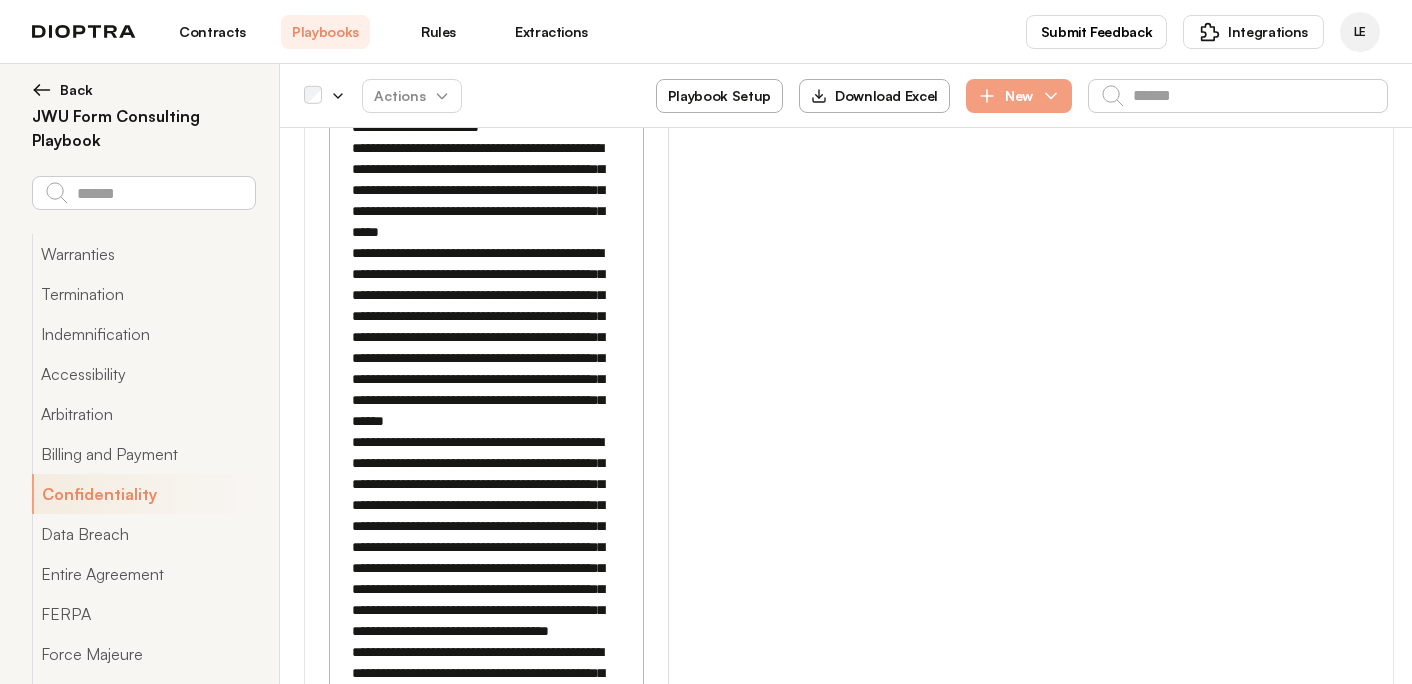 scroll, scrollTop: 23769, scrollLeft: 0, axis: vertical 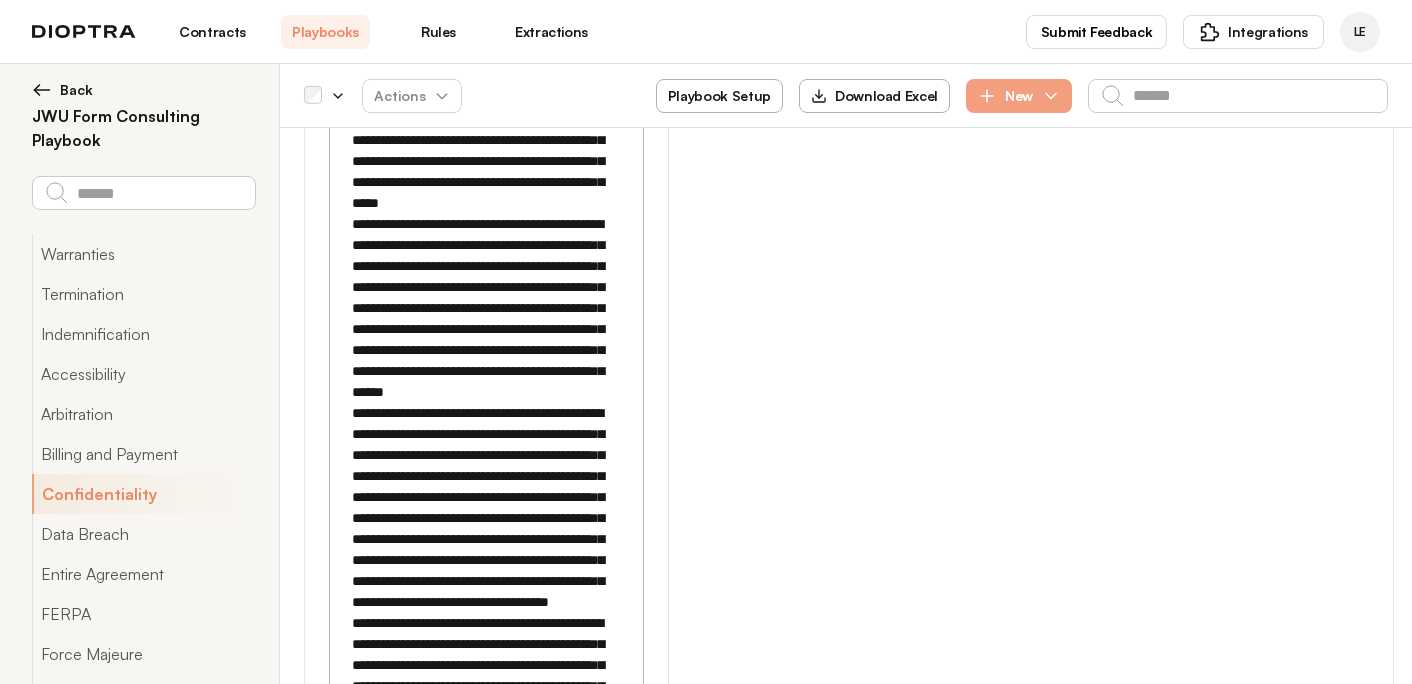 drag, startPoint x: 485, startPoint y: 370, endPoint x: 596, endPoint y: 449, distance: 136.24243 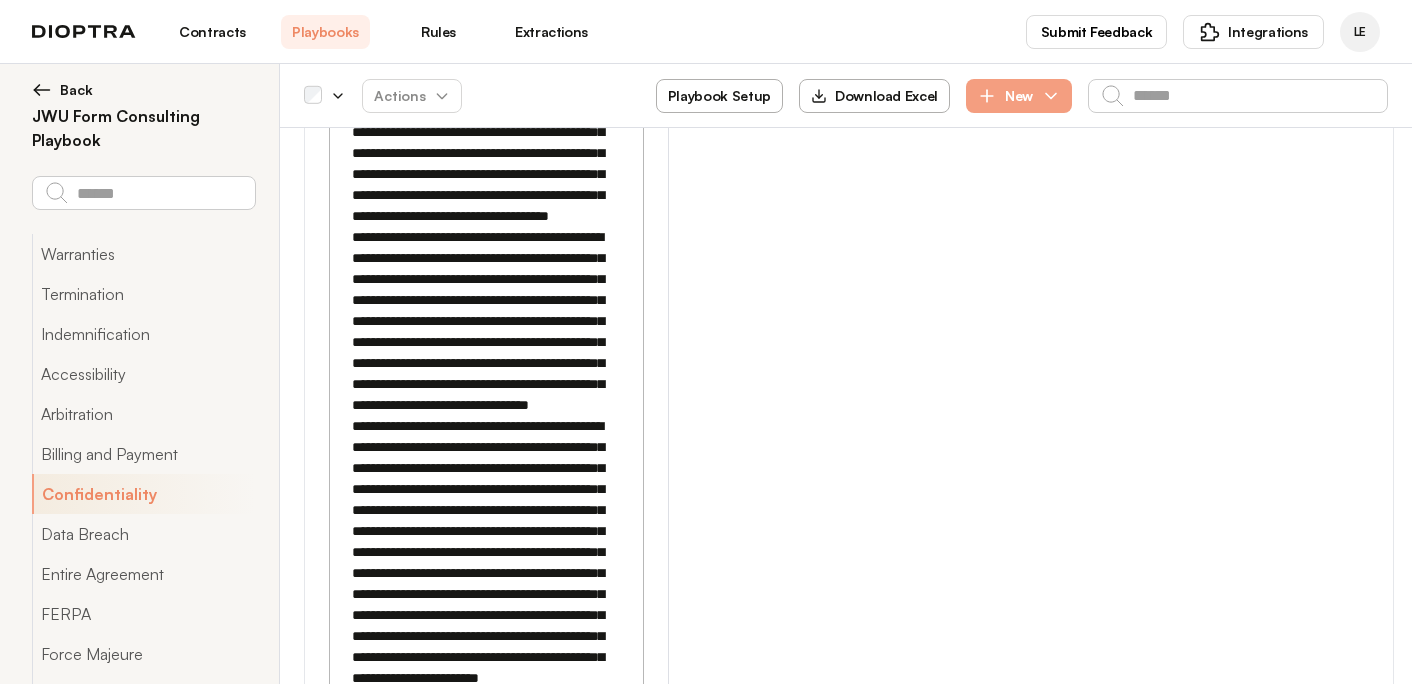 click on "Save" at bounding box center [1175, 2199] 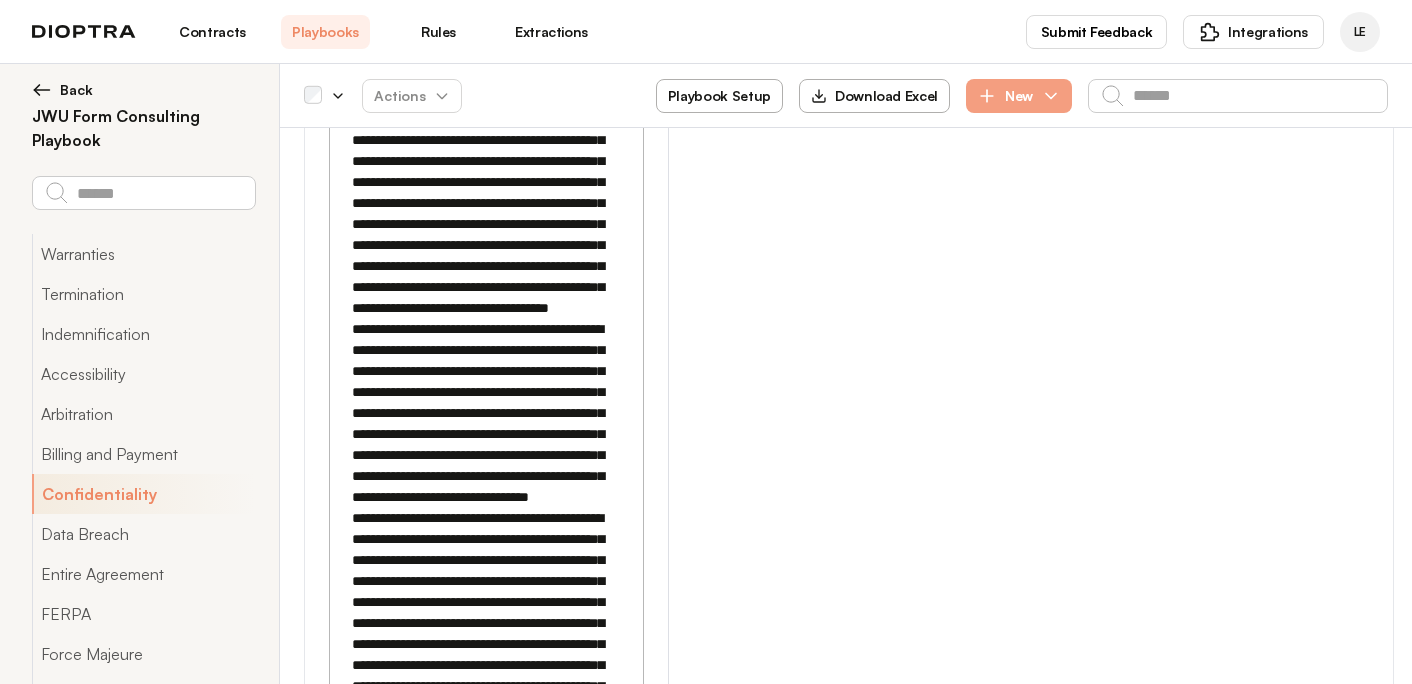scroll, scrollTop: 23950, scrollLeft: 0, axis: vertical 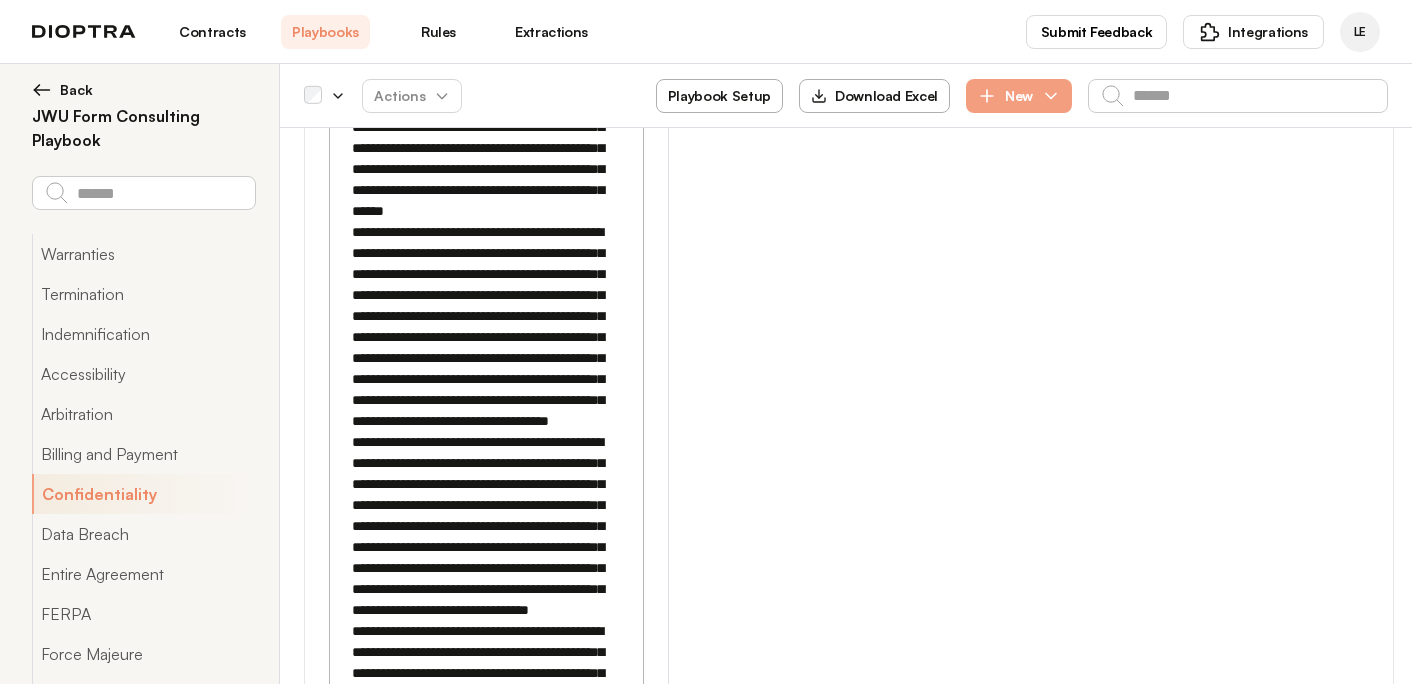 click on "**********" at bounding box center [485, 1940] 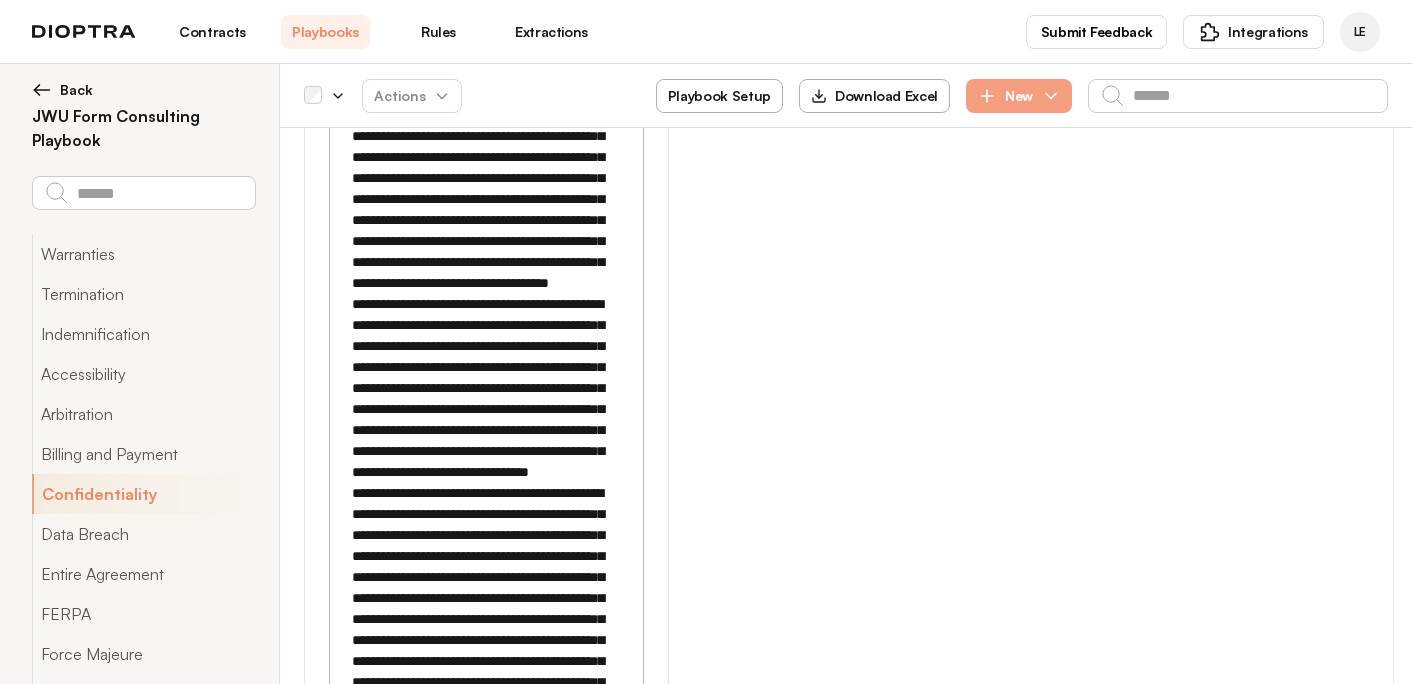 scroll, scrollTop: 24159, scrollLeft: 0, axis: vertical 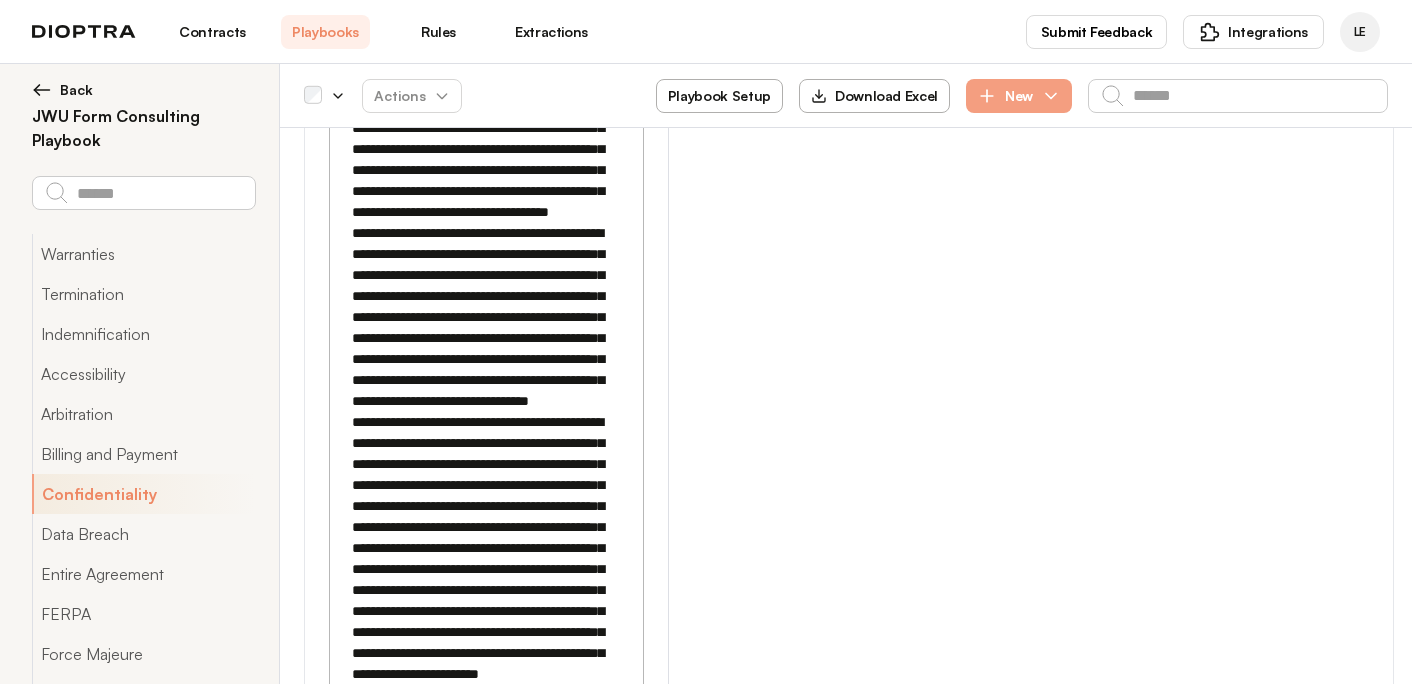 type on "**********" 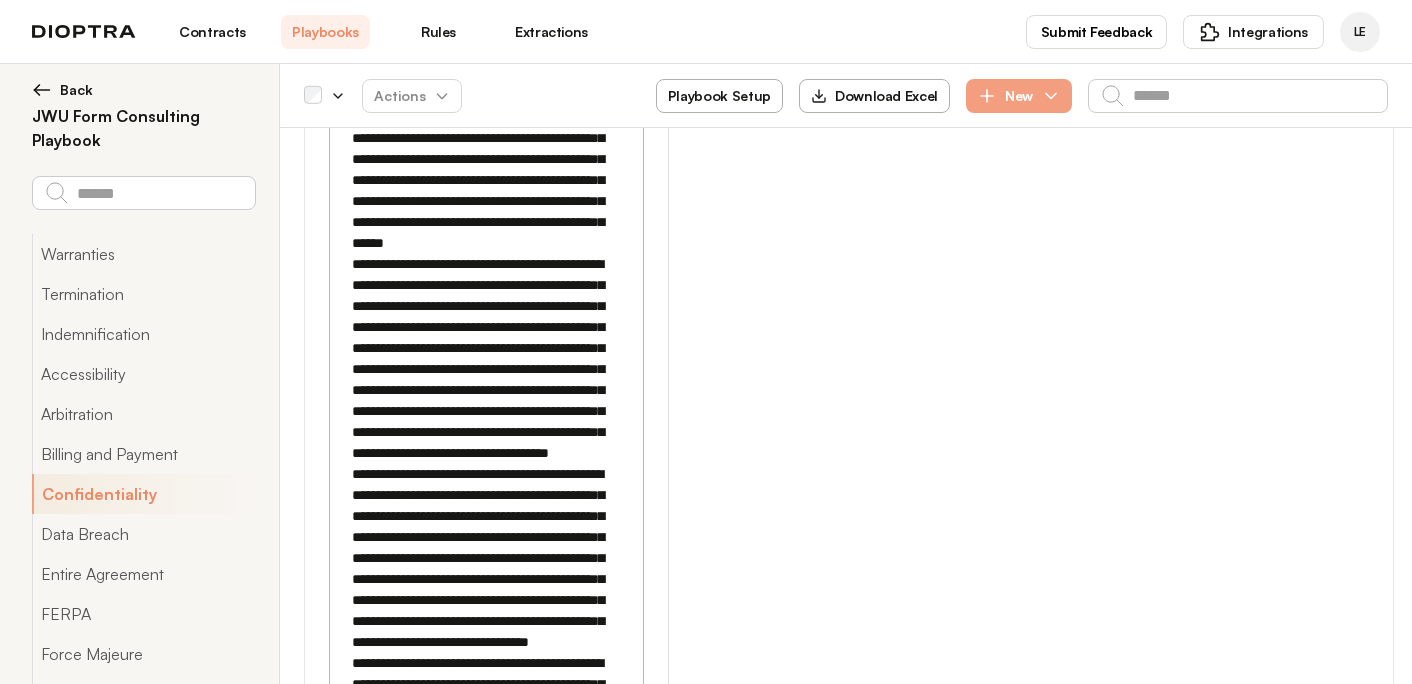 scroll, scrollTop: 23902, scrollLeft: 0, axis: vertical 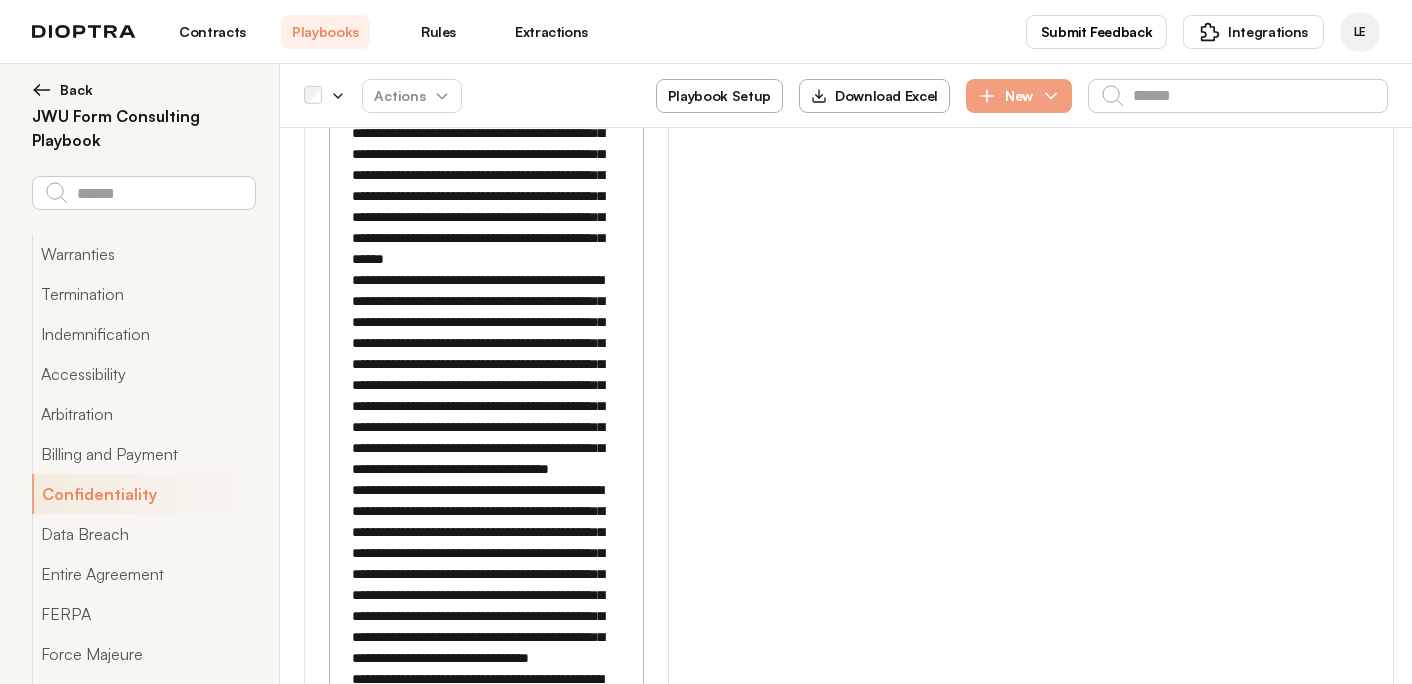 click on "**********" at bounding box center [485, 1988] 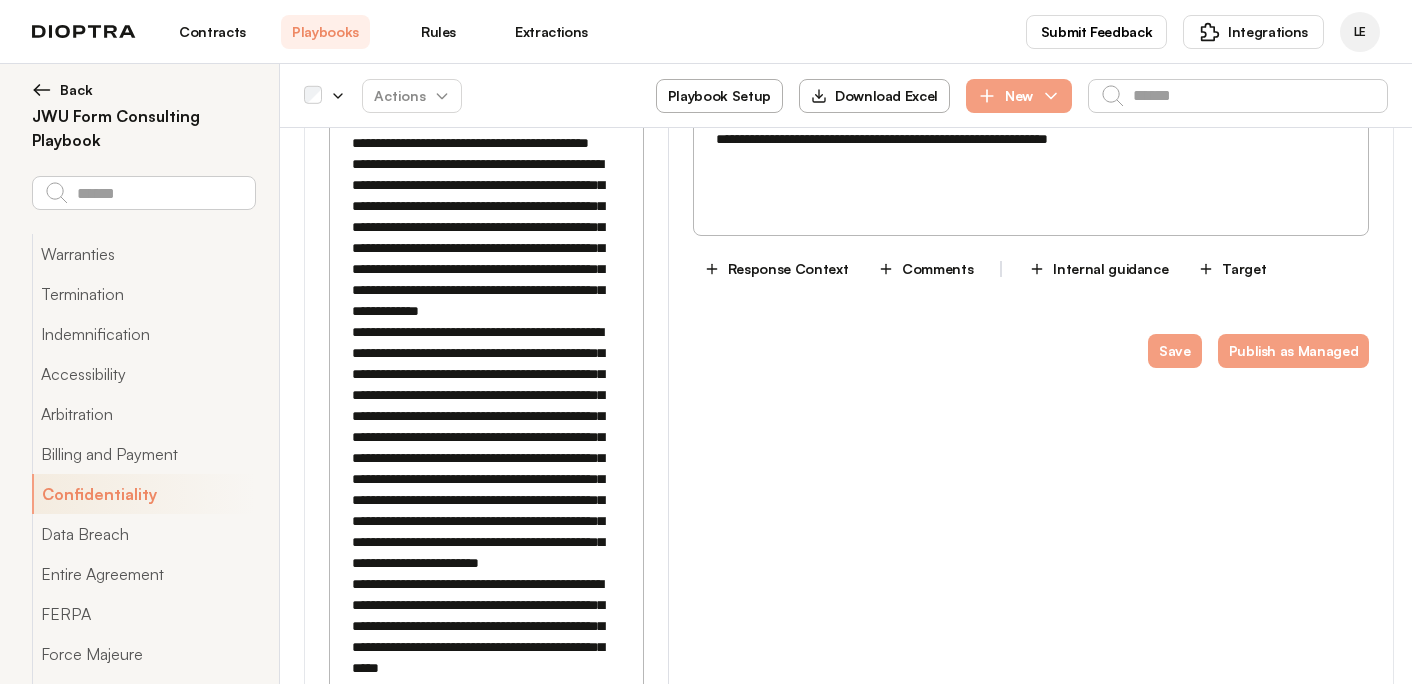scroll, scrollTop: 26009, scrollLeft: 0, axis: vertical 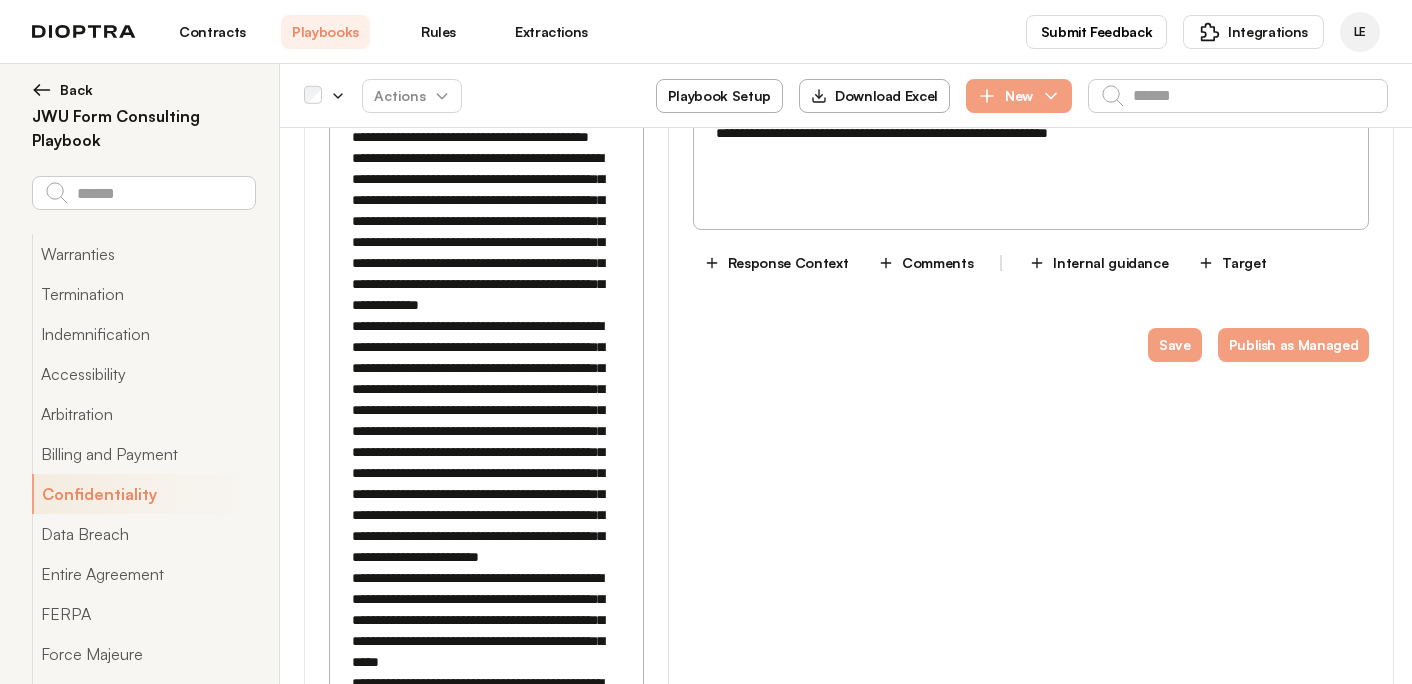 click 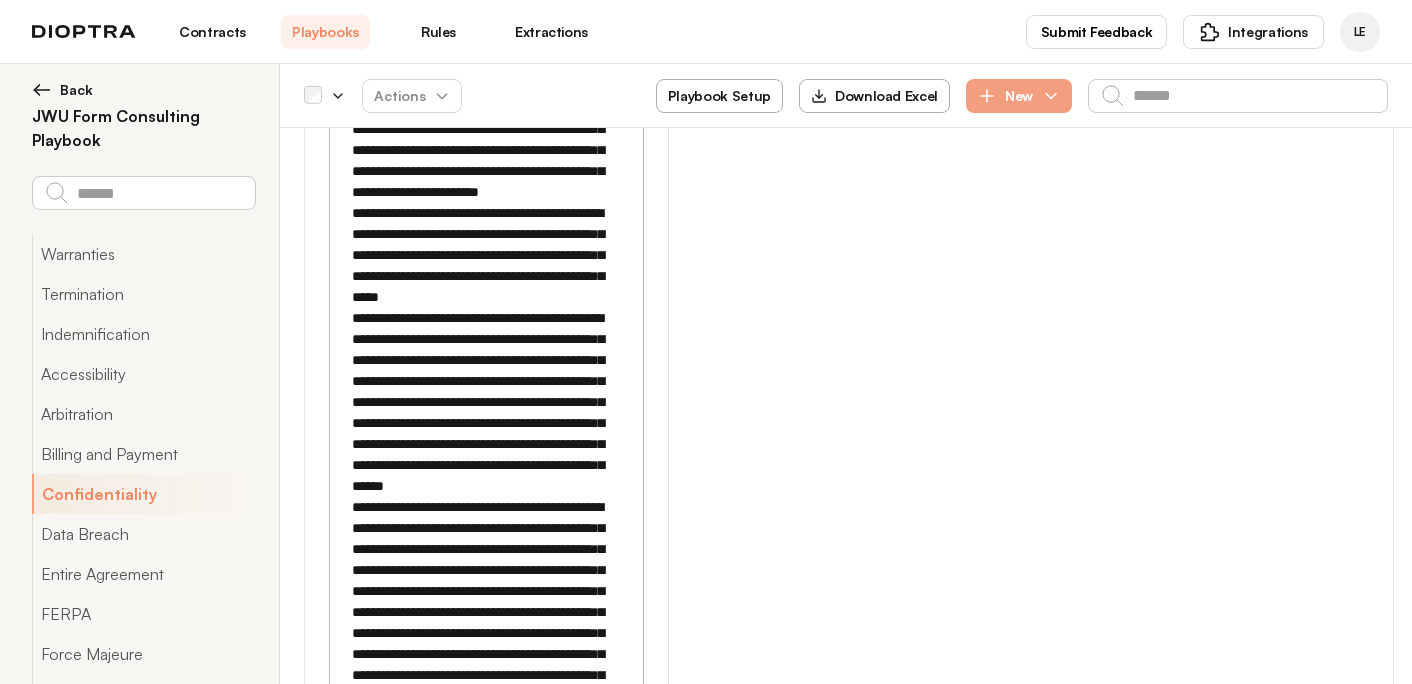 scroll, scrollTop: 26389, scrollLeft: 0, axis: vertical 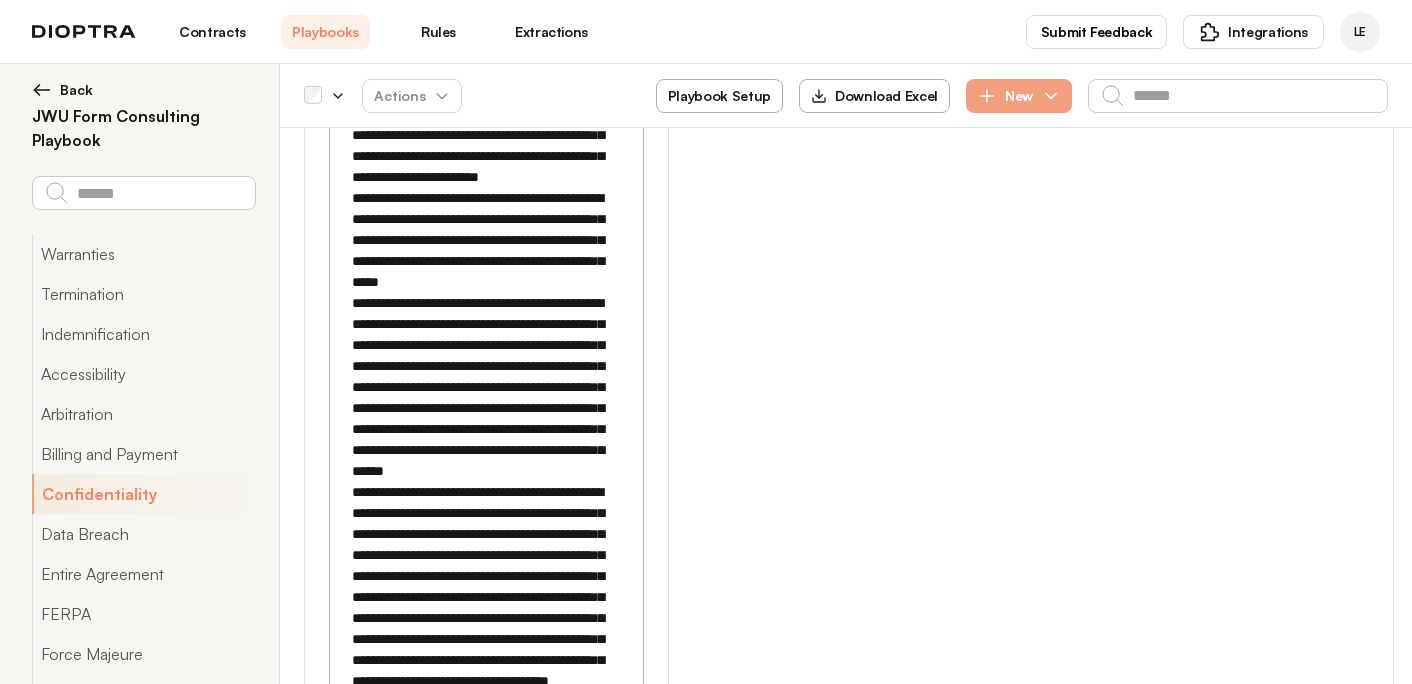 click on "**********" at bounding box center (485, 2210) 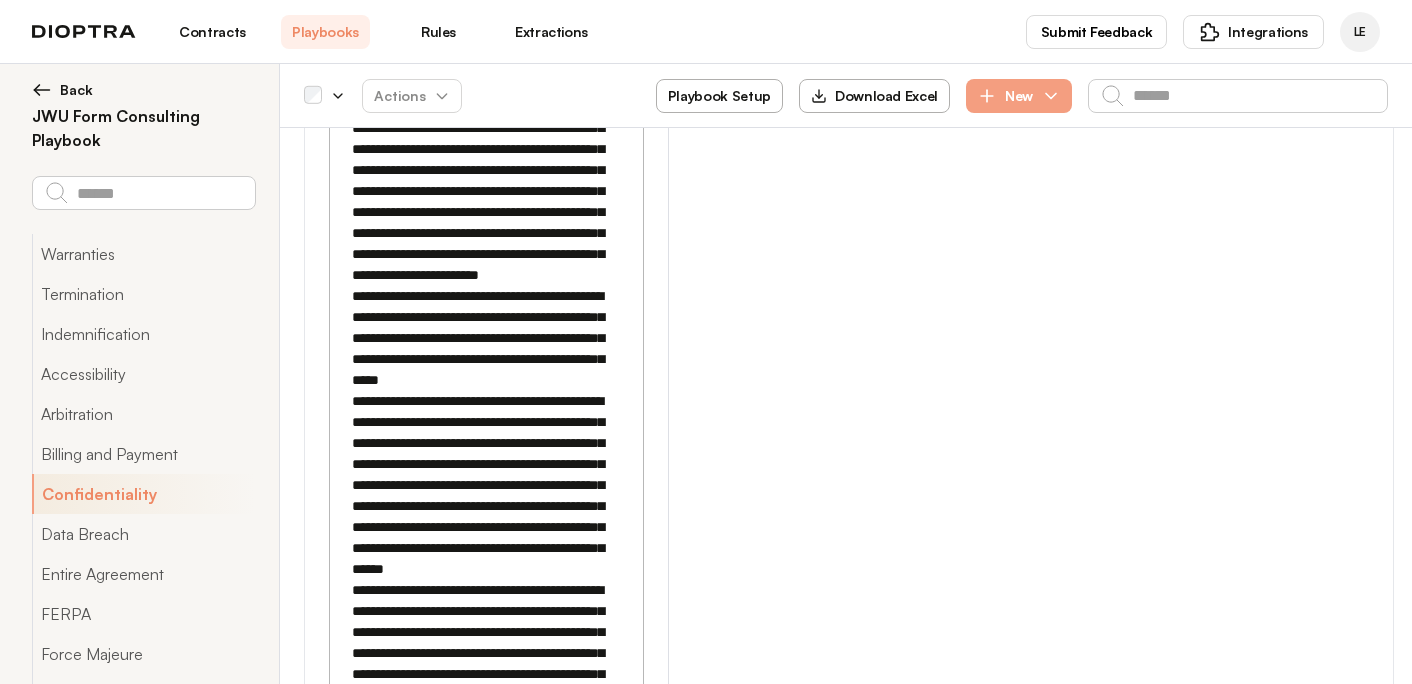 scroll, scrollTop: 26313, scrollLeft: 0, axis: vertical 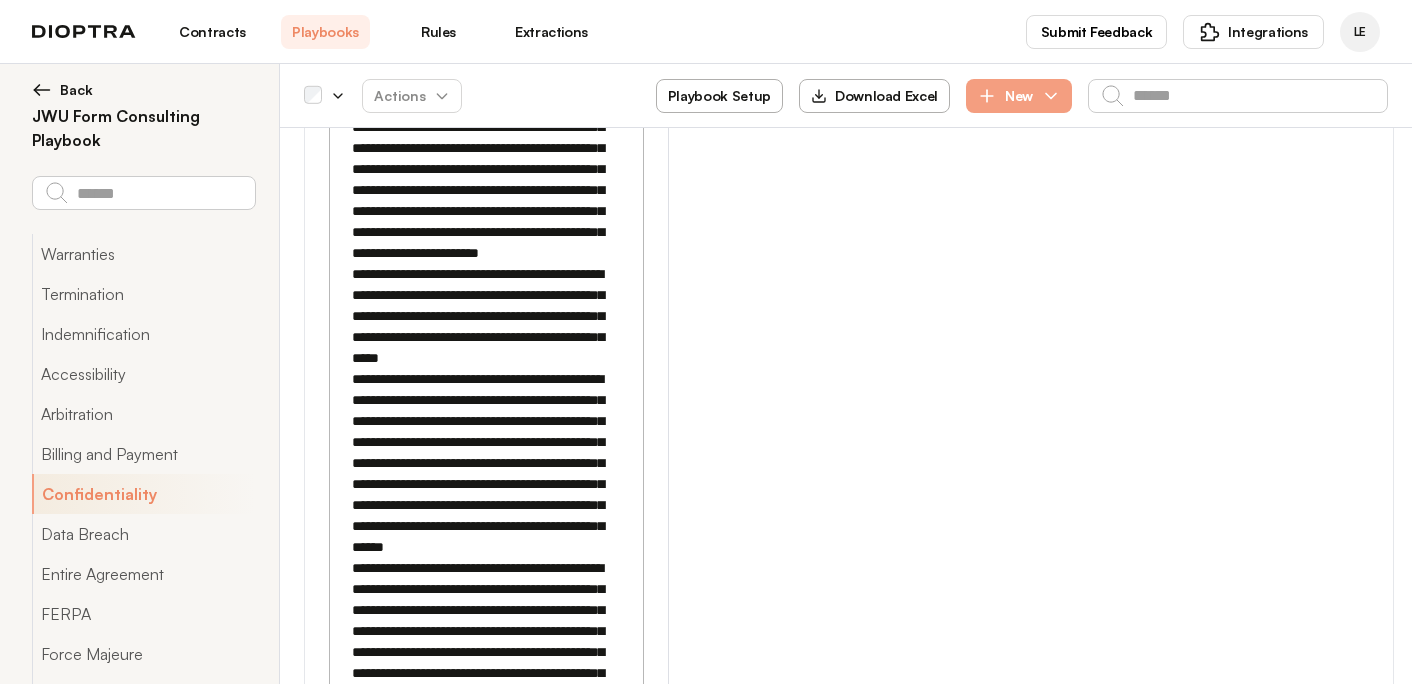 drag, startPoint x: 430, startPoint y: 410, endPoint x: 437, endPoint y: 447, distance: 37.65634 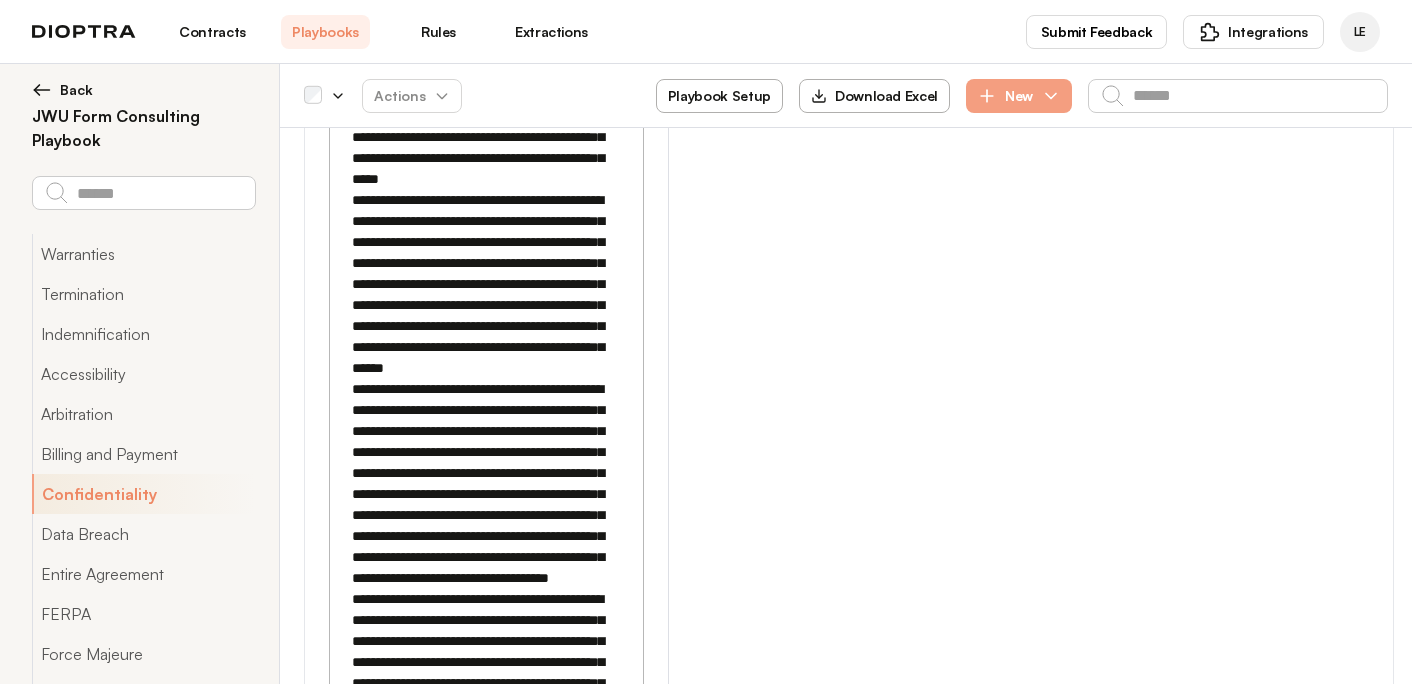 scroll, scrollTop: 26514, scrollLeft: 0, axis: vertical 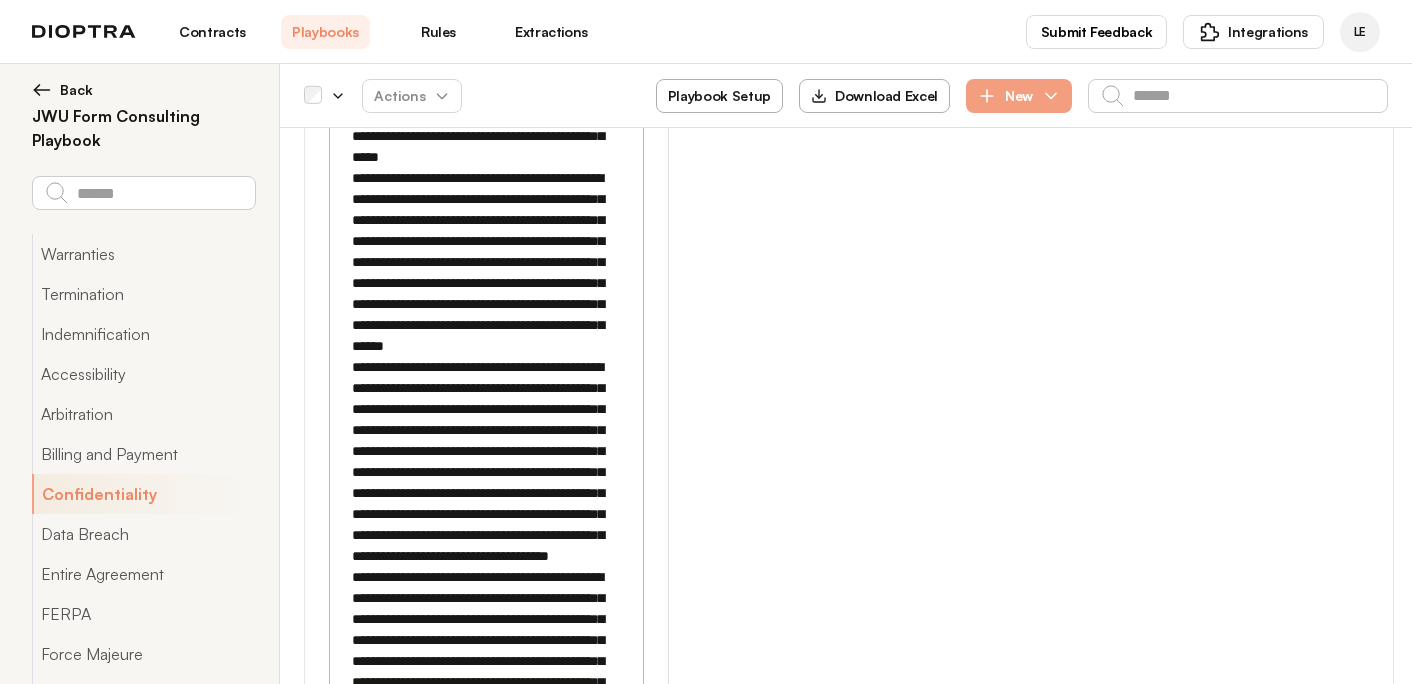 click on "**********" at bounding box center [485, 2117] 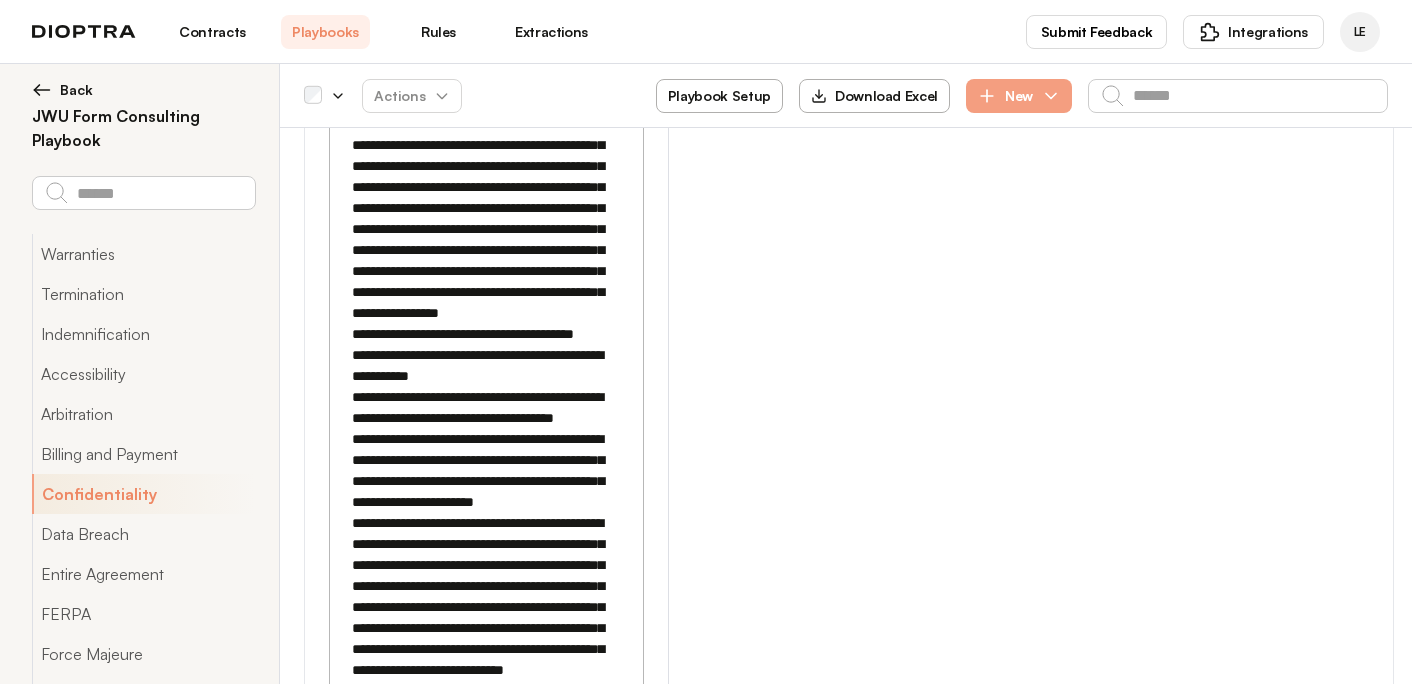 scroll, scrollTop: 29308, scrollLeft: 0, axis: vertical 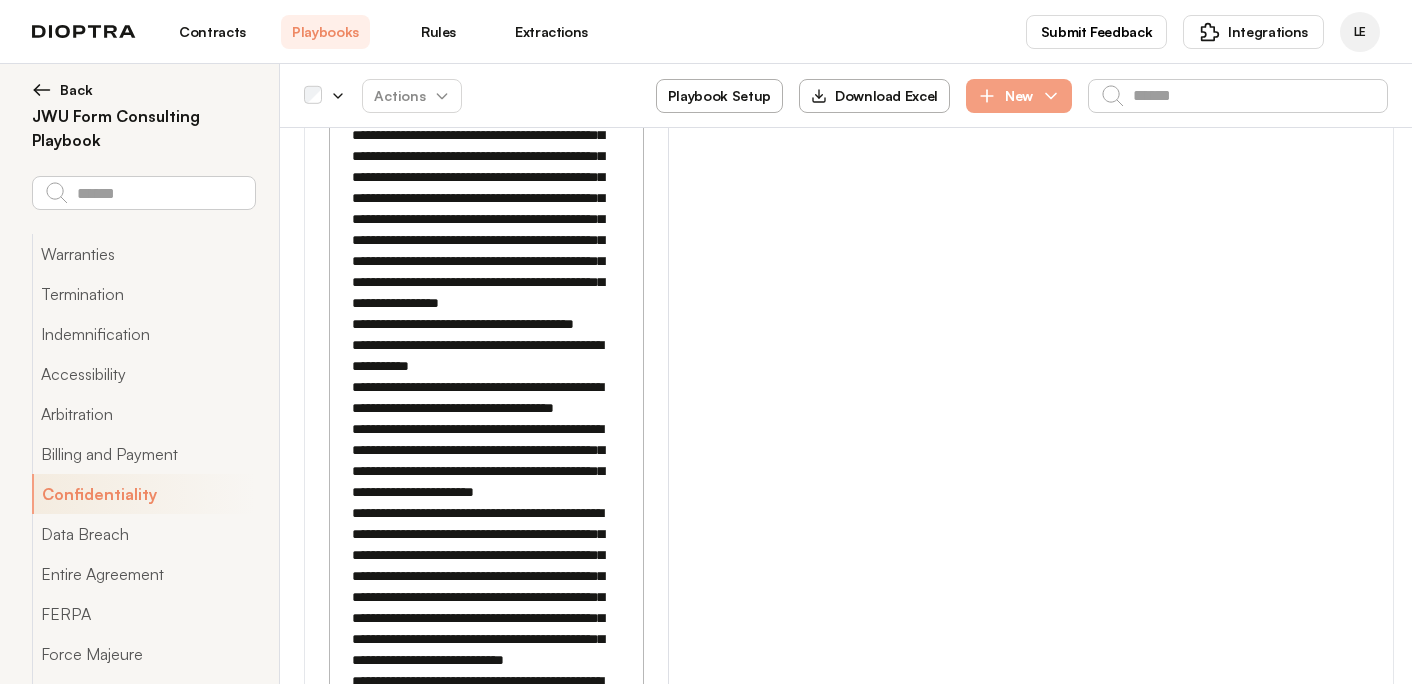 type on "**********" 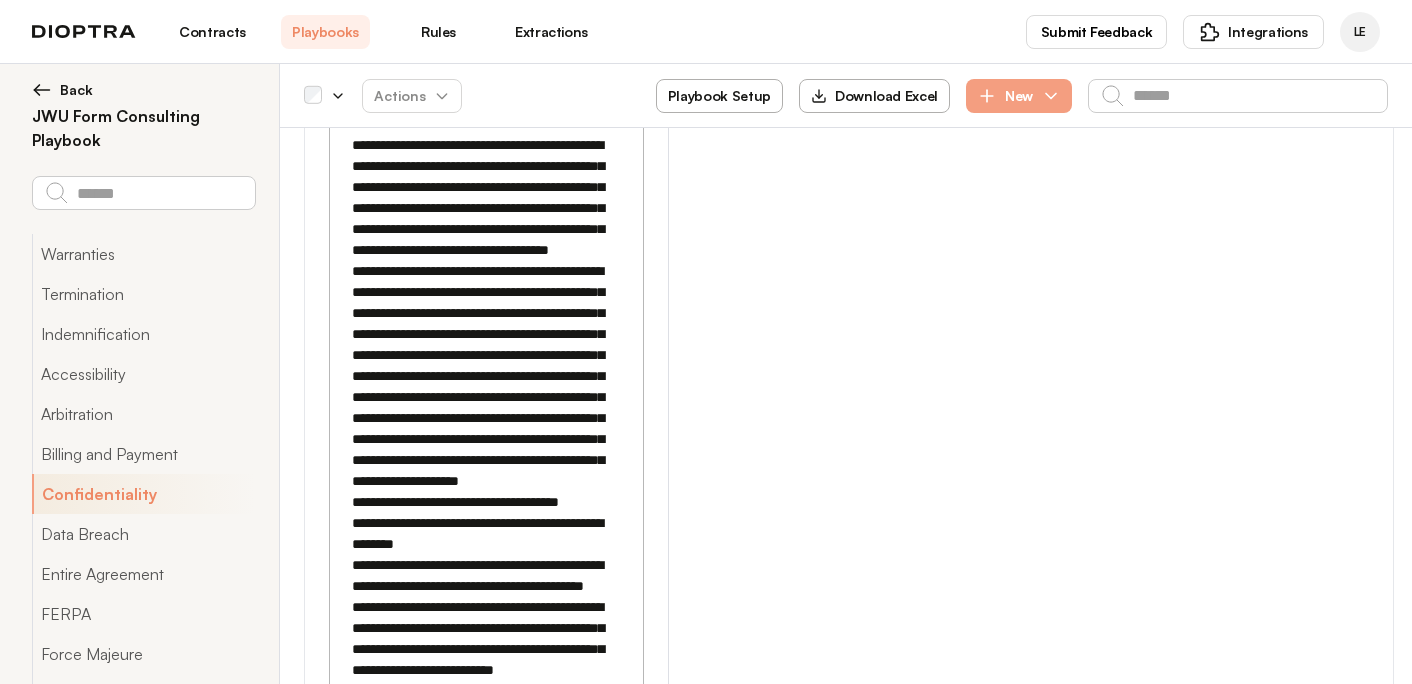 scroll, scrollTop: 31196, scrollLeft: 0, axis: vertical 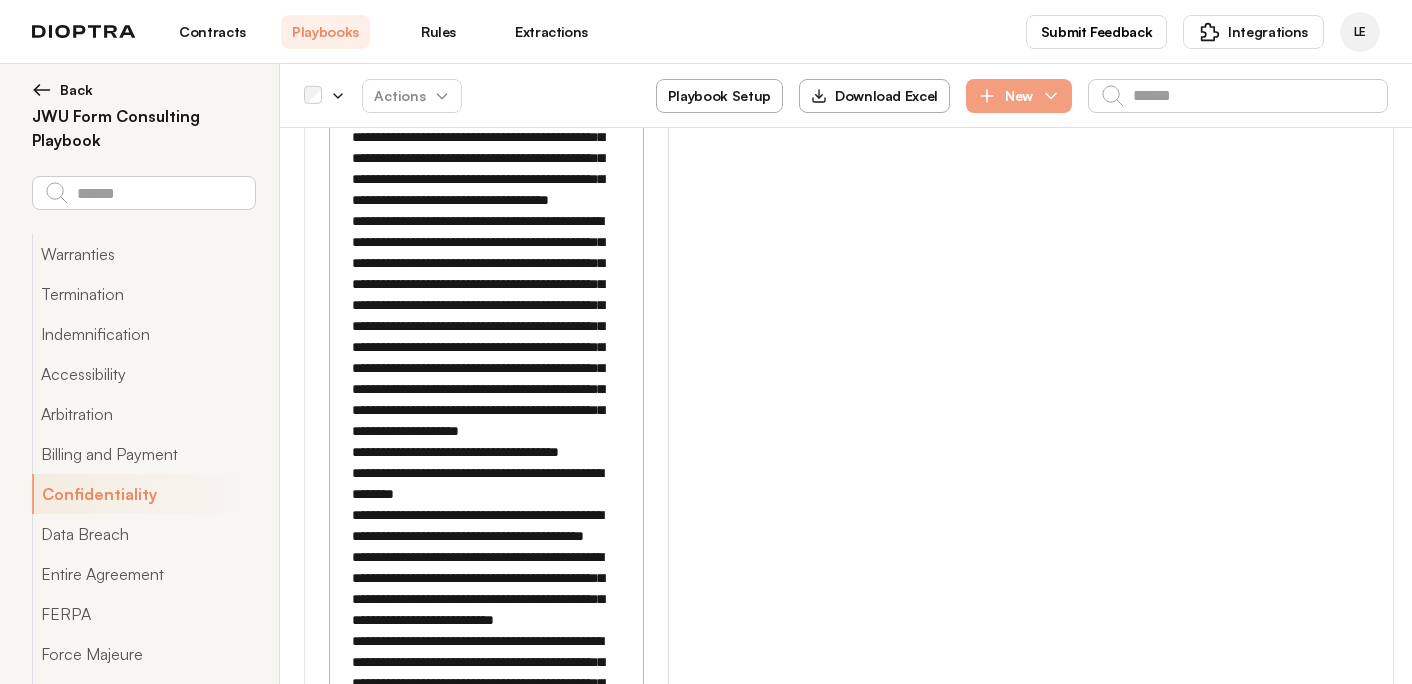 drag, startPoint x: 349, startPoint y: 254, endPoint x: 511, endPoint y: 378, distance: 204.0098 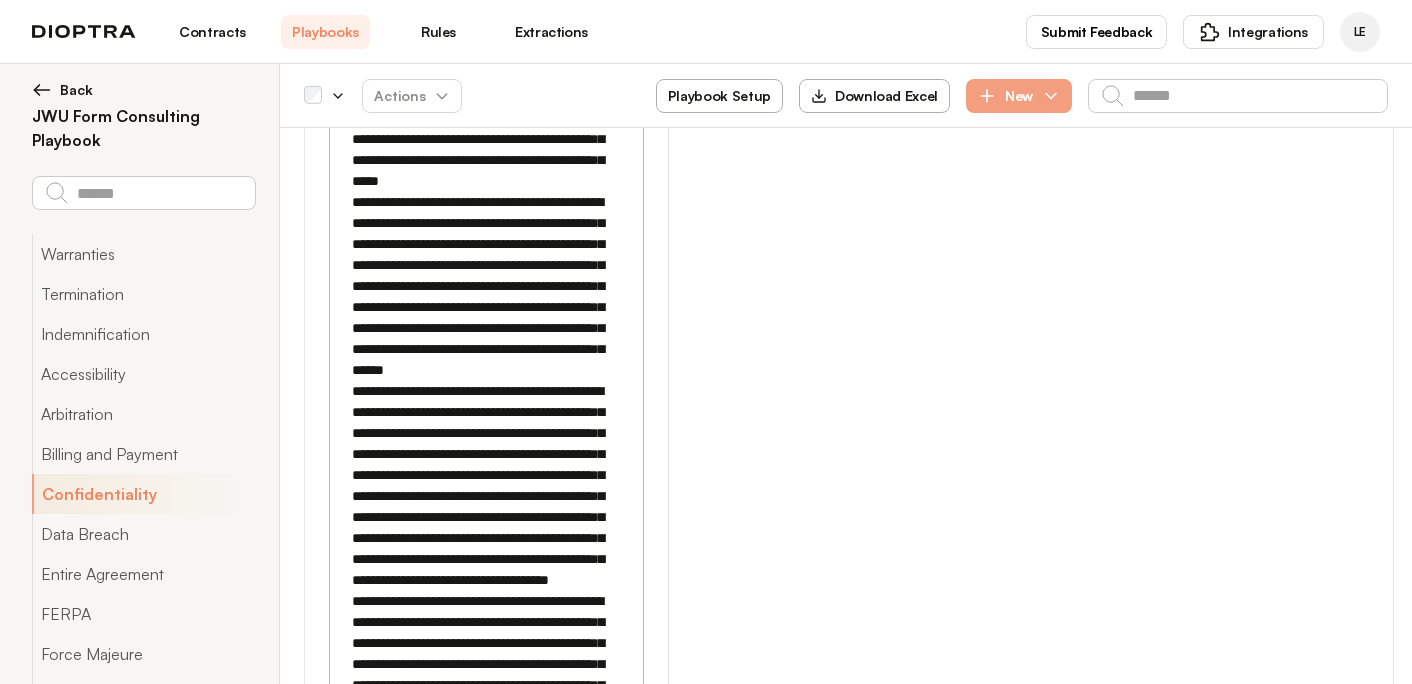 scroll, scrollTop: 26474, scrollLeft: 0, axis: vertical 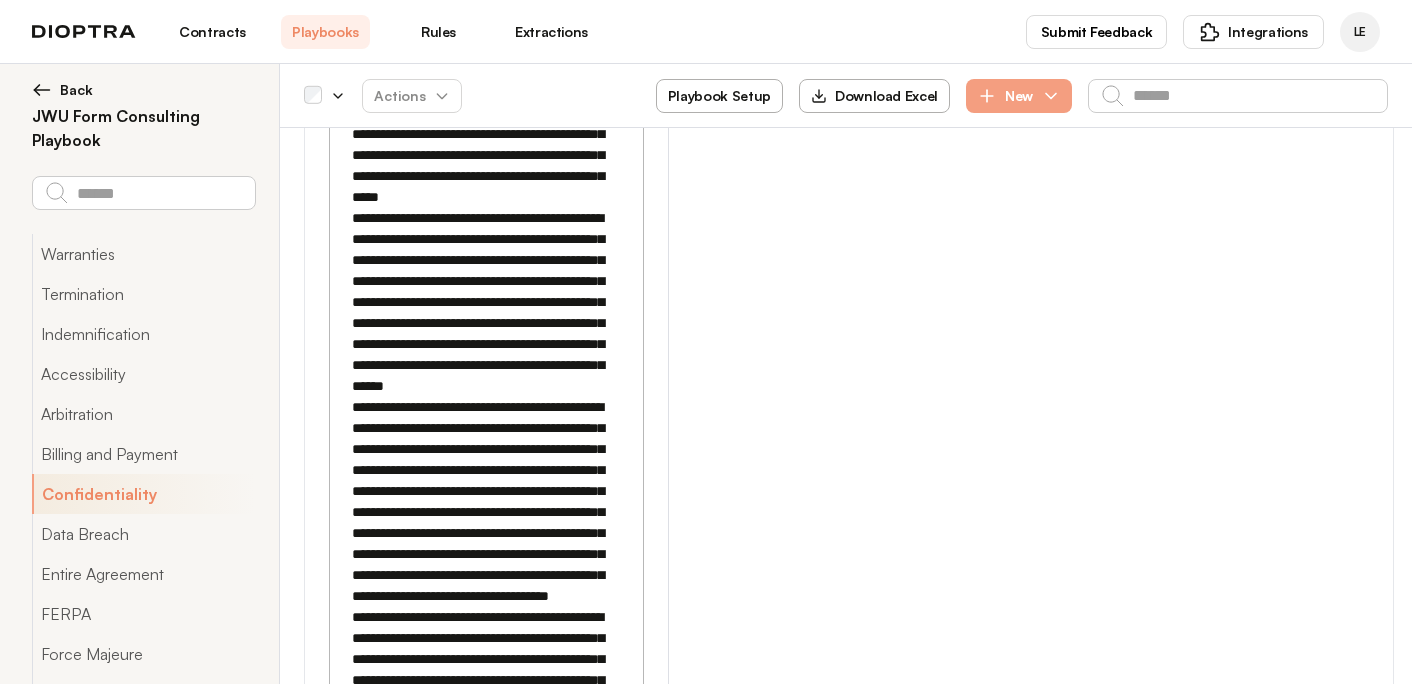 drag, startPoint x: 946, startPoint y: 542, endPoint x: 760, endPoint y: 540, distance: 186.01076 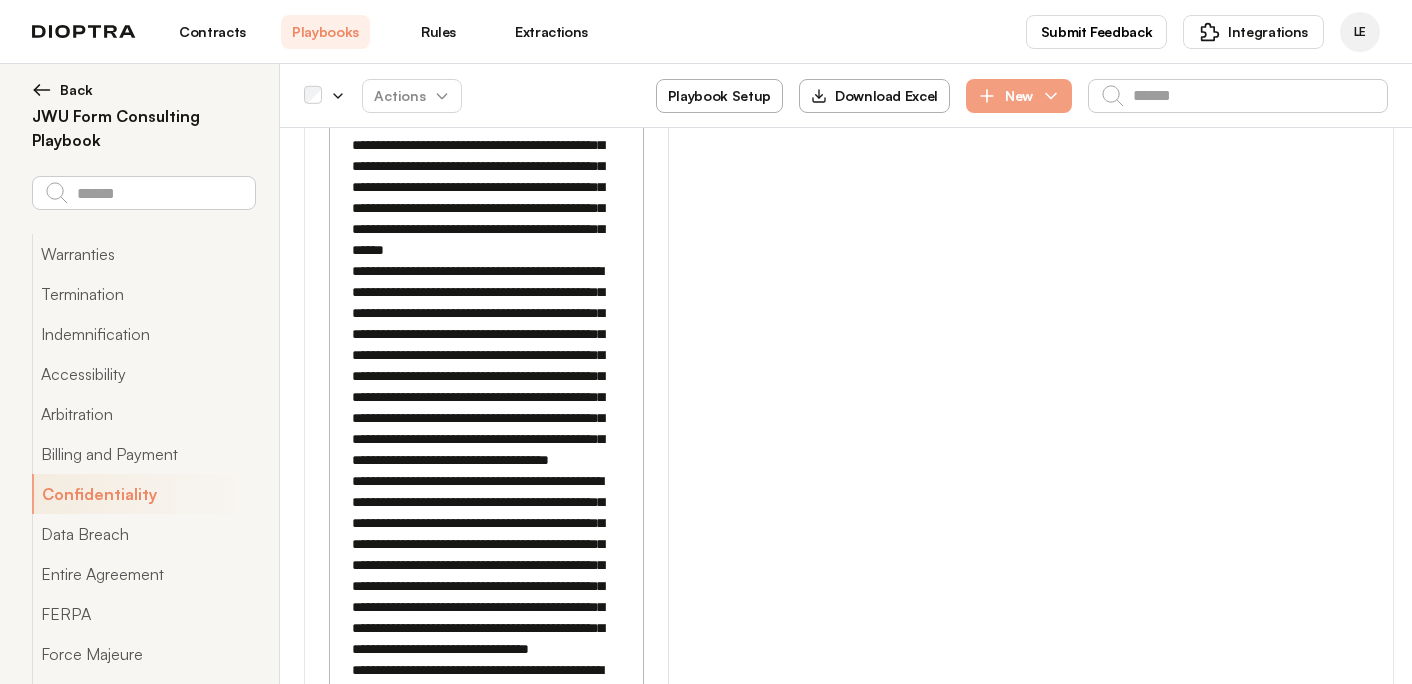 scroll, scrollTop: 26630, scrollLeft: 0, axis: vertical 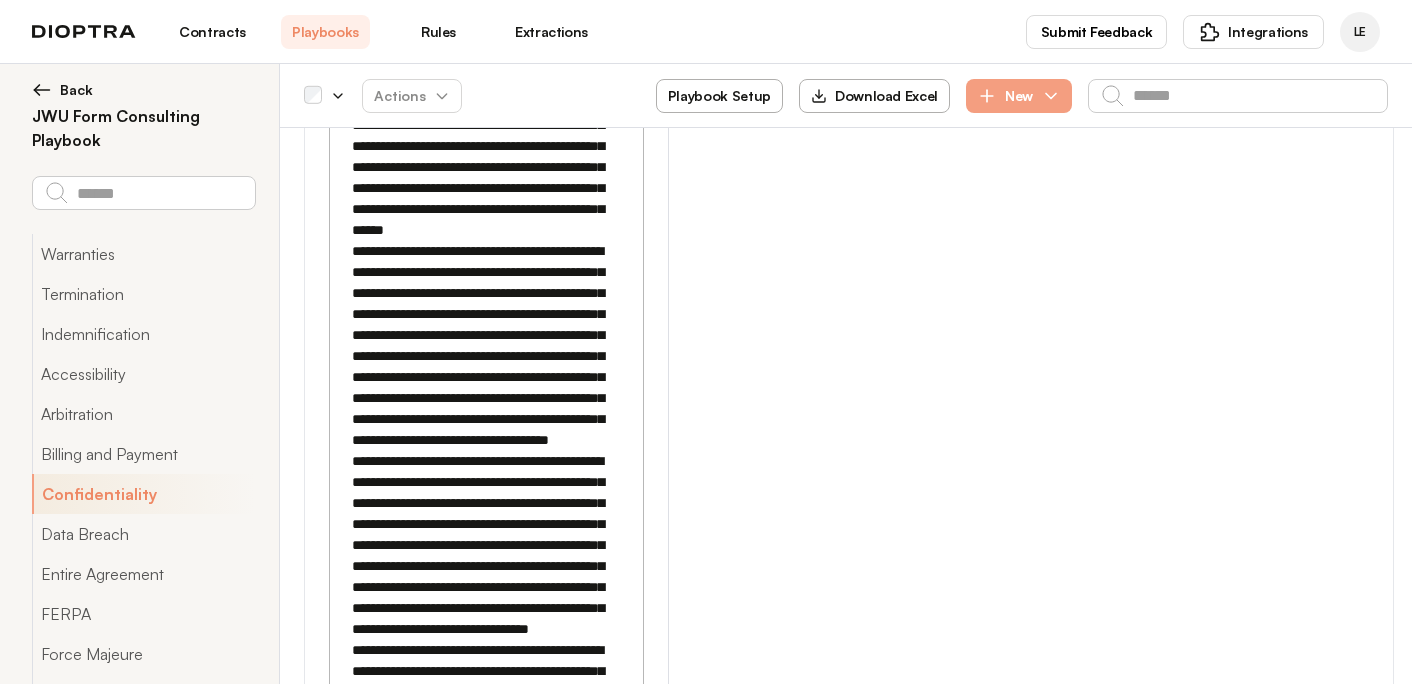 click on "Save" at bounding box center (1175, 2412) 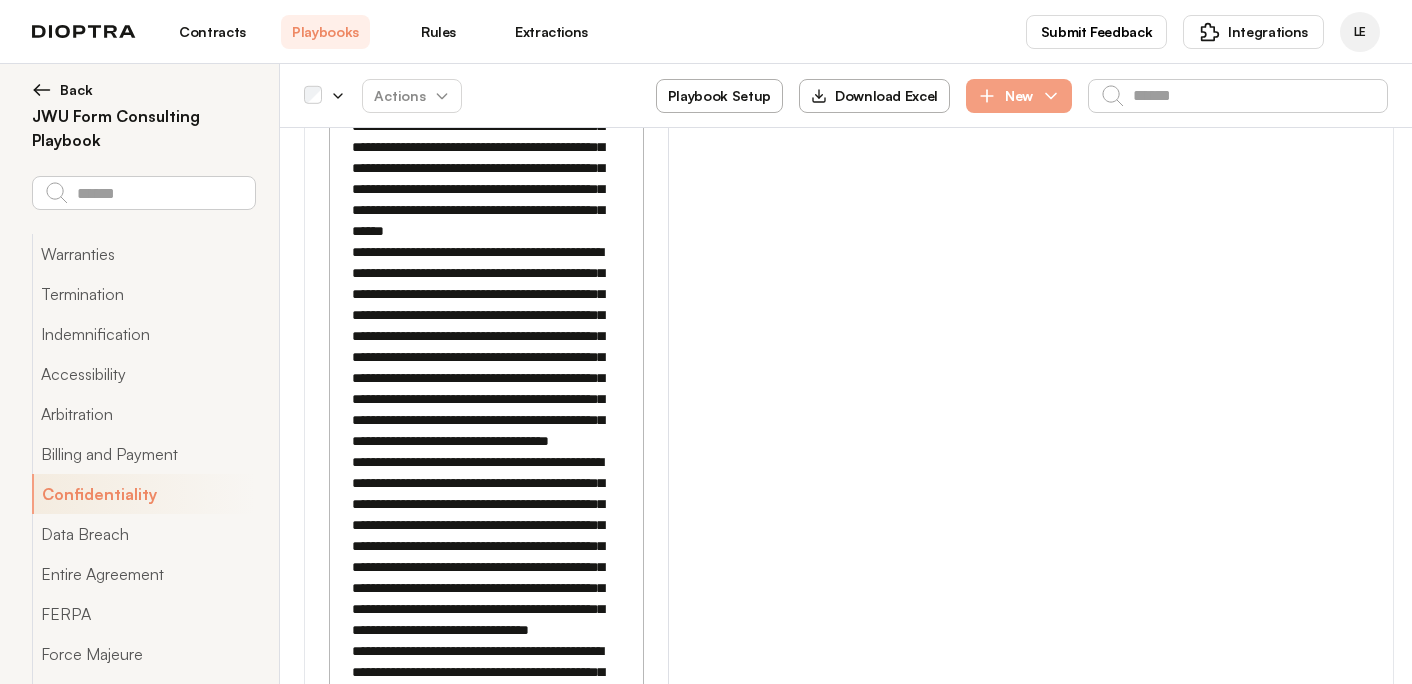 scroll, scrollTop: 26630, scrollLeft: 0, axis: vertical 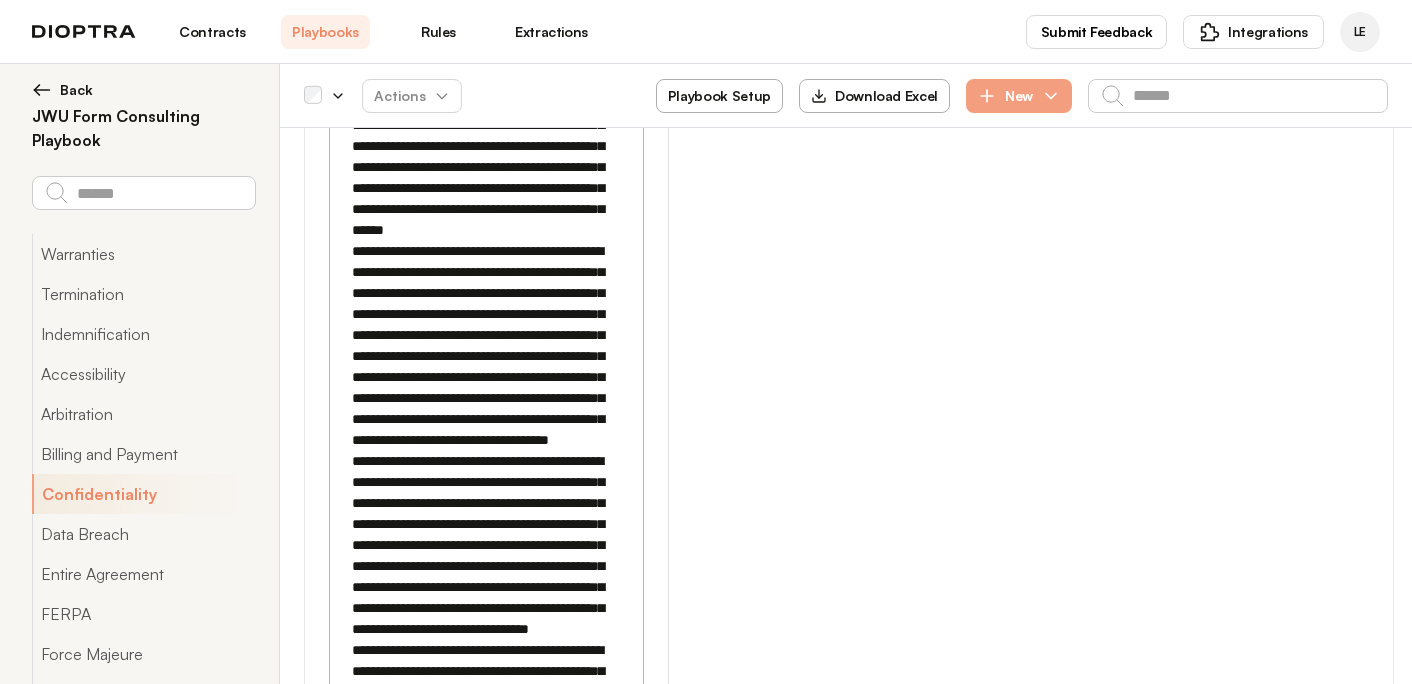 click at bounding box center (1029, 2095) 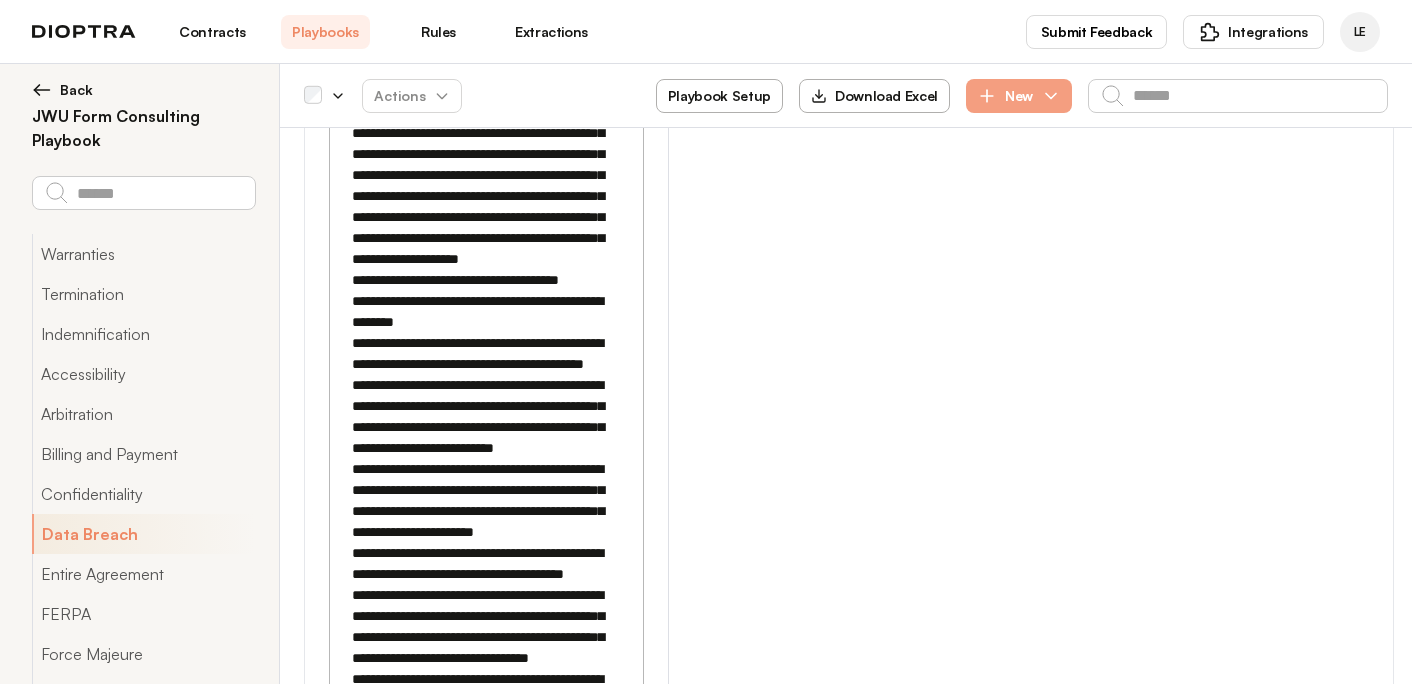 scroll, scrollTop: 31349, scrollLeft: 0, axis: vertical 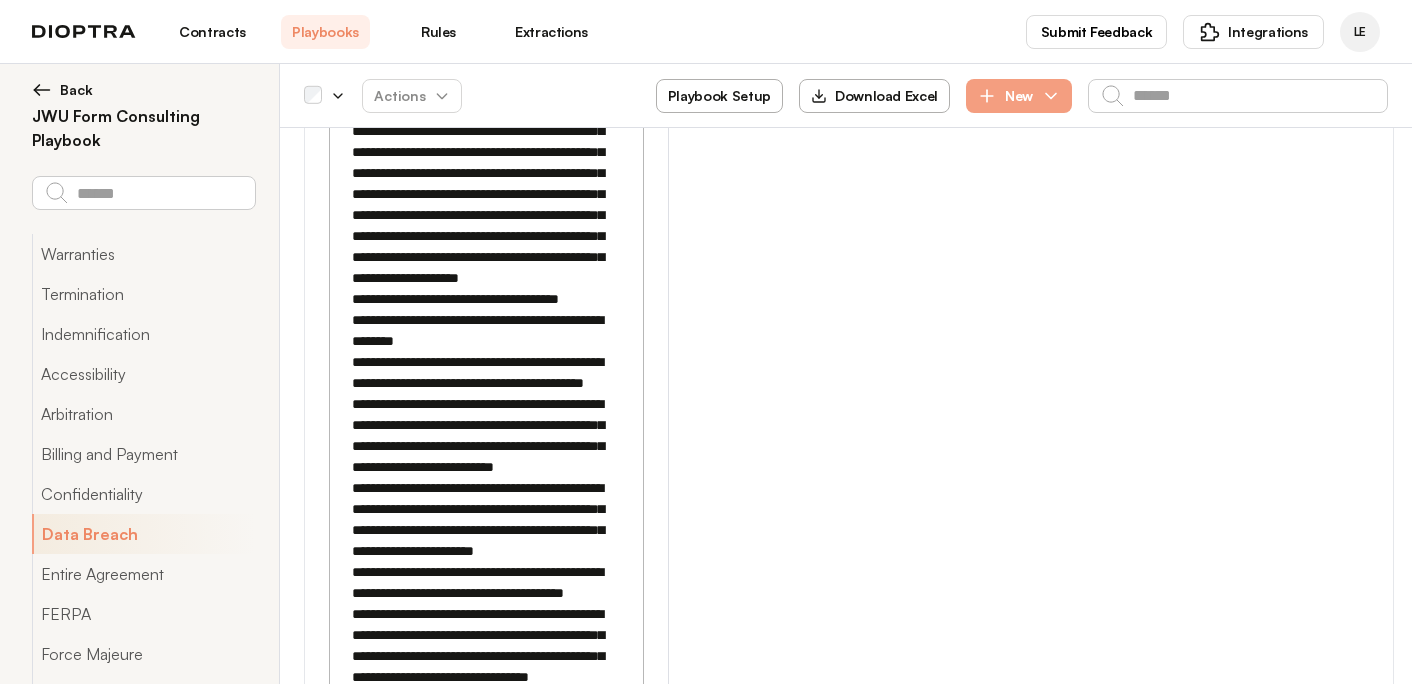 click 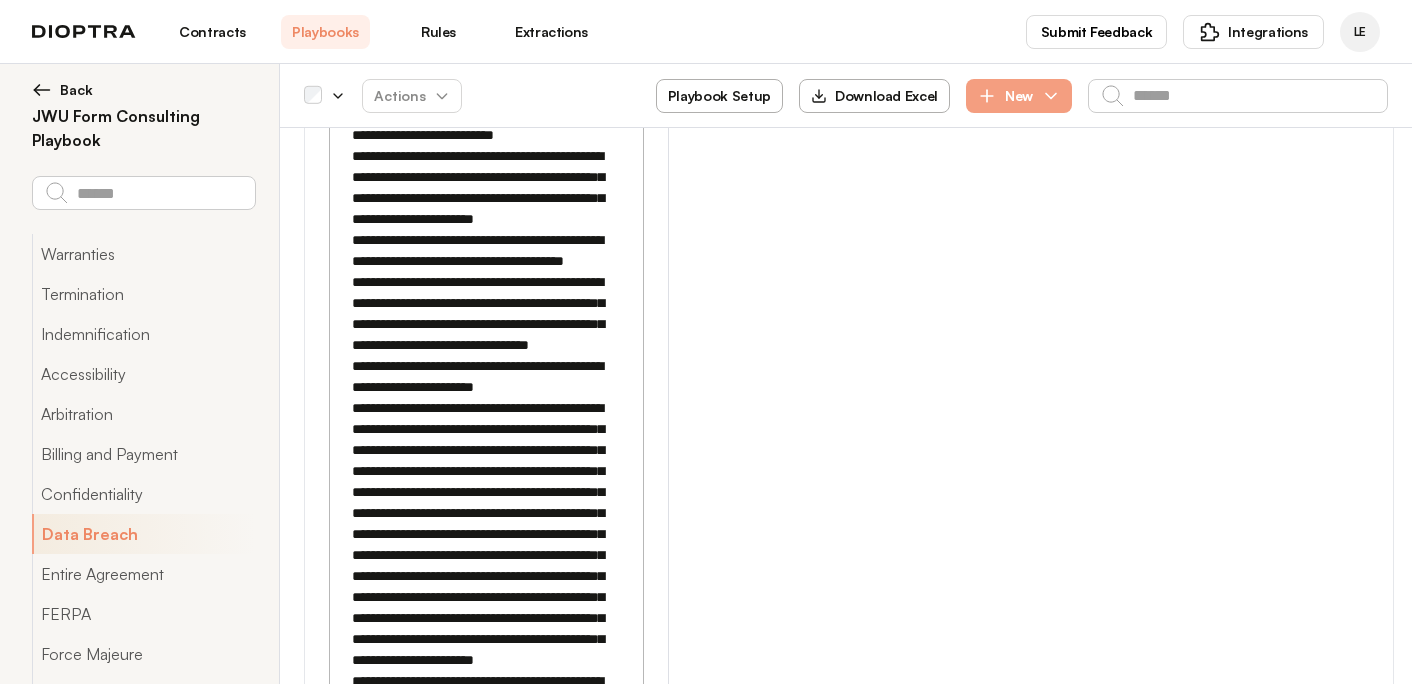 scroll, scrollTop: 31693, scrollLeft: 0, axis: vertical 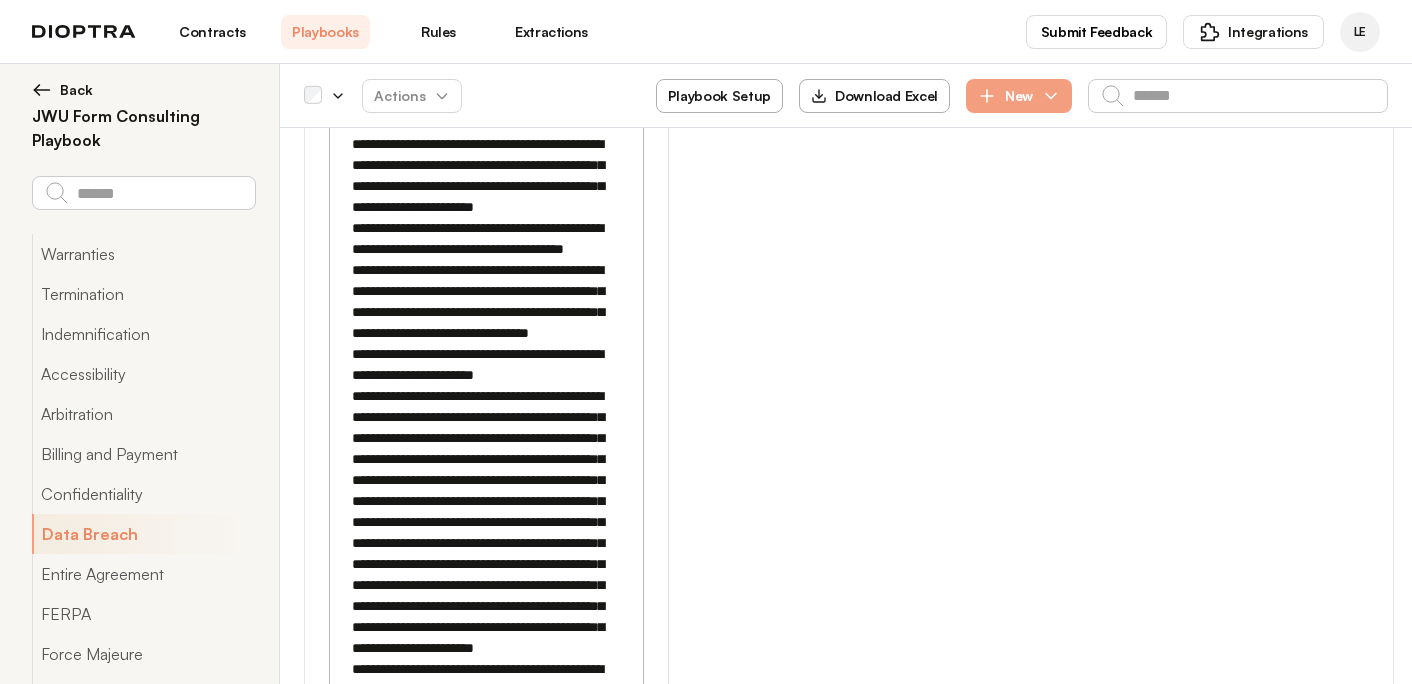 drag, startPoint x: 428, startPoint y: 330, endPoint x: 402, endPoint y: 390, distance: 65.39113 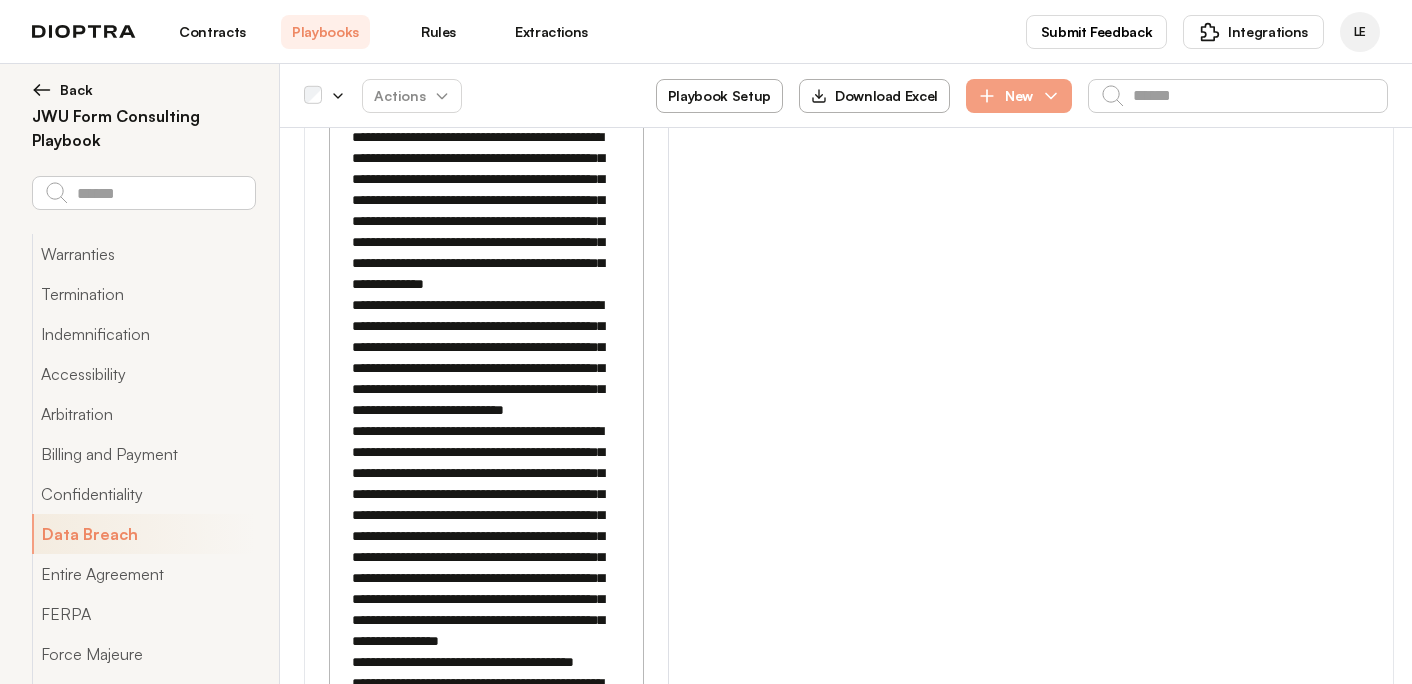 scroll, scrollTop: 34654, scrollLeft: 0, axis: vertical 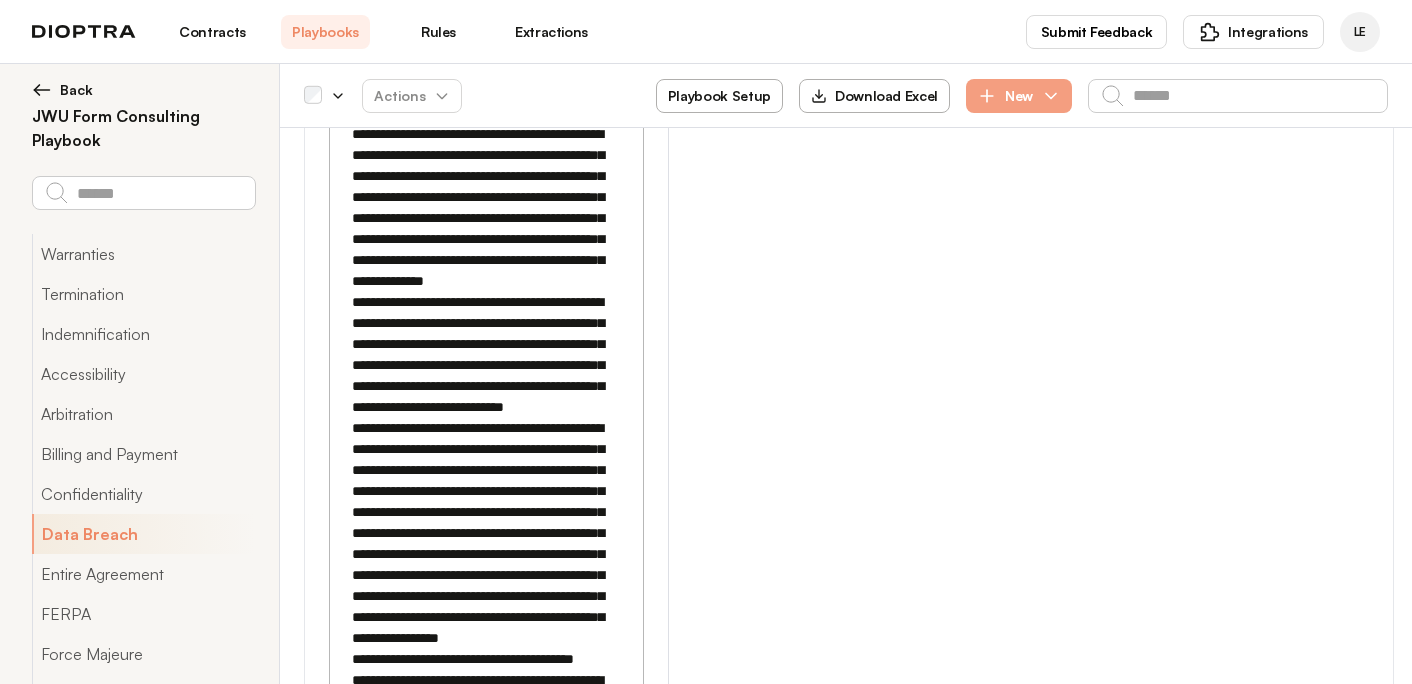 click 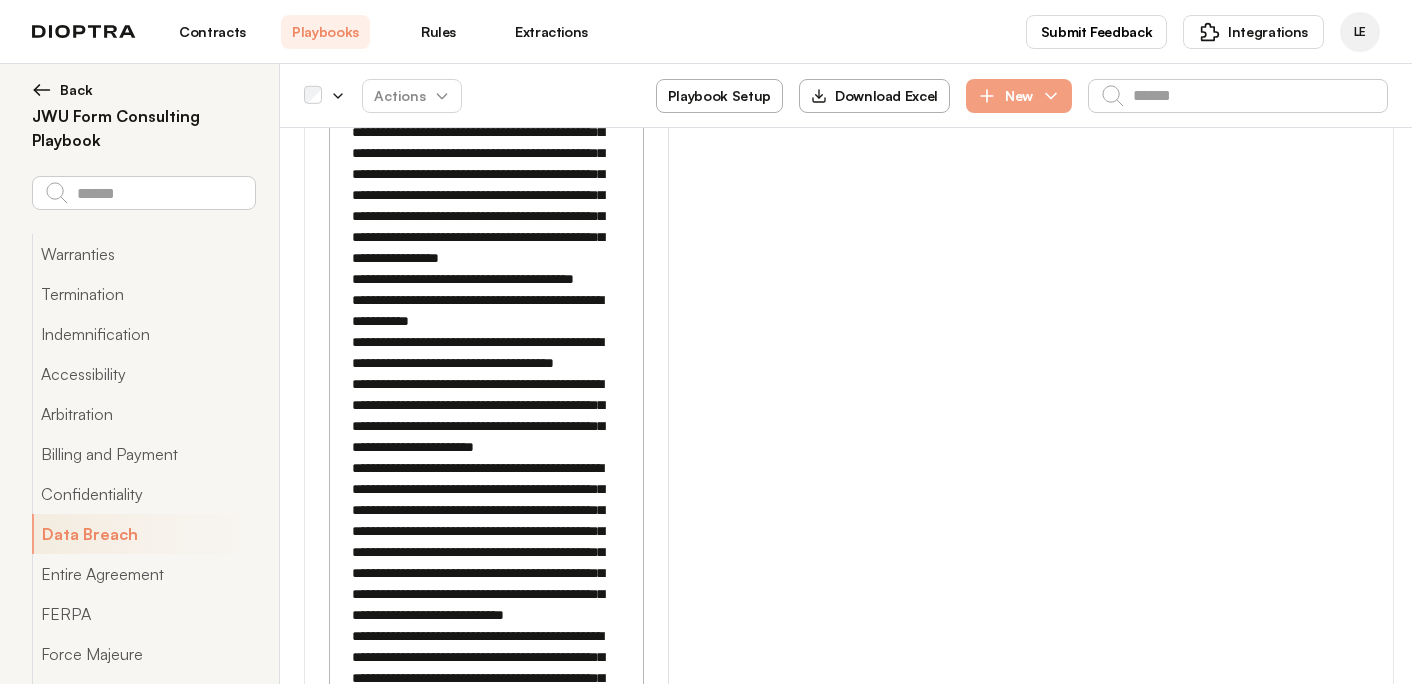 scroll, scrollTop: 35048, scrollLeft: 0, axis: vertical 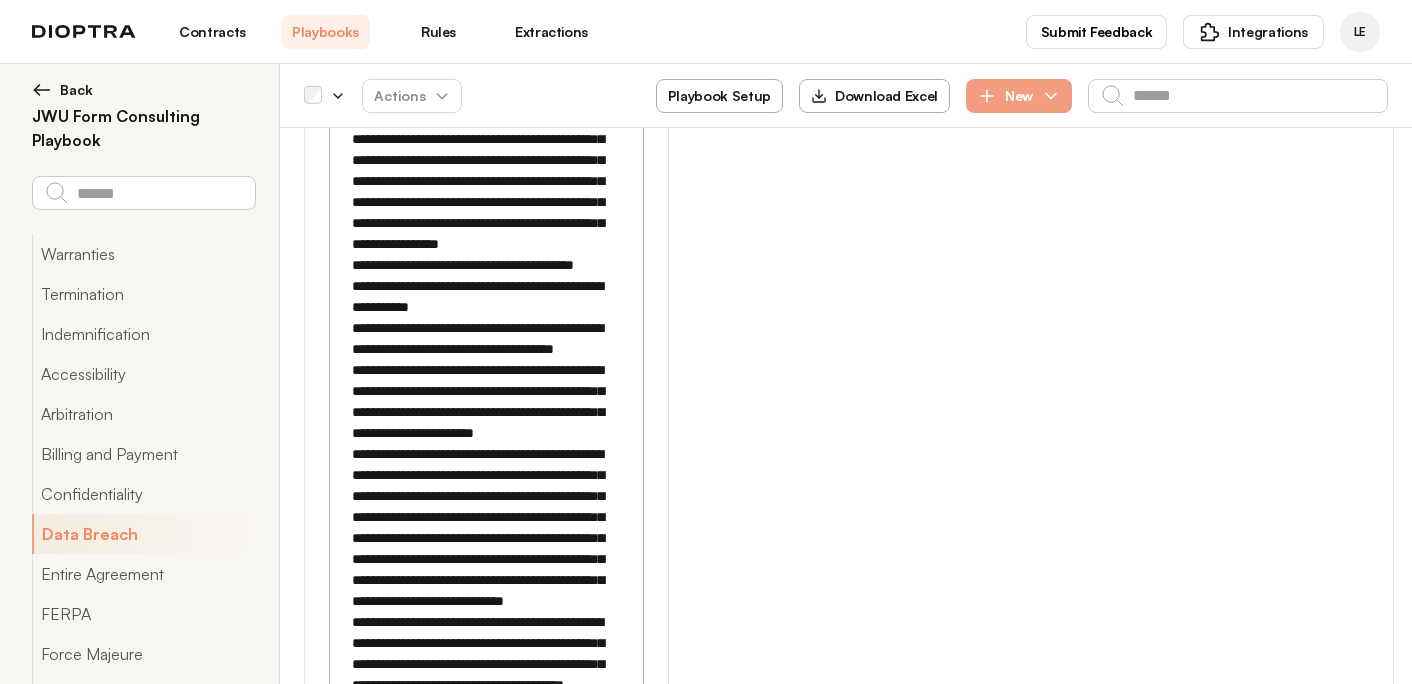 drag, startPoint x: 402, startPoint y: 333, endPoint x: 426, endPoint y: 274, distance: 63.694584 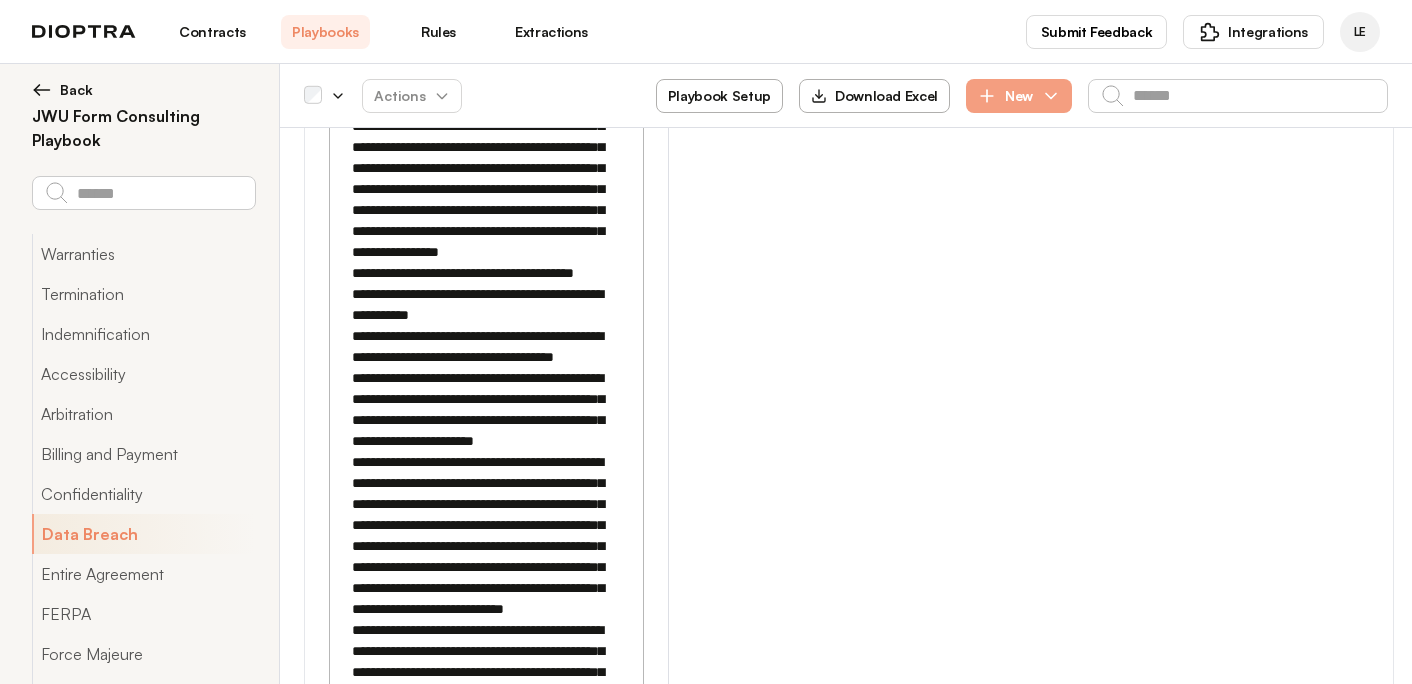 click on "**********" at bounding box center [485, 2867] 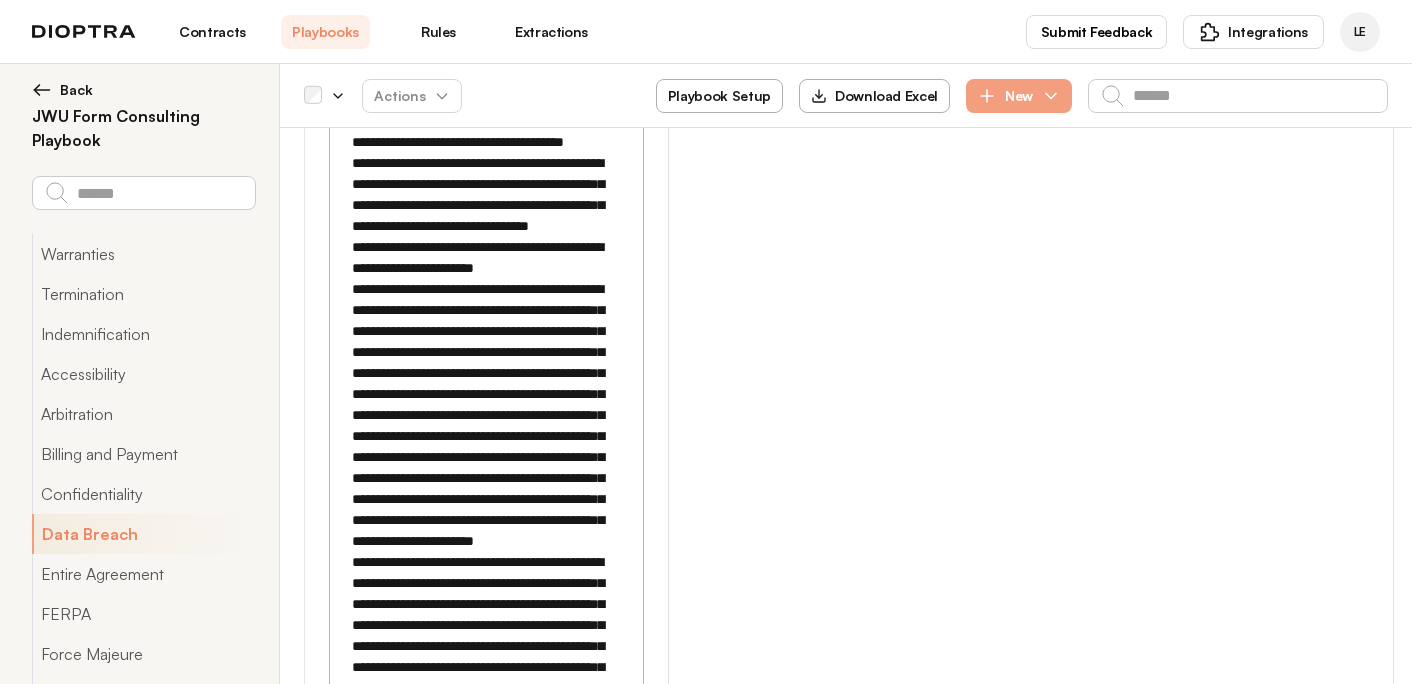 scroll, scrollTop: 31752, scrollLeft: 0, axis: vertical 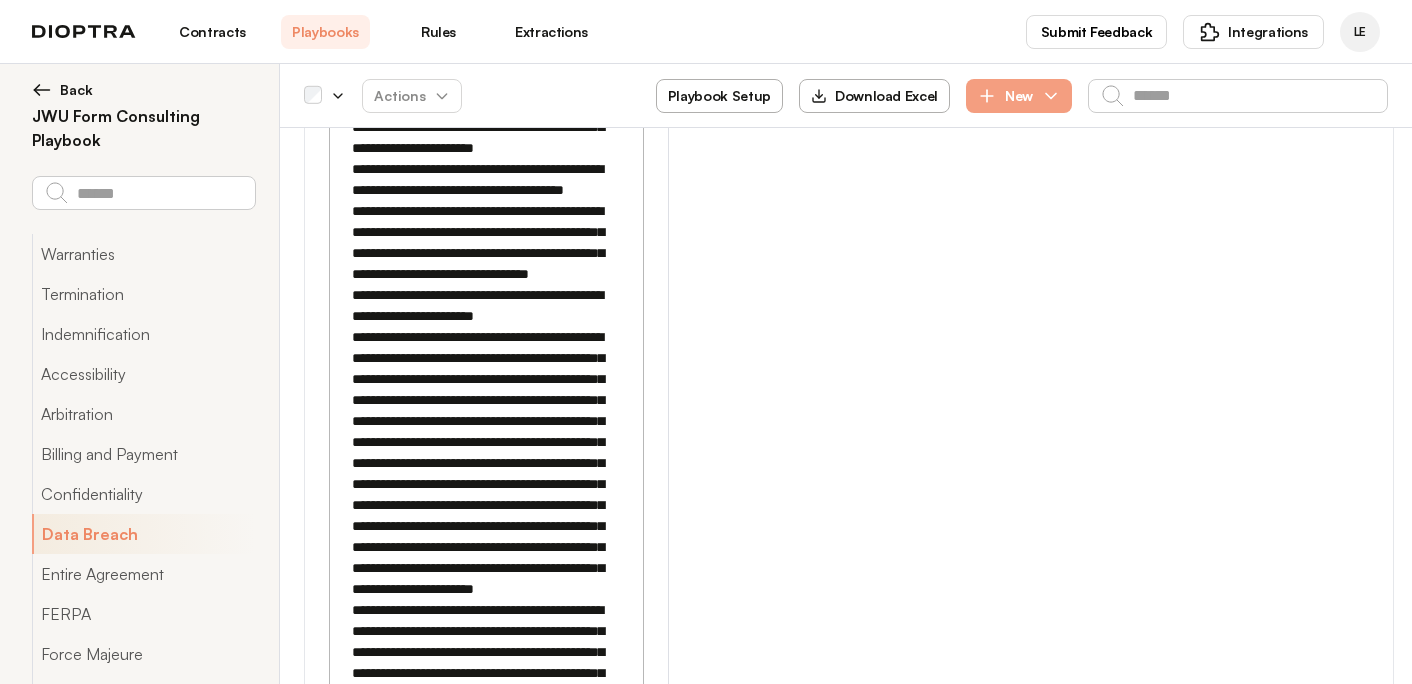 drag, startPoint x: 431, startPoint y: 271, endPoint x: 559, endPoint y: 310, distance: 133.80957 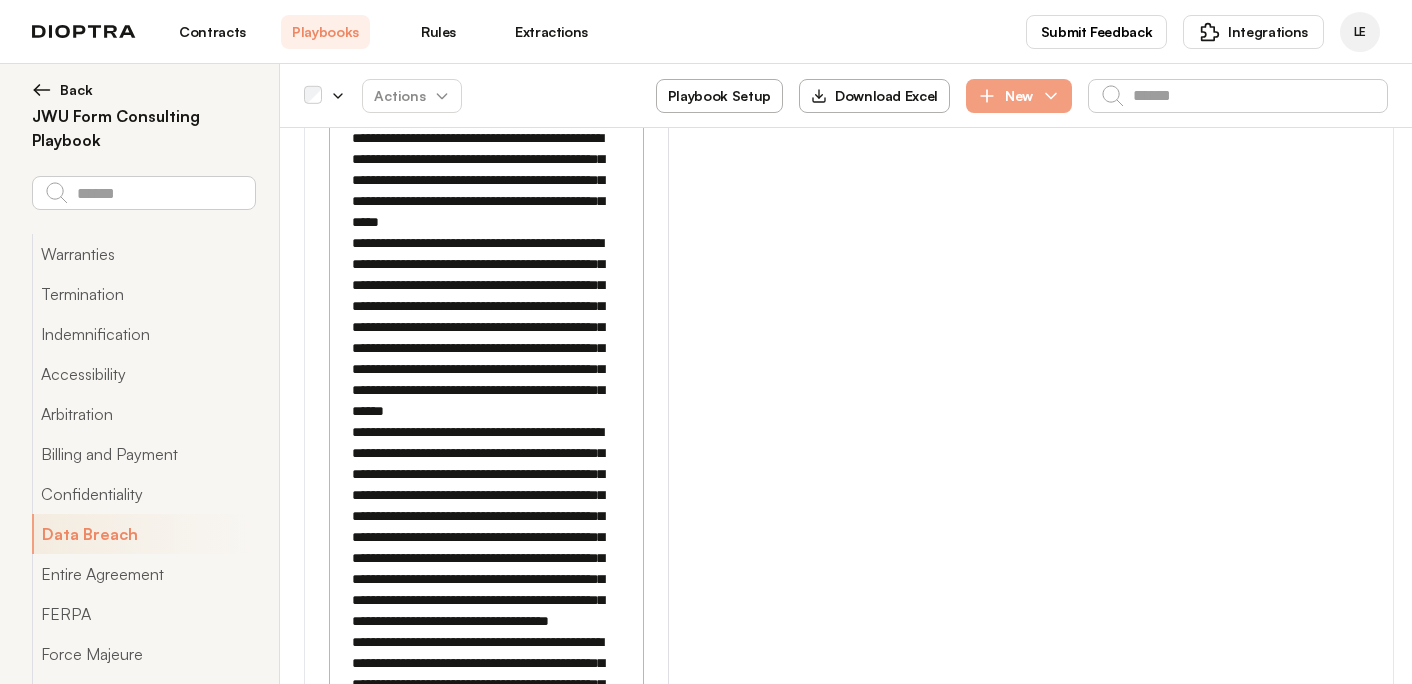 scroll, scrollTop: 26439, scrollLeft: 0, axis: vertical 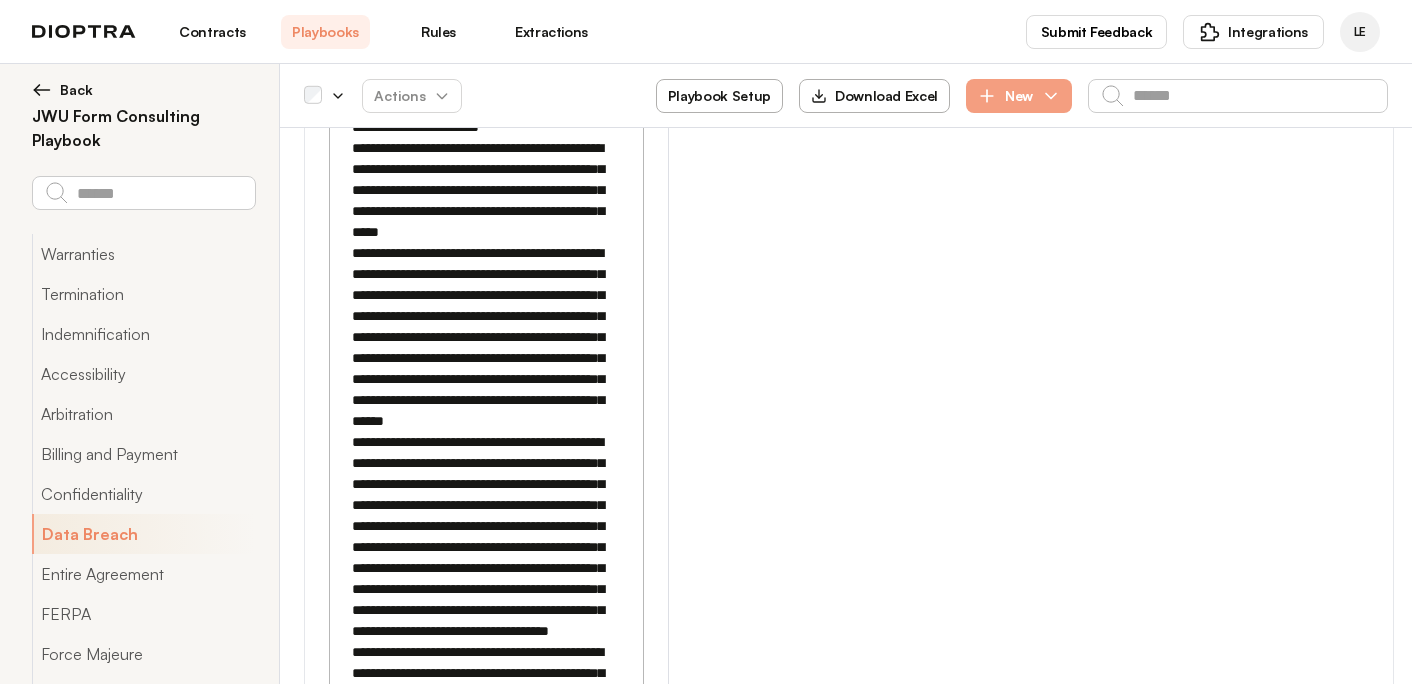 drag, startPoint x: 428, startPoint y: 283, endPoint x: 420, endPoint y: 363, distance: 80.399 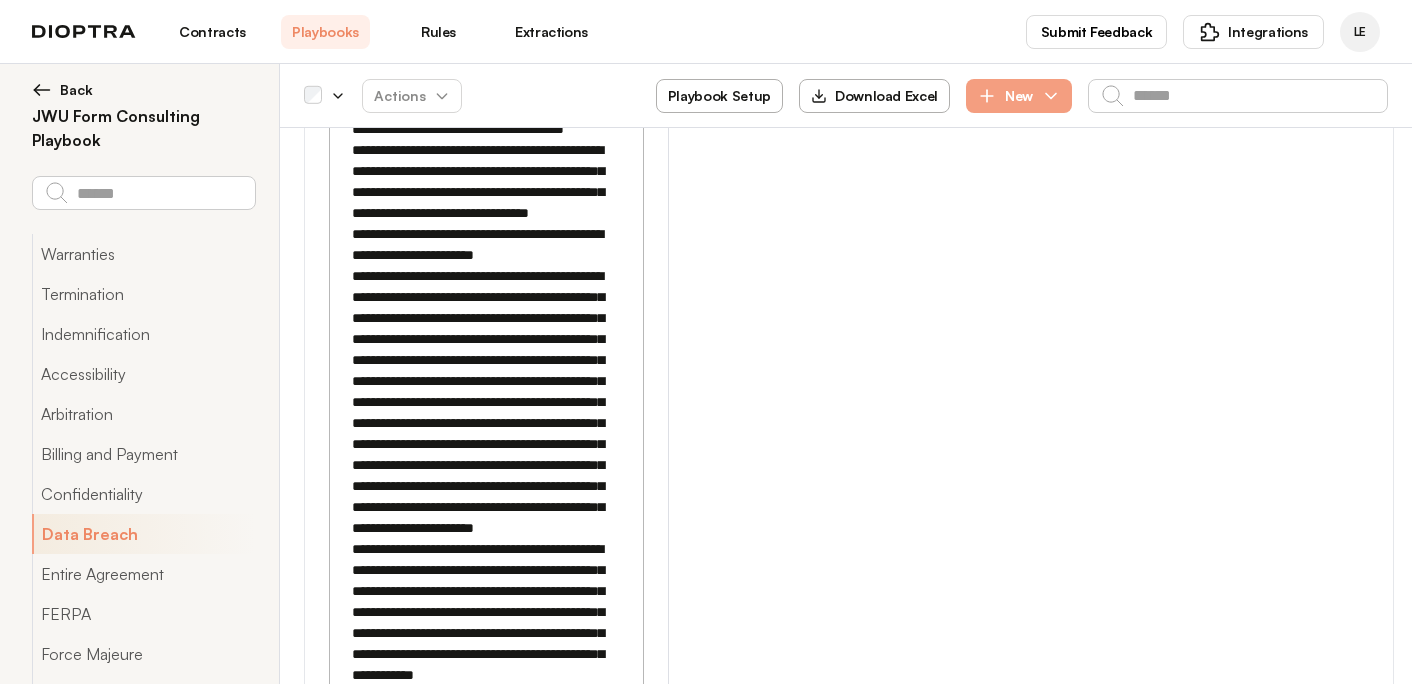 scroll, scrollTop: 31858, scrollLeft: 0, axis: vertical 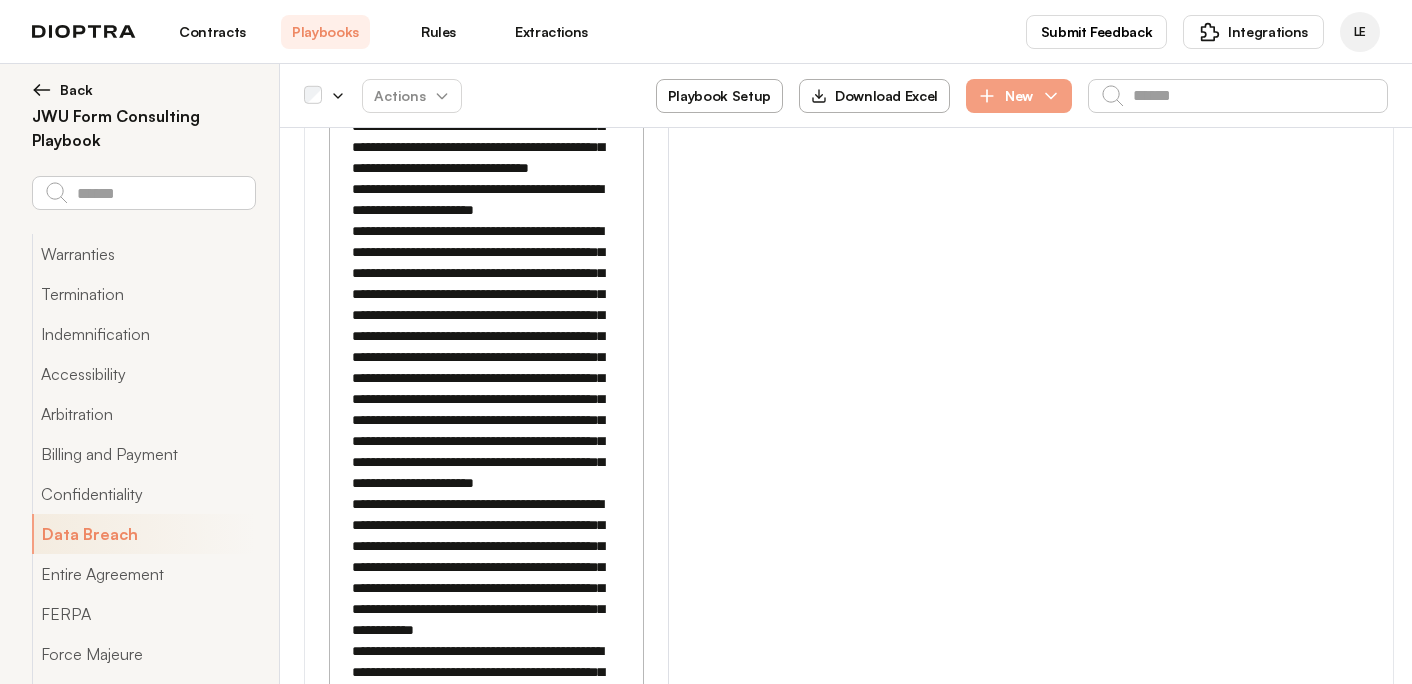 click on "**********" at bounding box center [485, 2496] 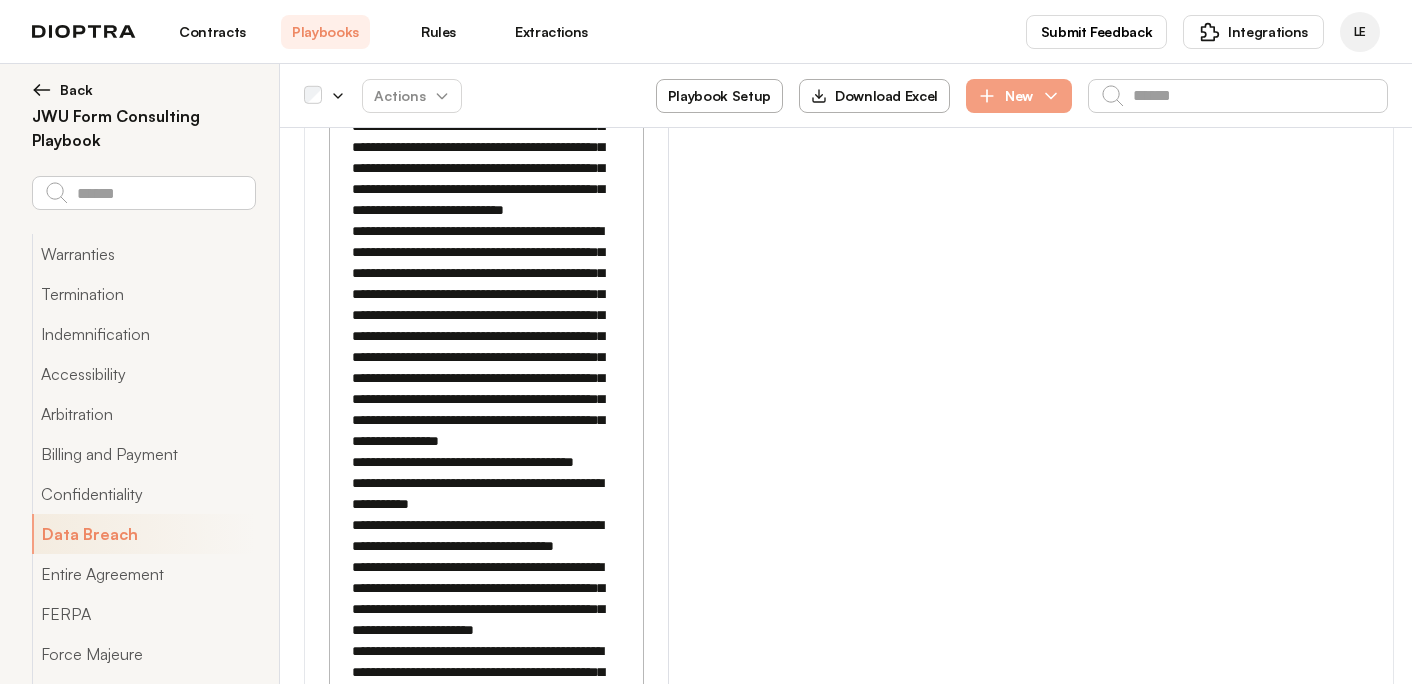 scroll, scrollTop: 34932, scrollLeft: 0, axis: vertical 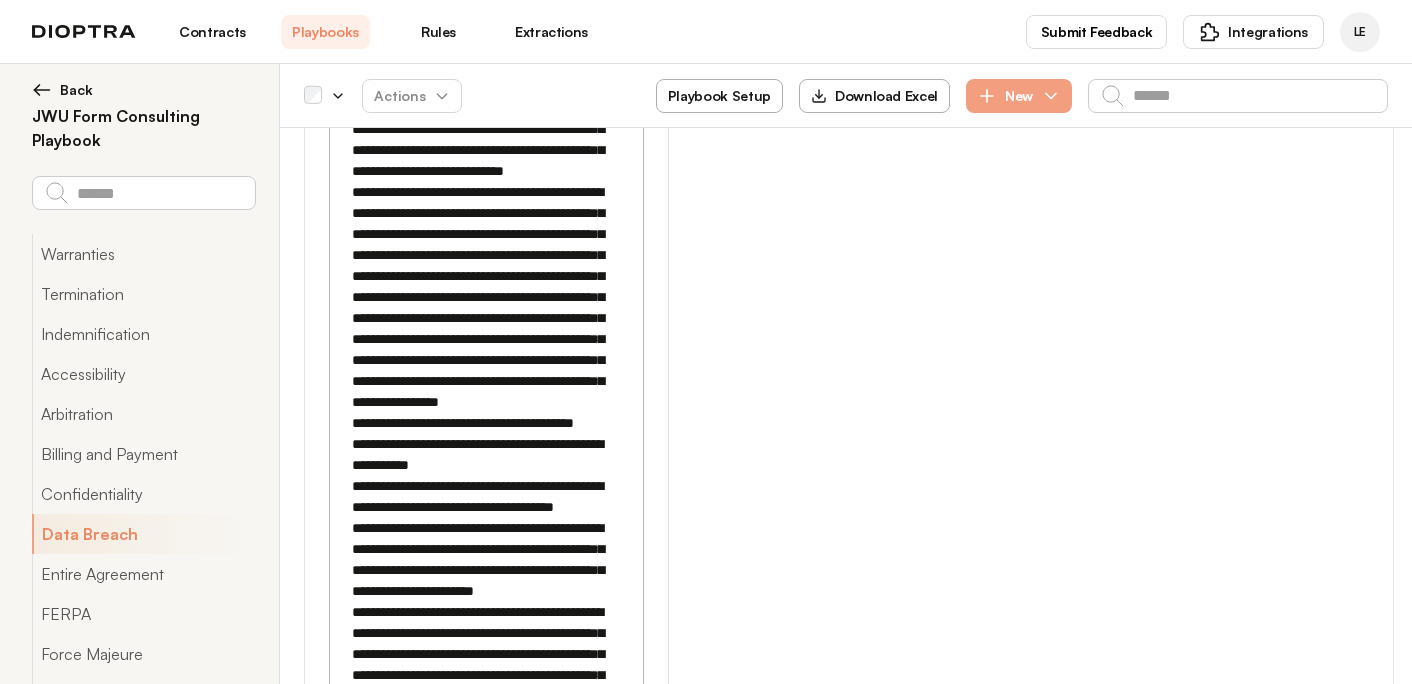 drag, startPoint x: 432, startPoint y: 403, endPoint x: 476, endPoint y: 463, distance: 74.404305 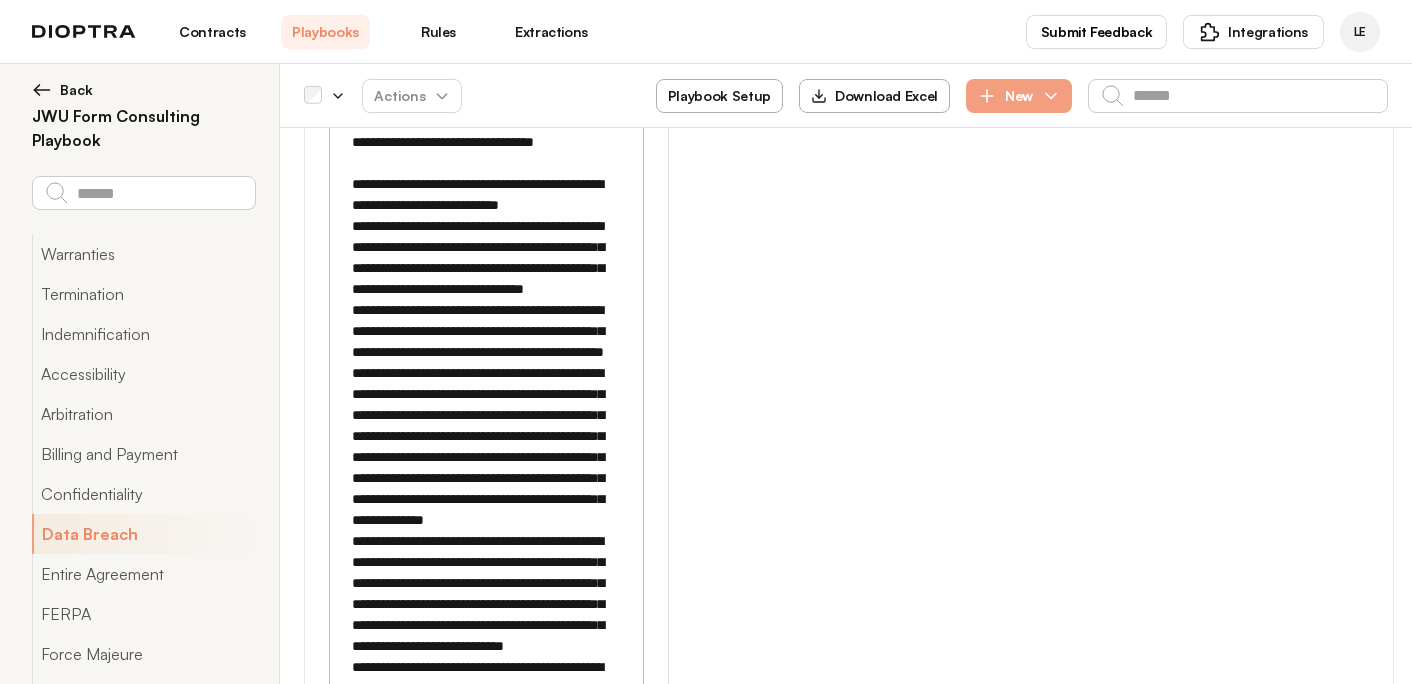scroll, scrollTop: 38065, scrollLeft: 0, axis: vertical 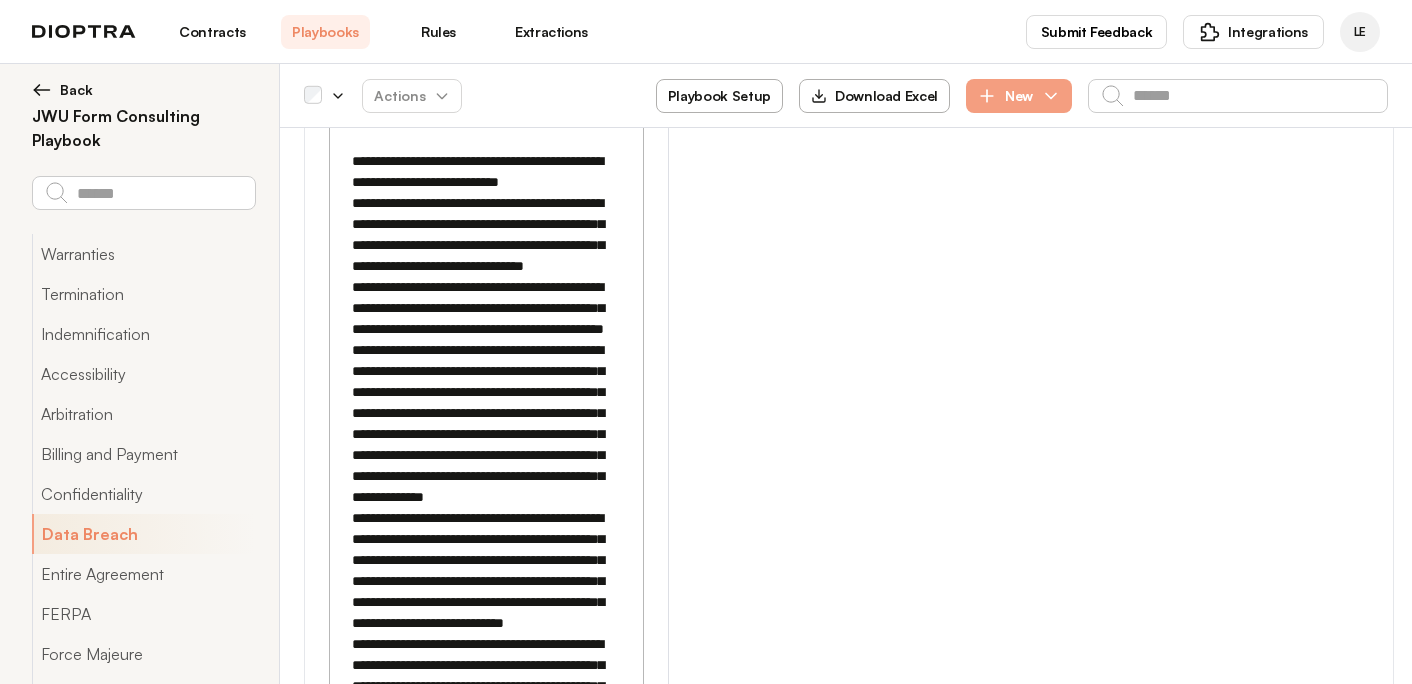 click 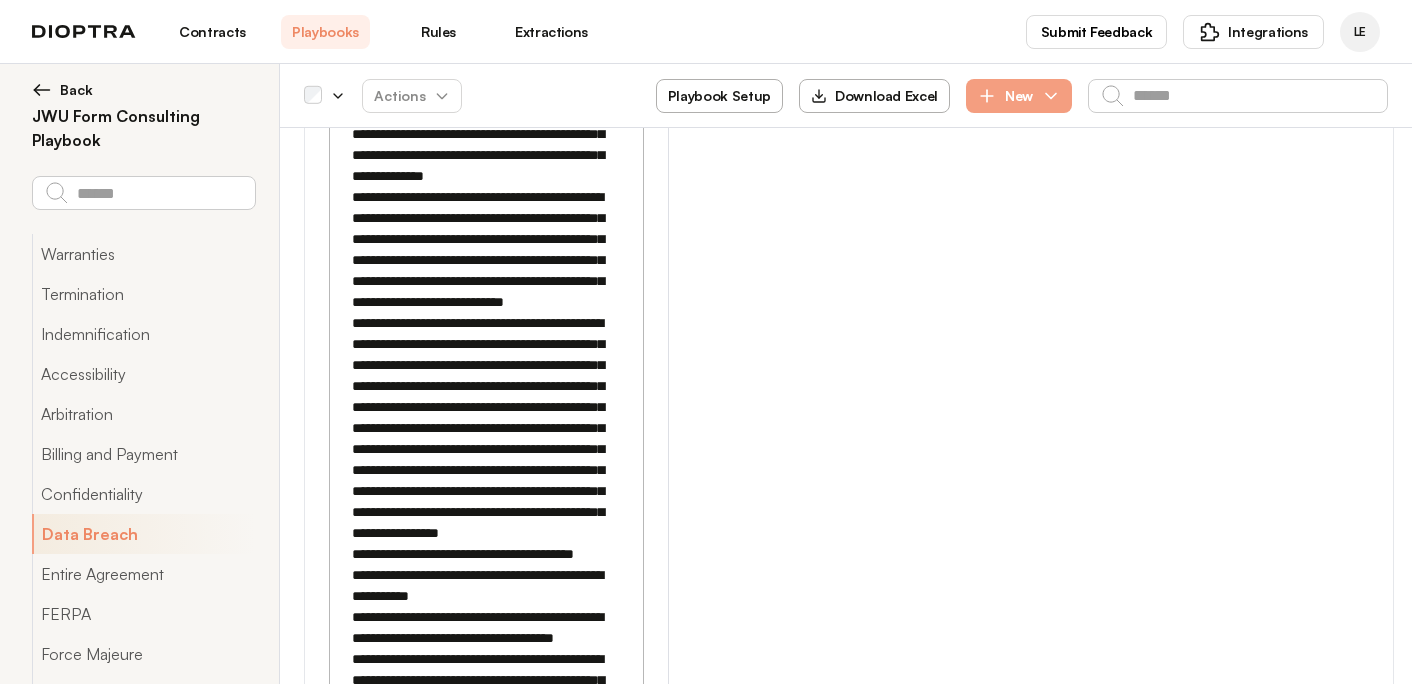 scroll, scrollTop: 38392, scrollLeft: 0, axis: vertical 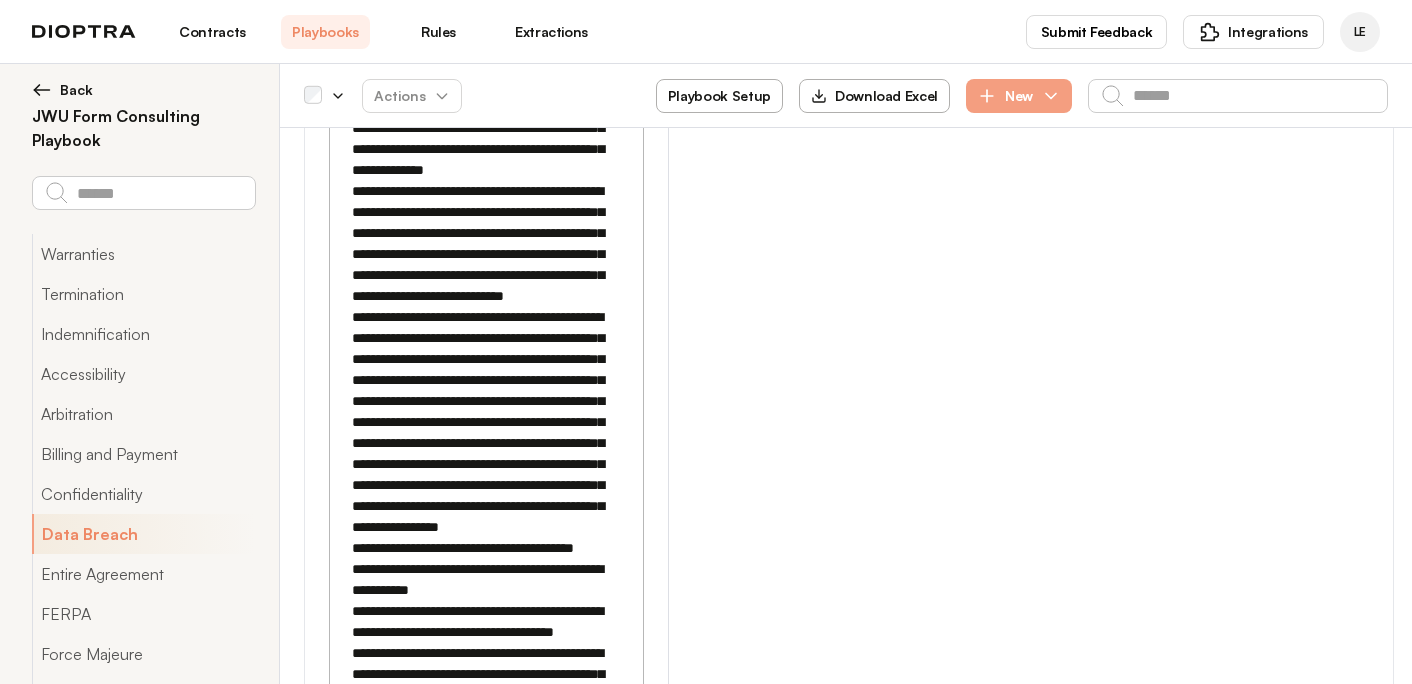 drag, startPoint x: 431, startPoint y: 296, endPoint x: 403, endPoint y: 357, distance: 67.11929 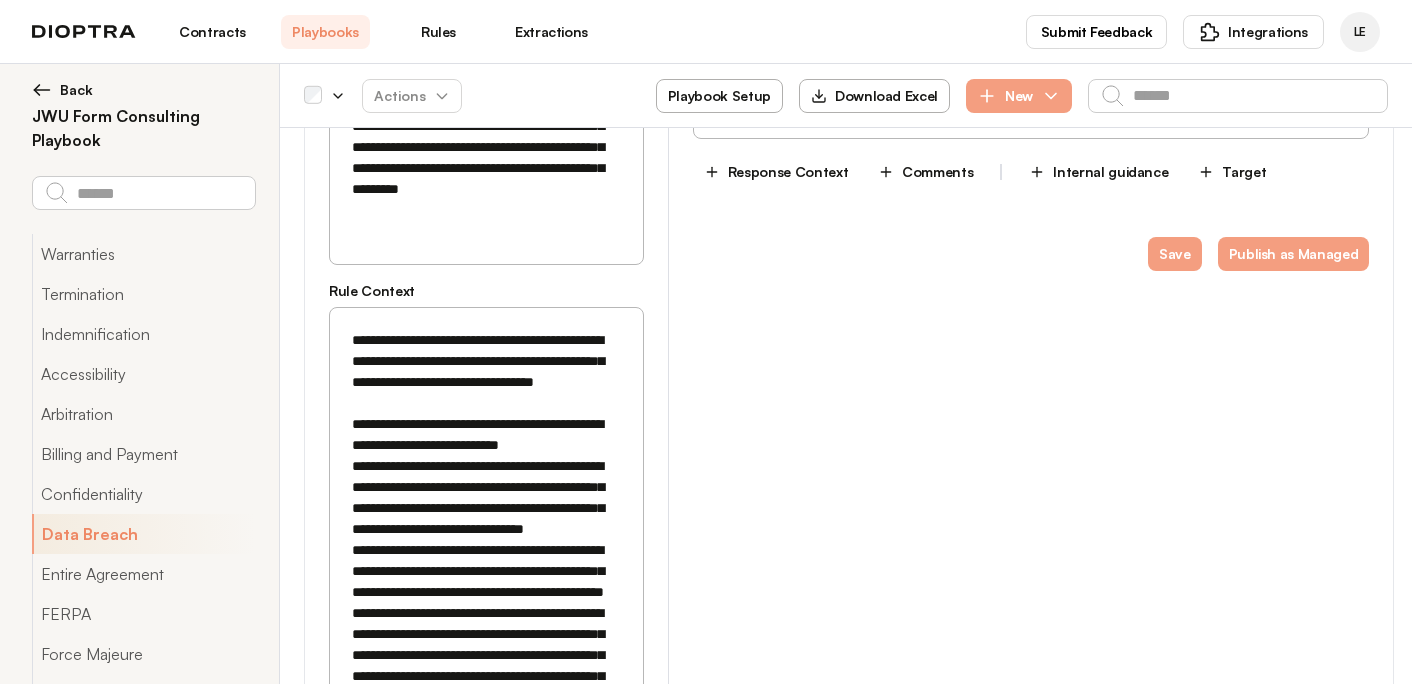 scroll, scrollTop: 41535, scrollLeft: 0, axis: vertical 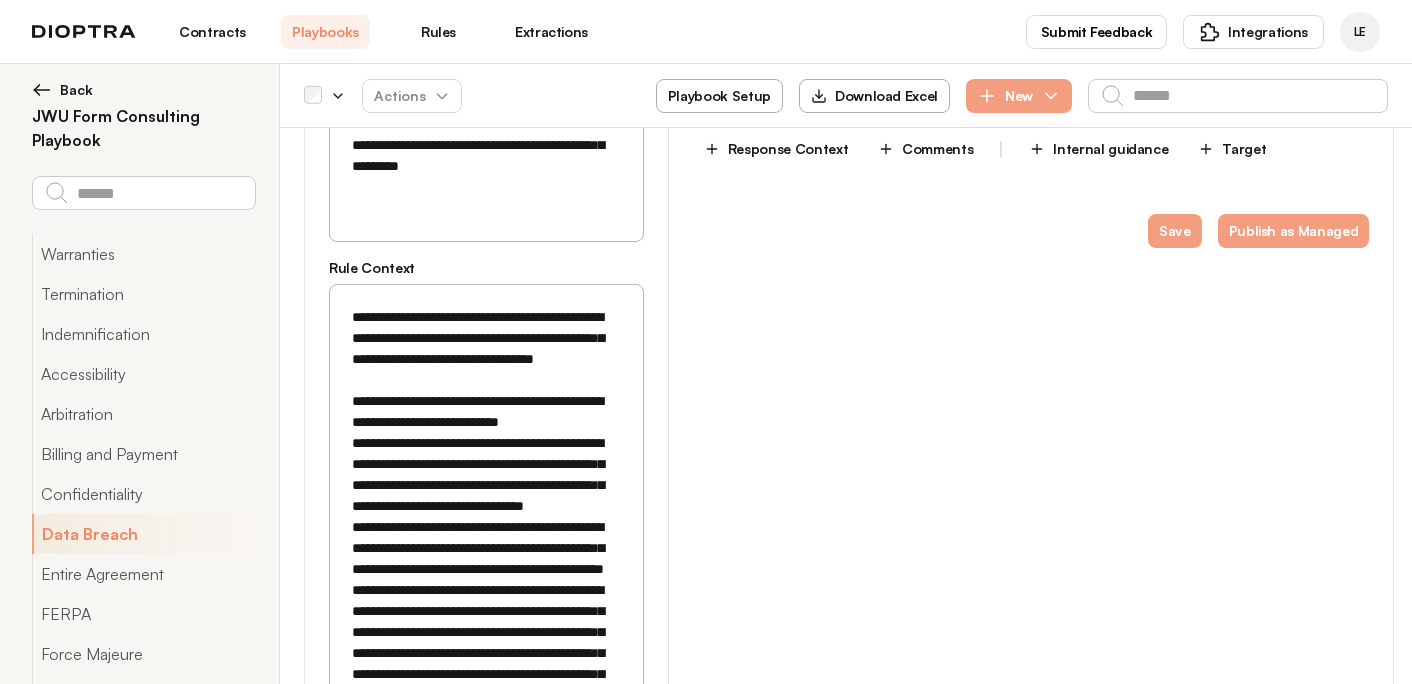 click 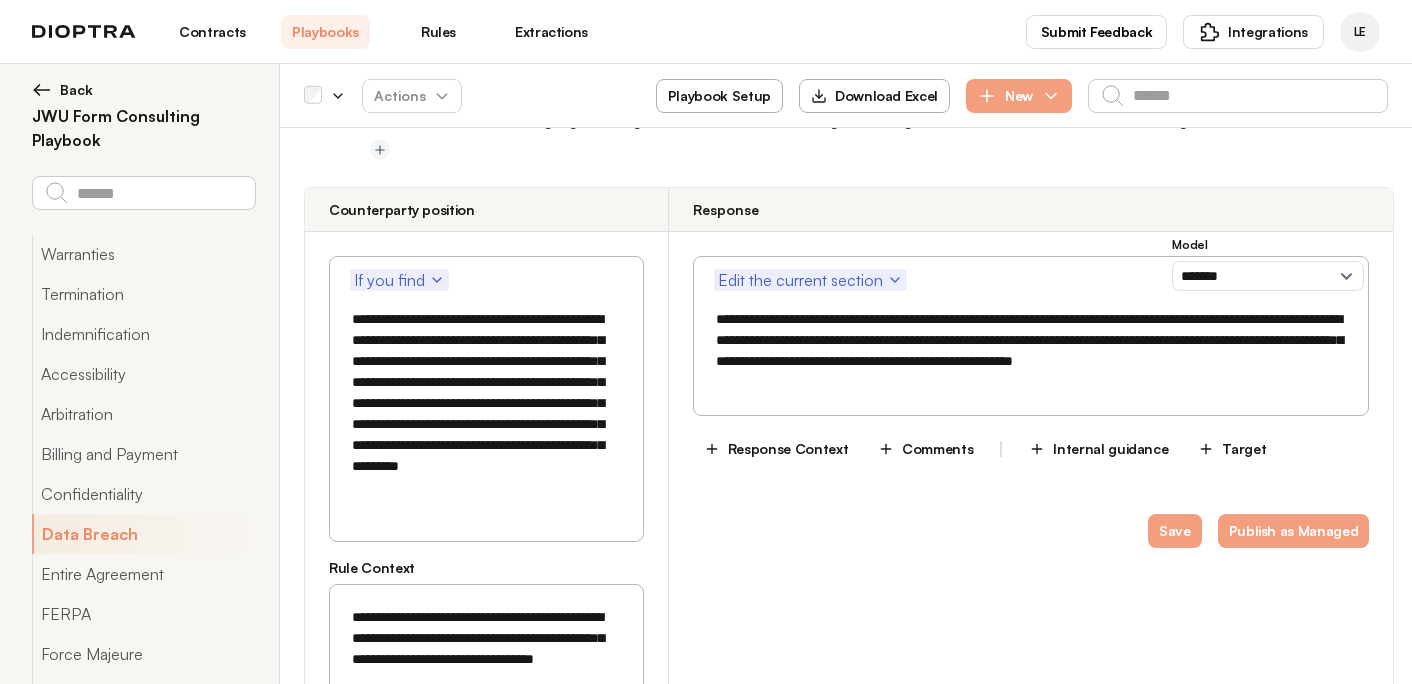 scroll, scrollTop: 41117, scrollLeft: 0, axis: vertical 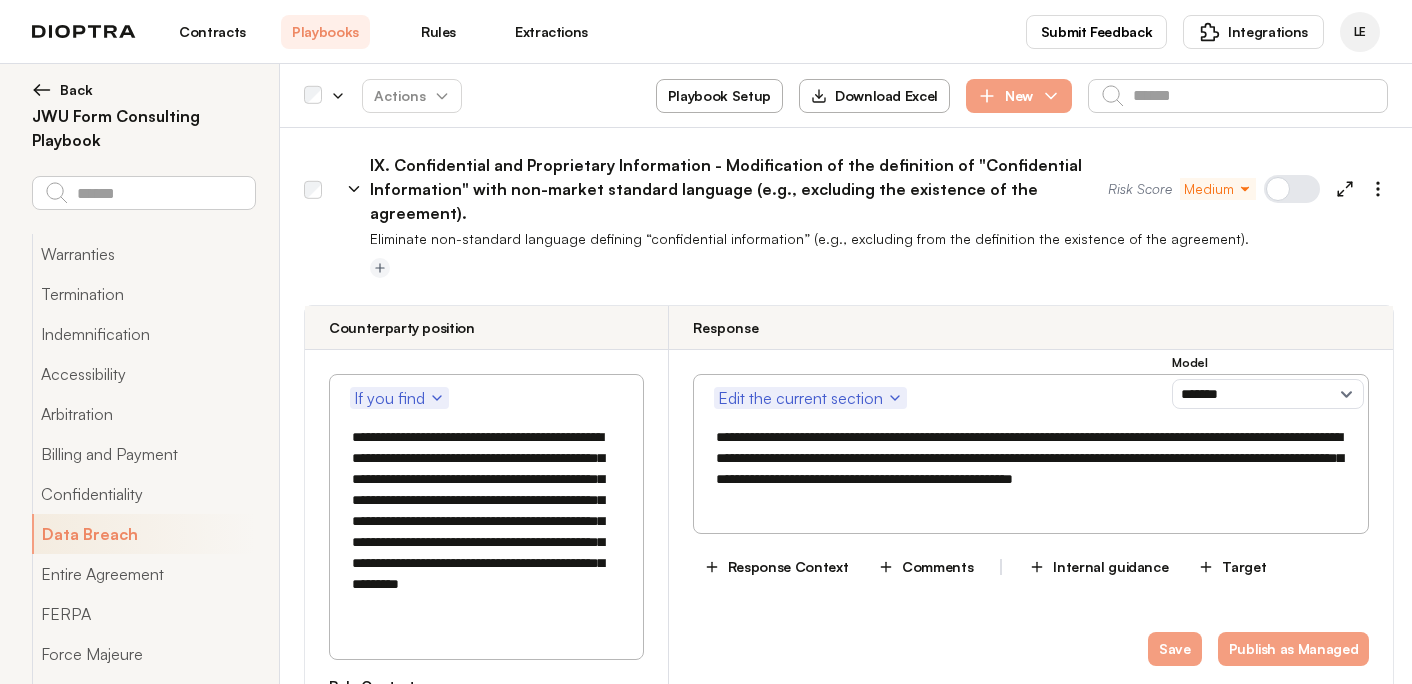click at bounding box center (485, 2058) 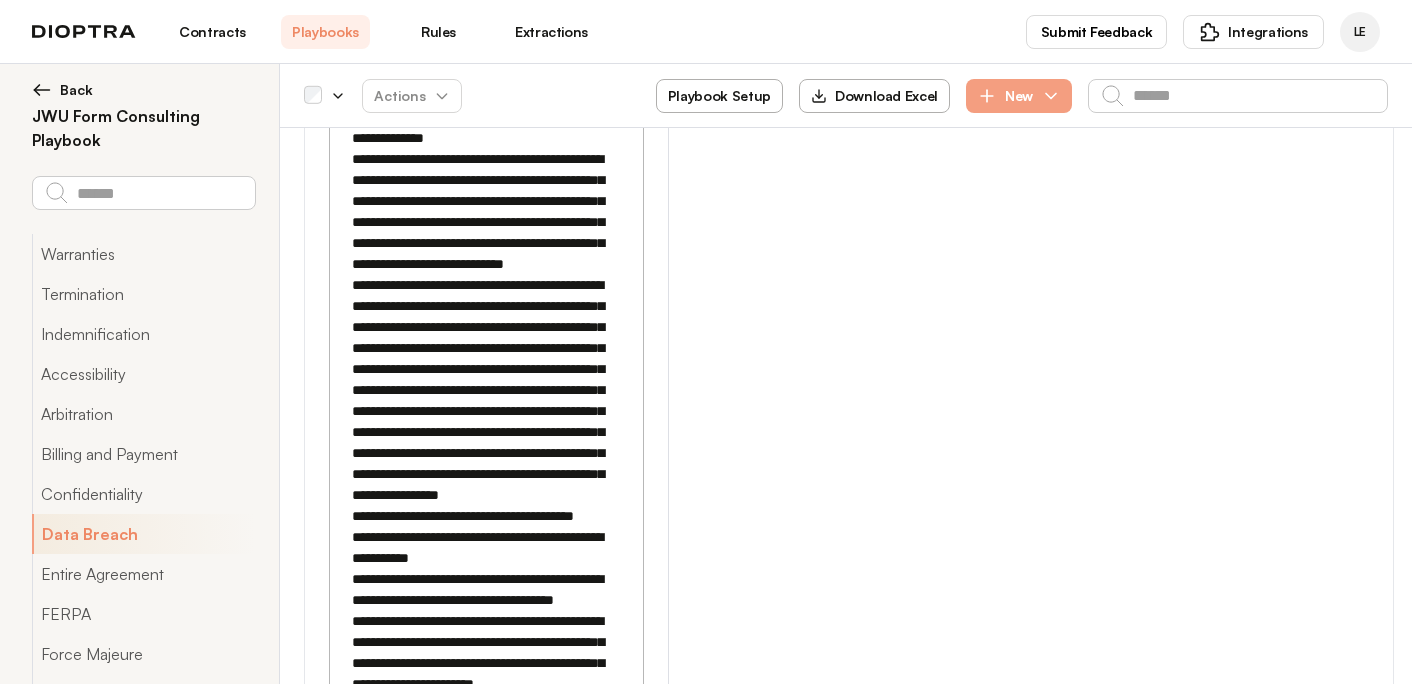 scroll, scrollTop: 38416, scrollLeft: 0, axis: vertical 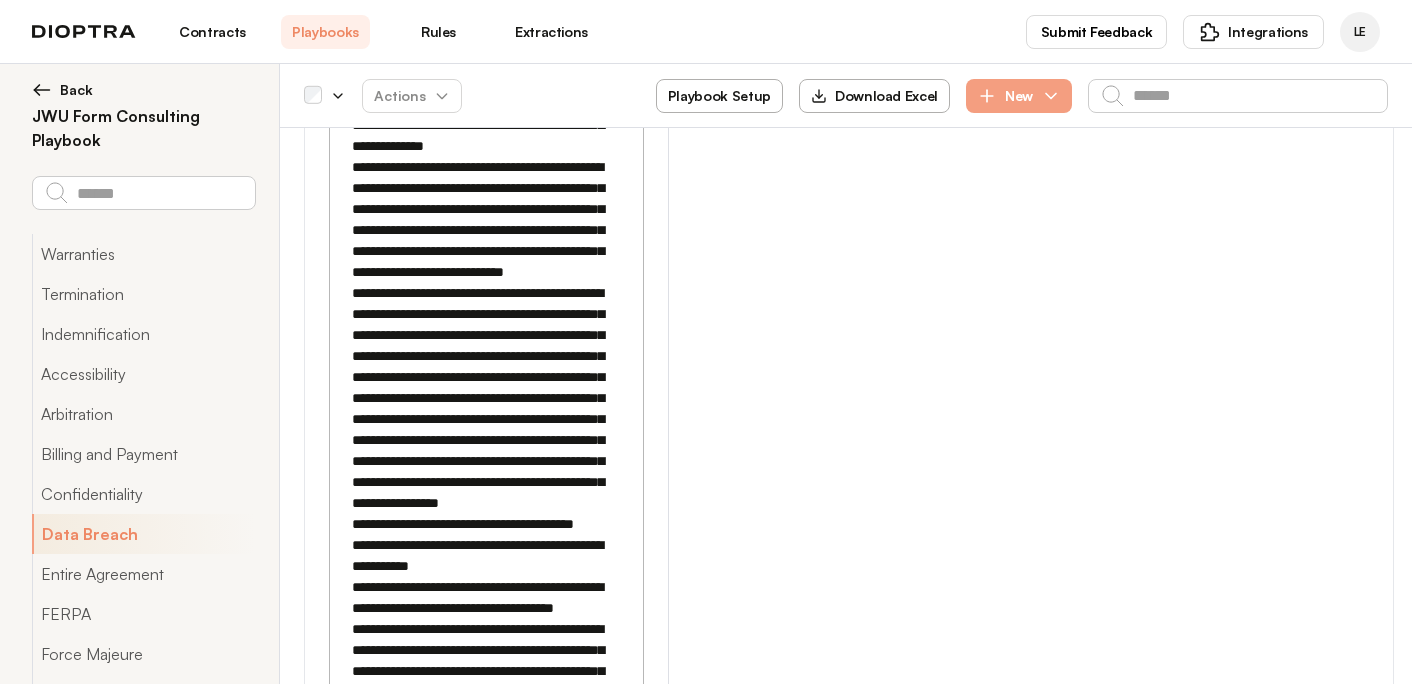 type on "**********" 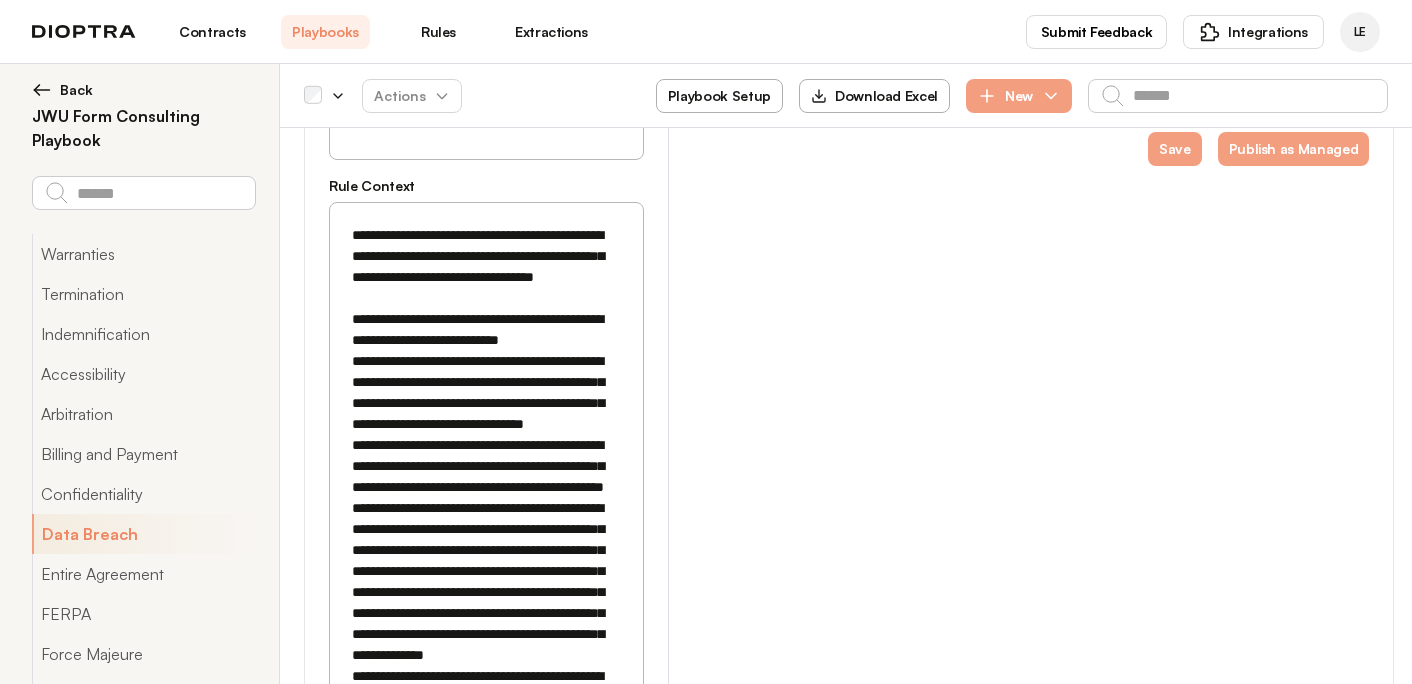 scroll, scrollTop: 41620, scrollLeft: 0, axis: vertical 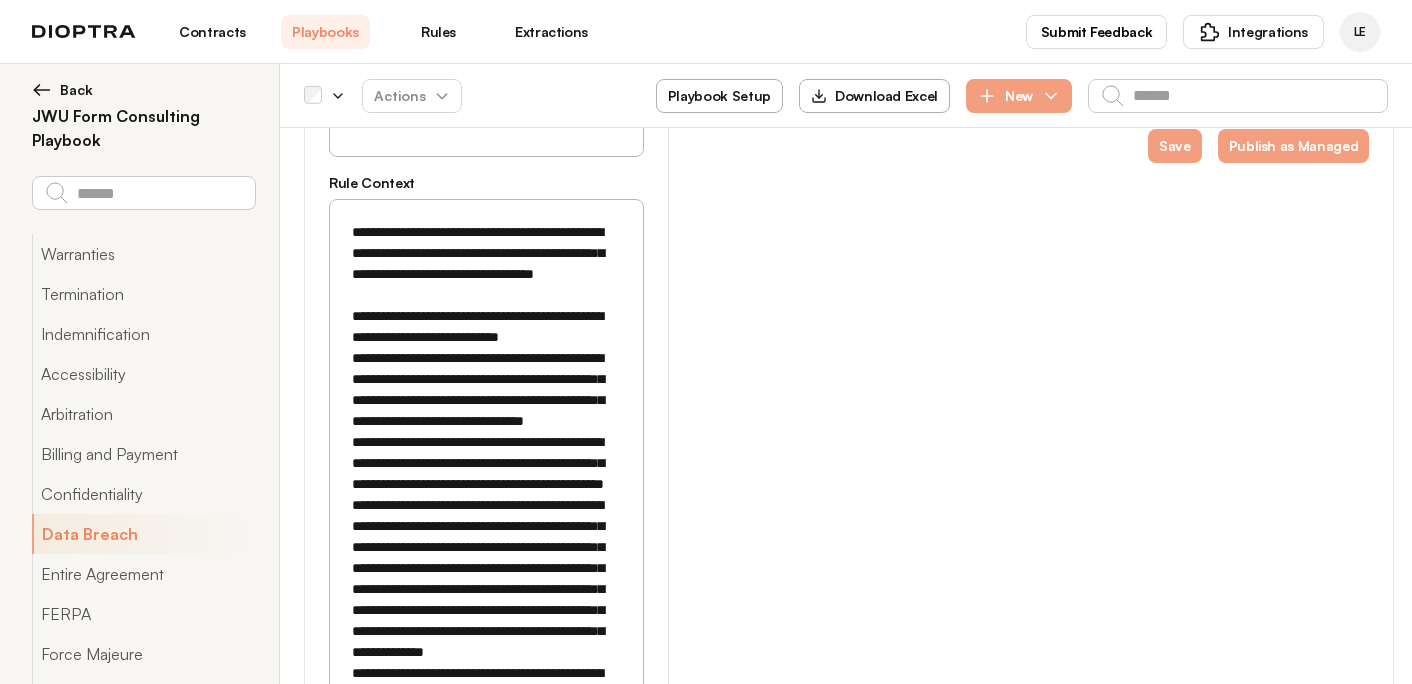 drag, startPoint x: 512, startPoint y: 467, endPoint x: 448, endPoint y: 523, distance: 85.04117 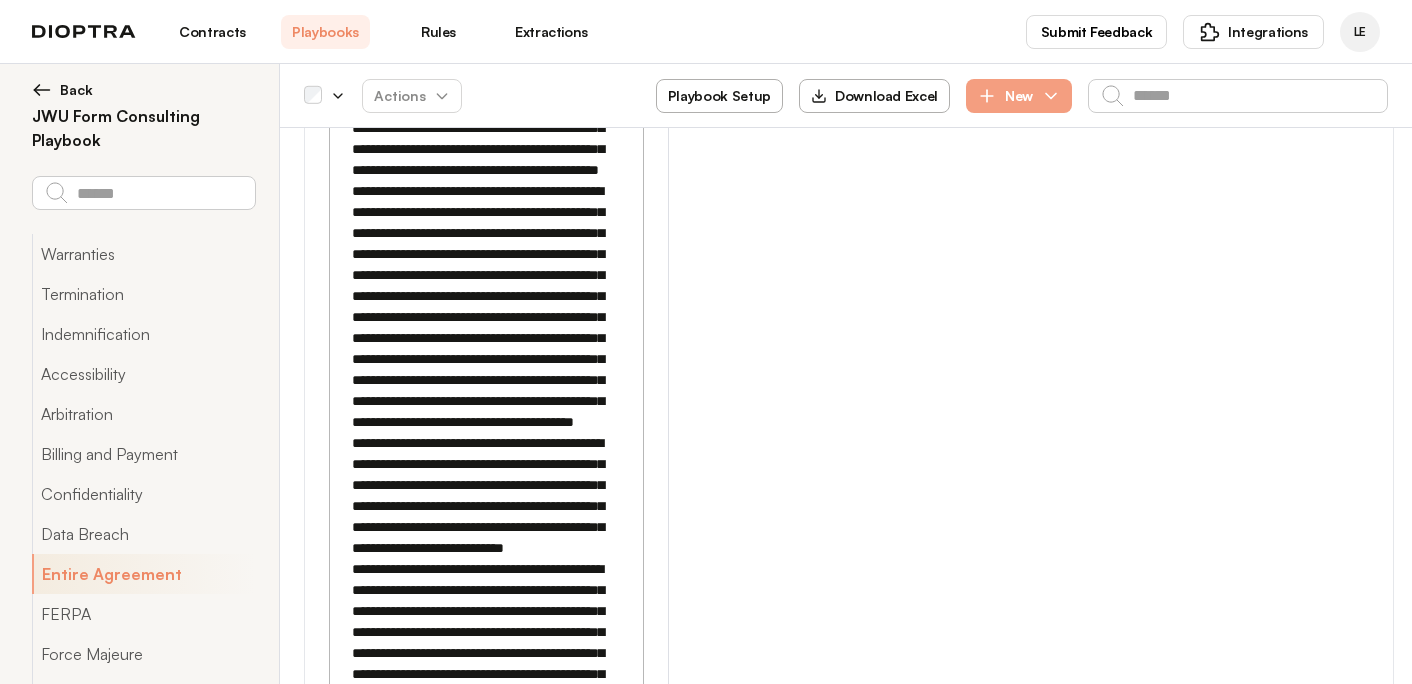 scroll, scrollTop: 43040, scrollLeft: 0, axis: vertical 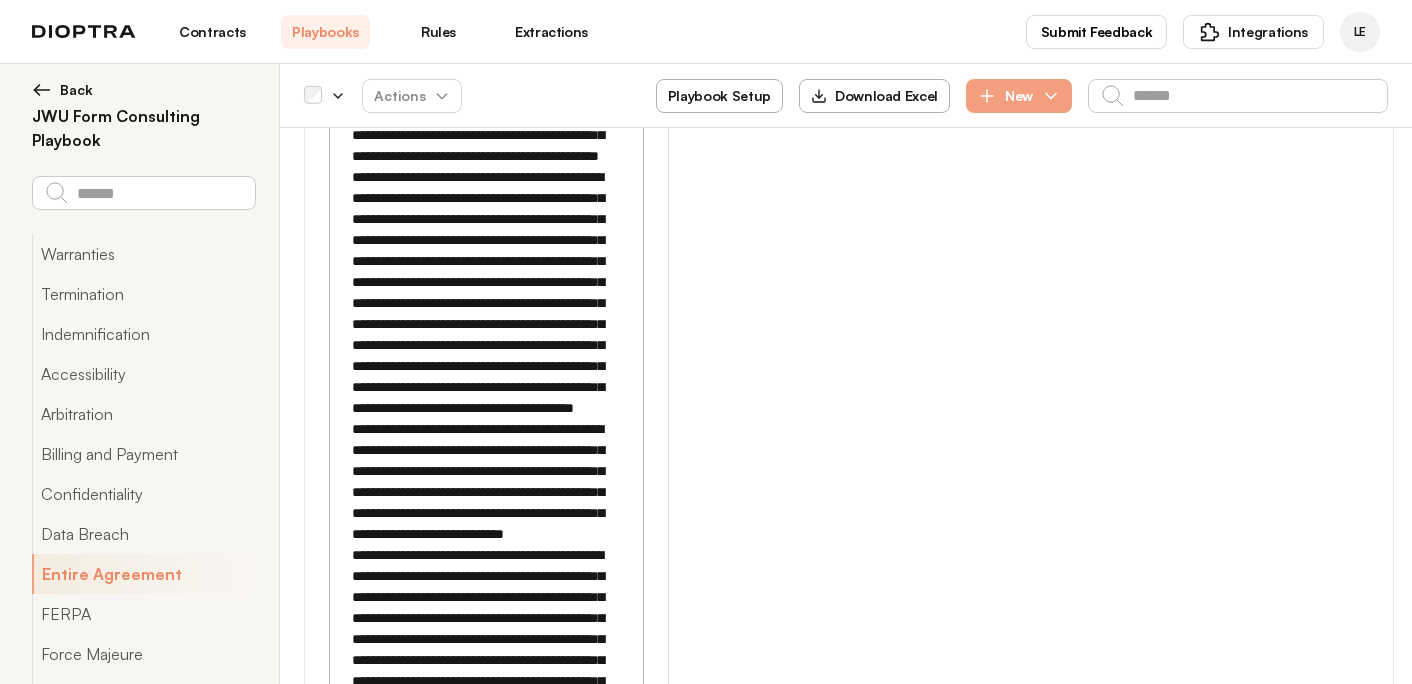 click 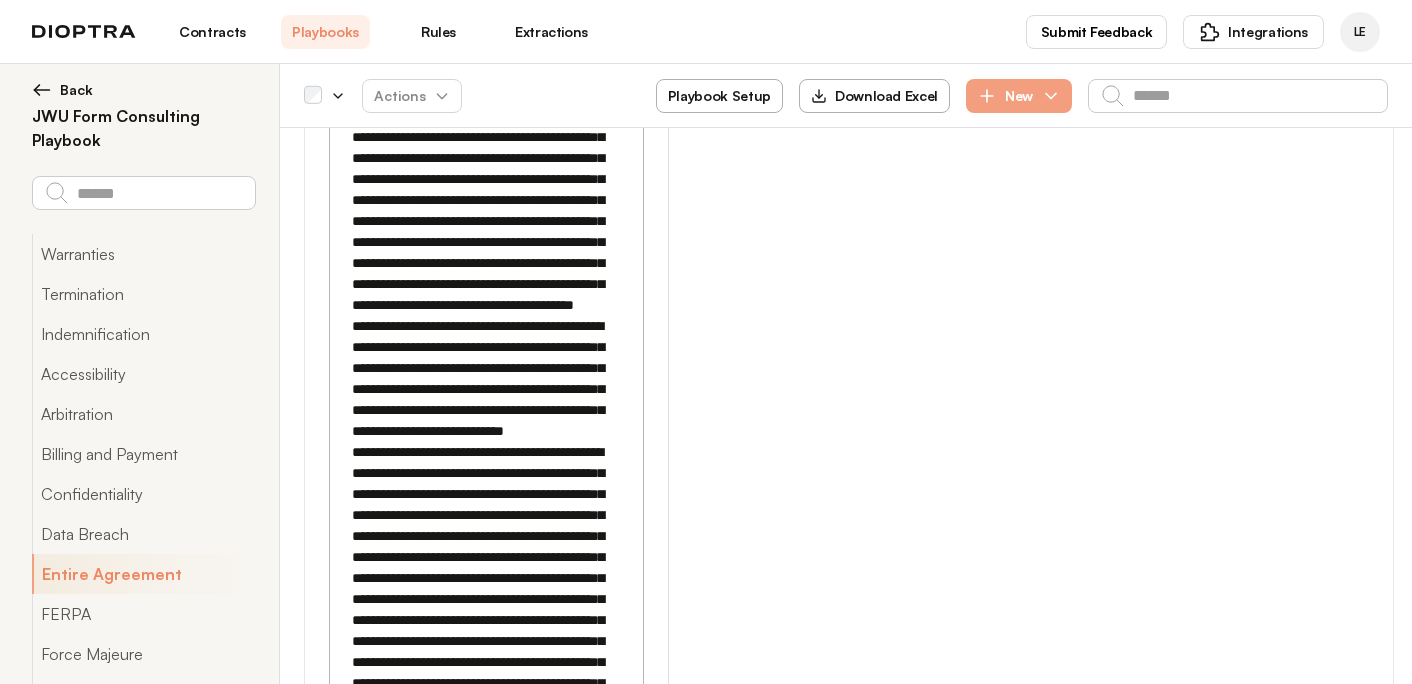 scroll, scrollTop: 43147, scrollLeft: 0, axis: vertical 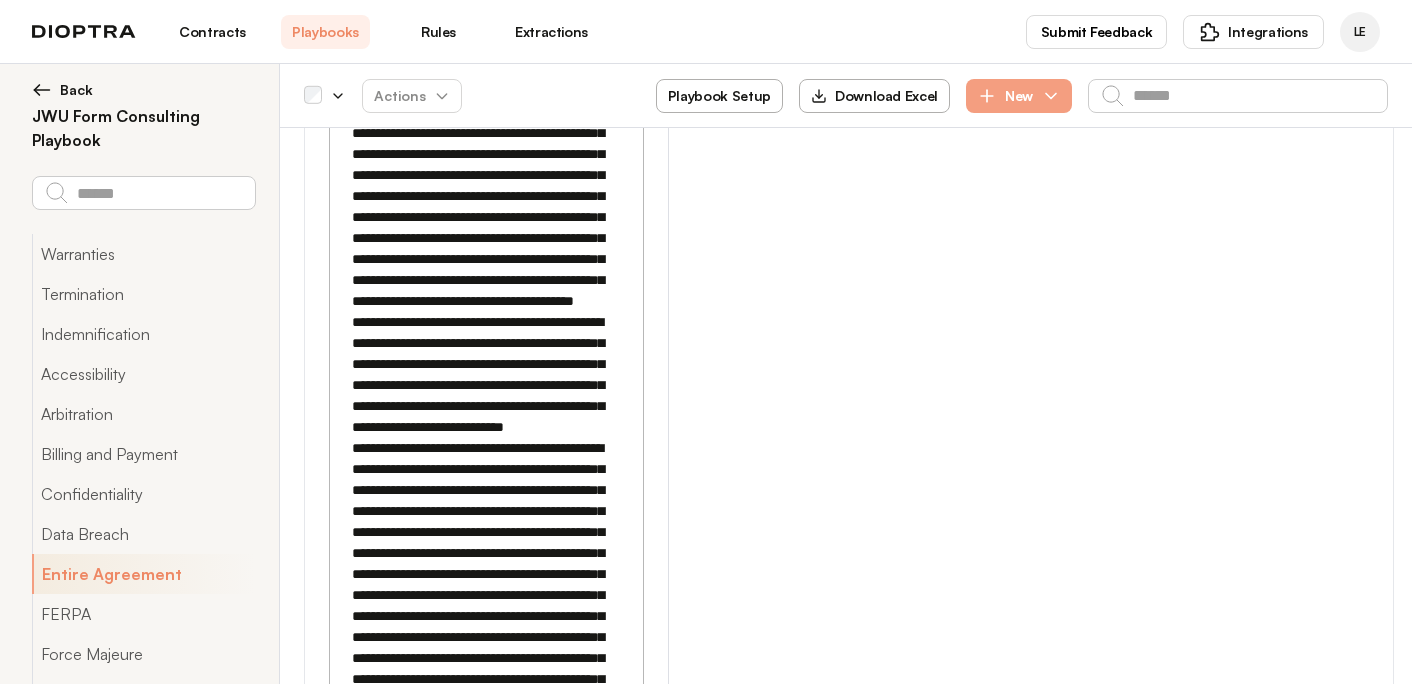 drag, startPoint x: 553, startPoint y: 341, endPoint x: 509, endPoint y: 402, distance: 75.21303 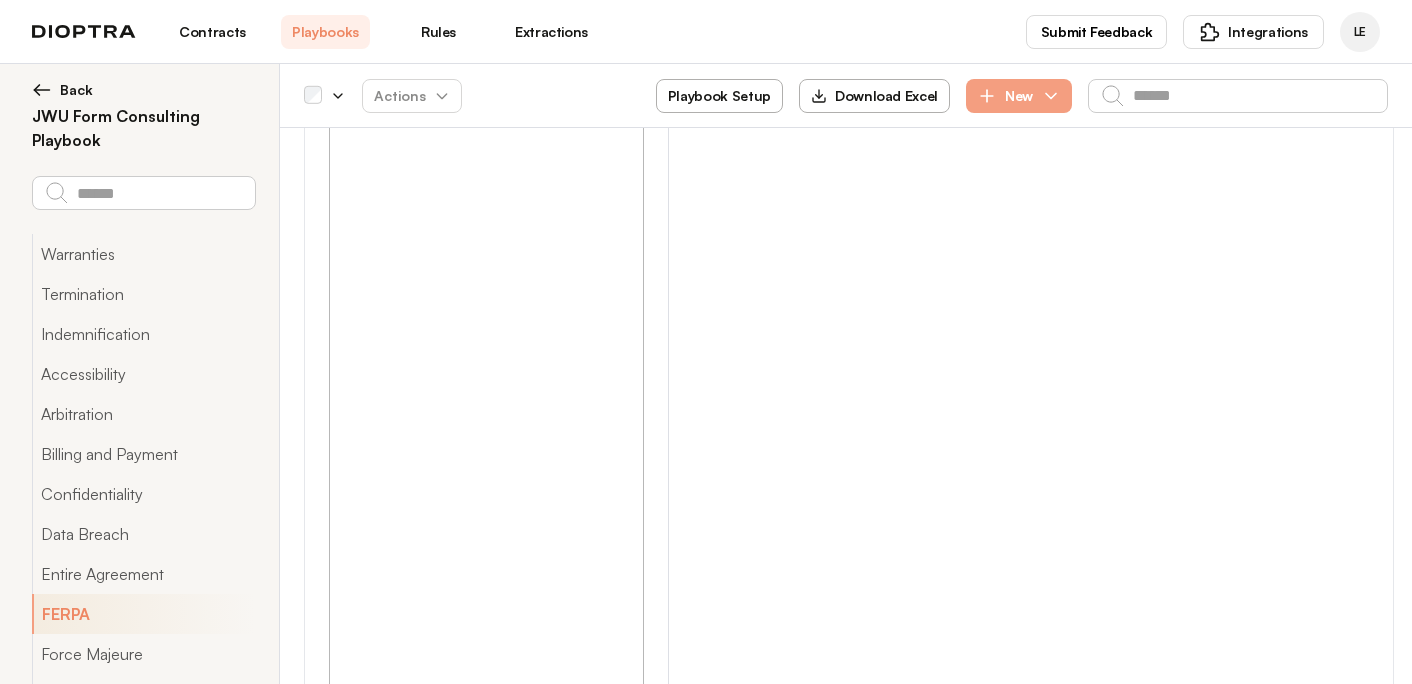 scroll, scrollTop: 44056, scrollLeft: 0, axis: vertical 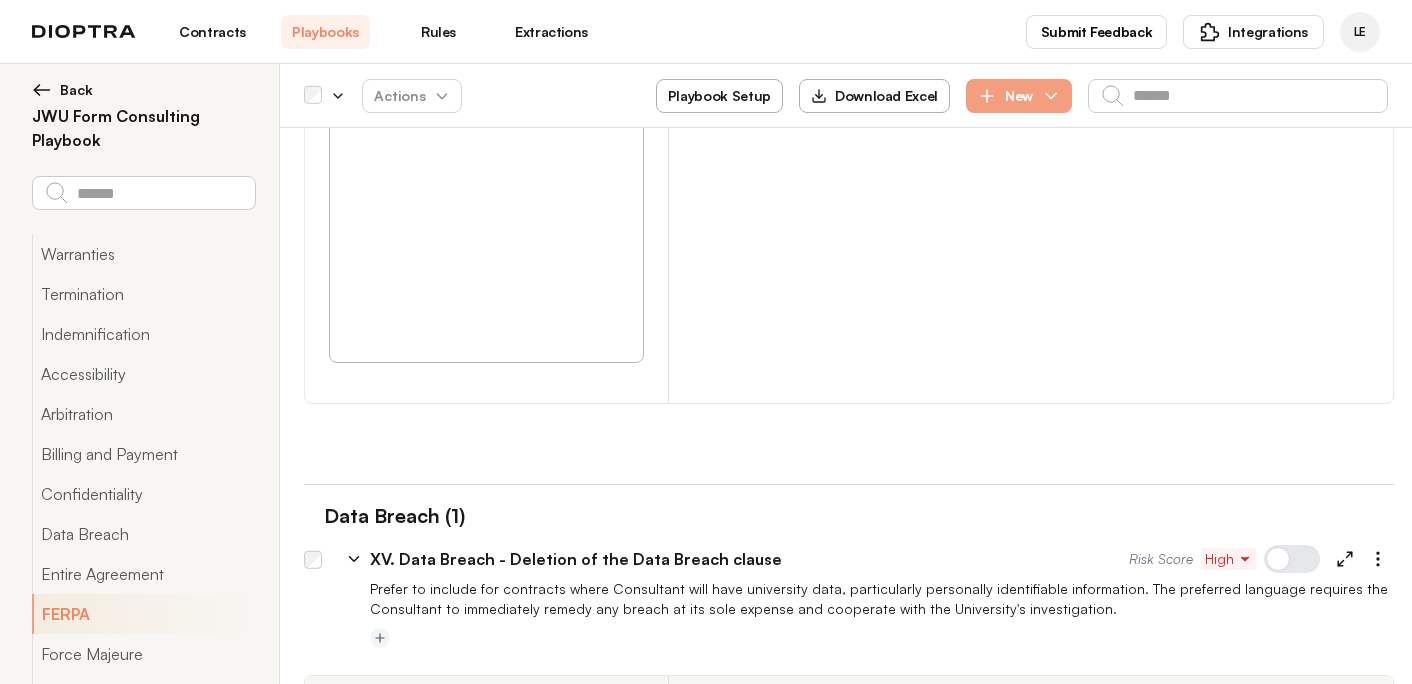 drag, startPoint x: 511, startPoint y: 178, endPoint x: 448, endPoint y: 238, distance: 87 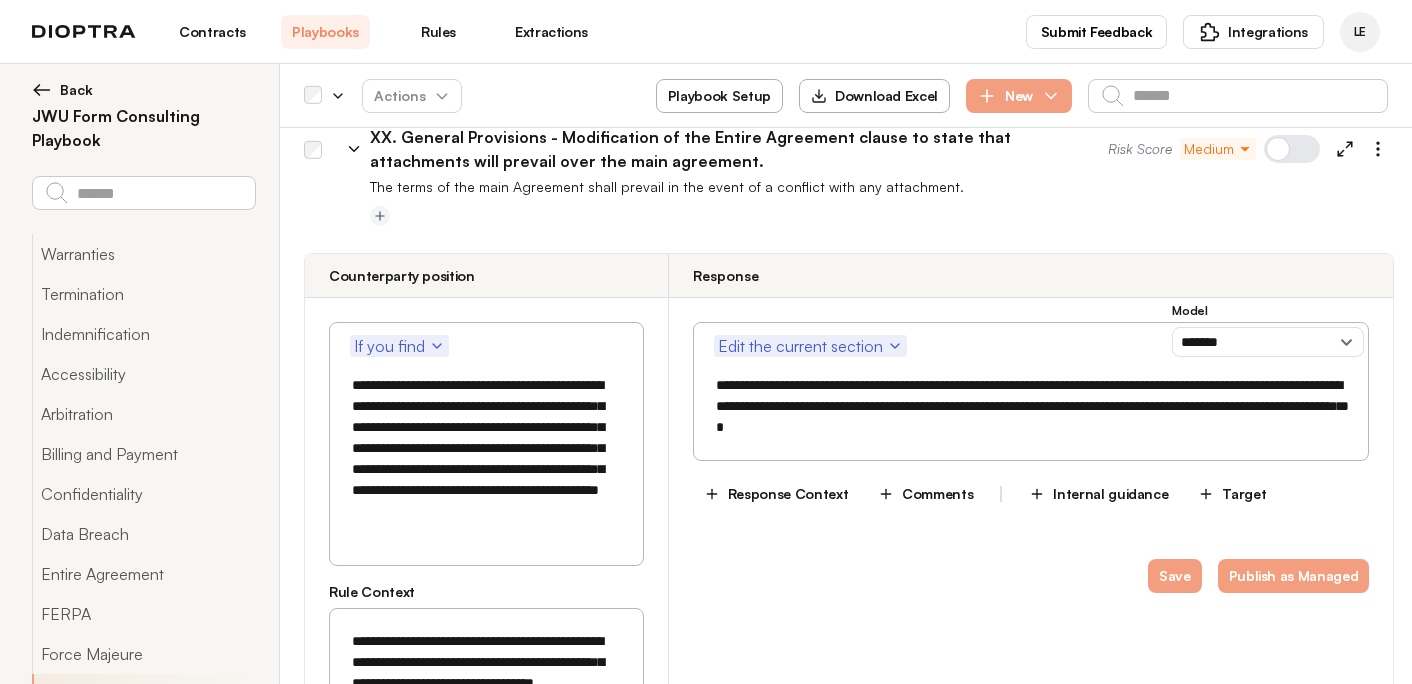 scroll, scrollTop: 46342, scrollLeft: 0, axis: vertical 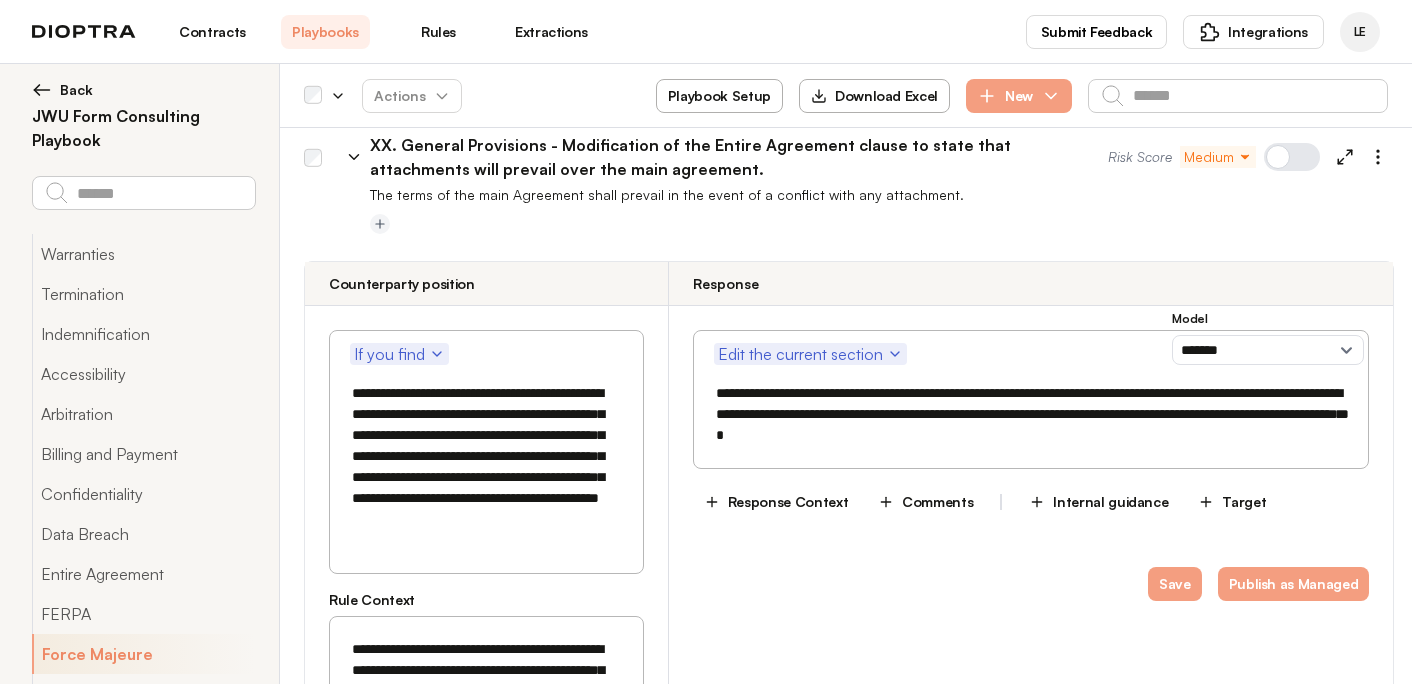 click 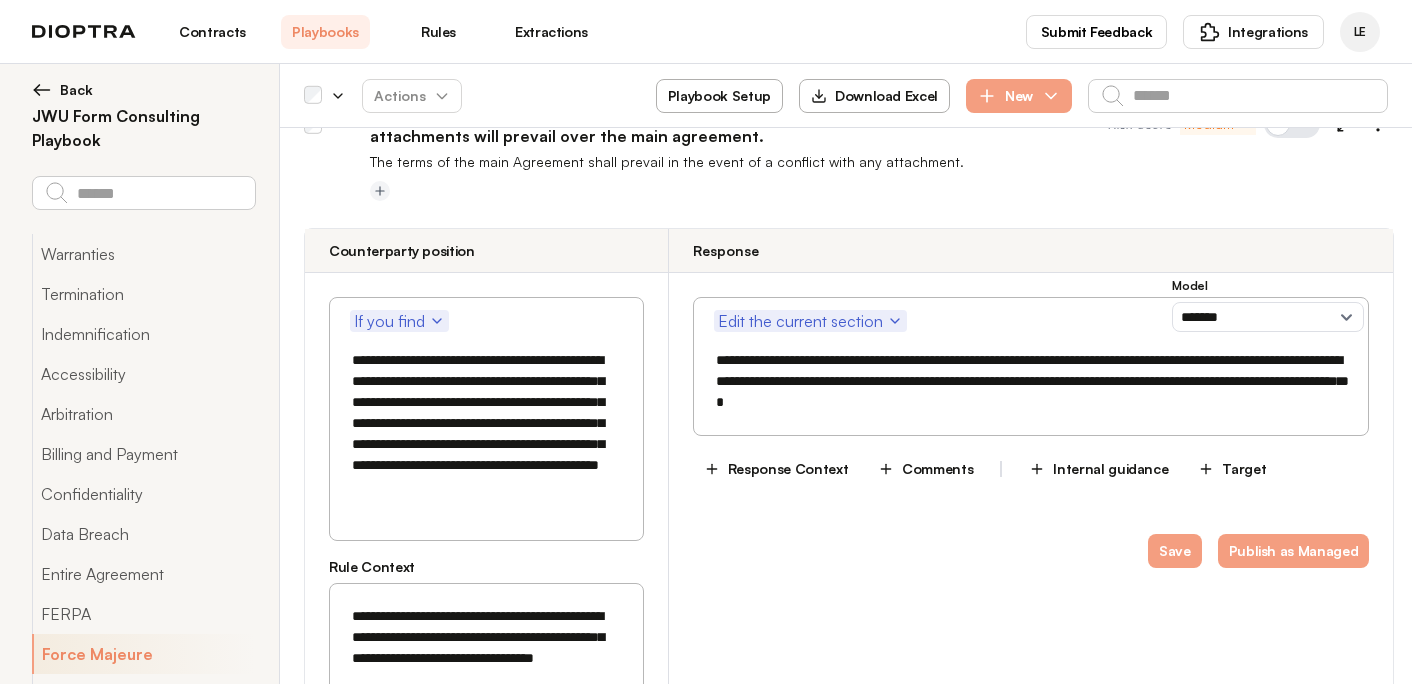 scroll, scrollTop: 46403, scrollLeft: 0, axis: vertical 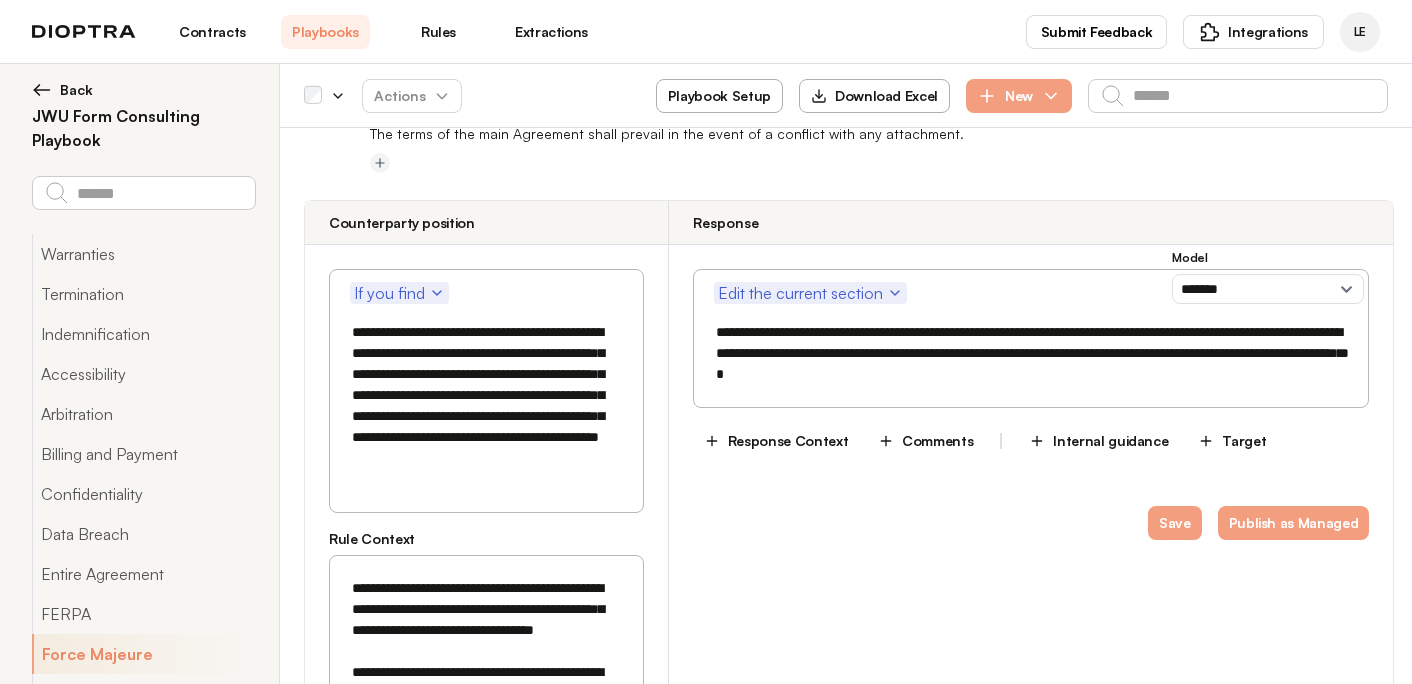 drag, startPoint x: 532, startPoint y: 374, endPoint x: 446, endPoint y: 434, distance: 104.86182 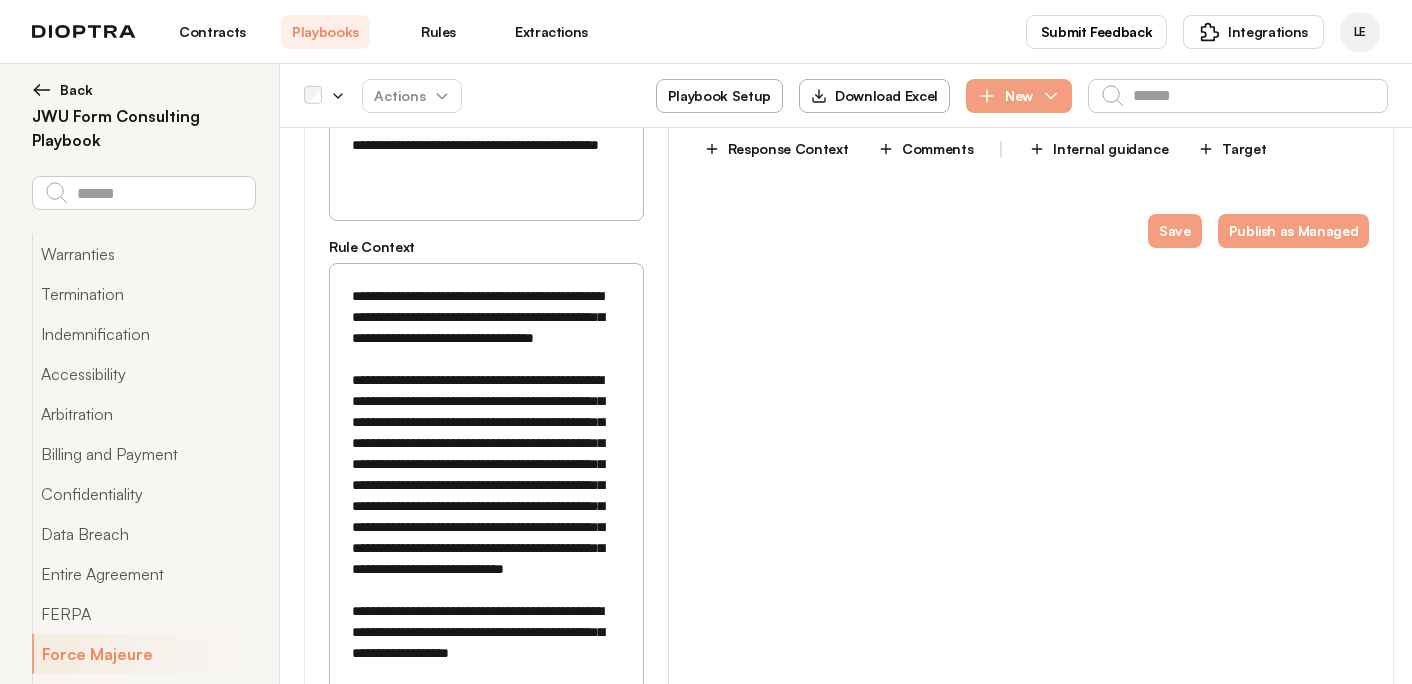 type on "**********" 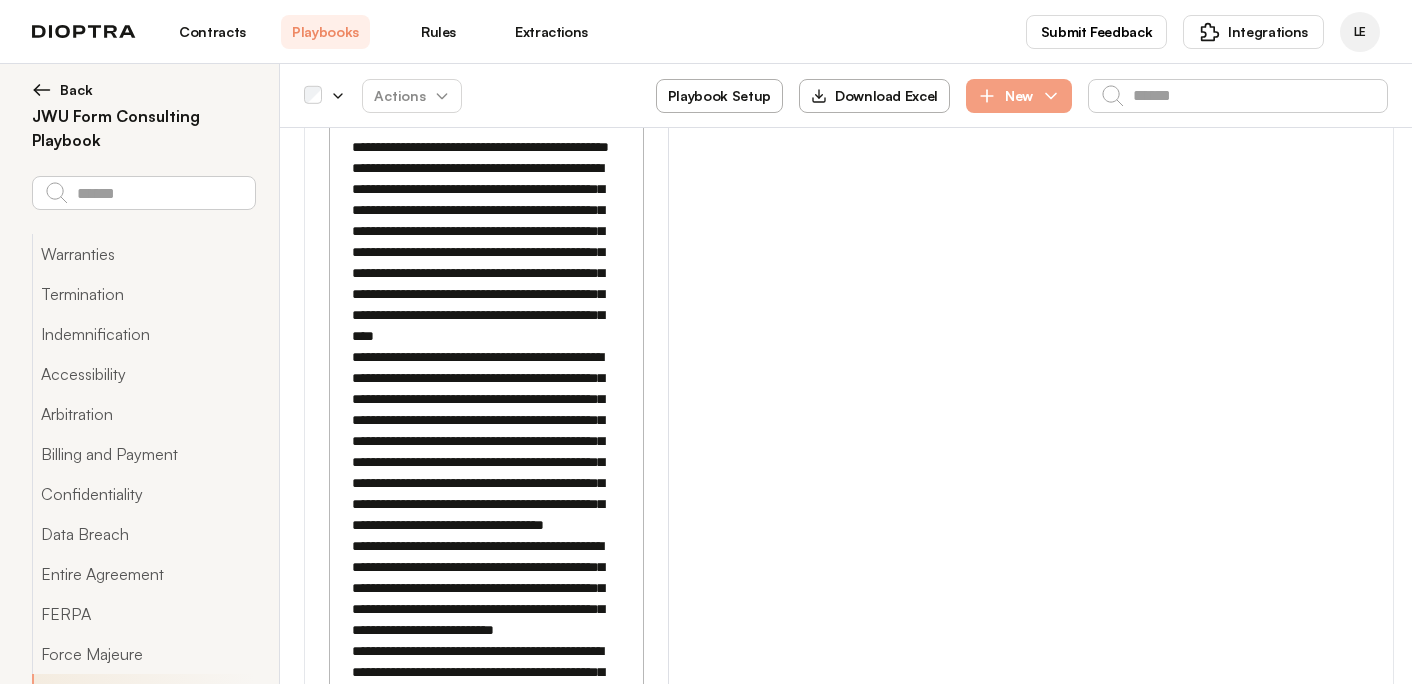 scroll, scrollTop: 48010, scrollLeft: 0, axis: vertical 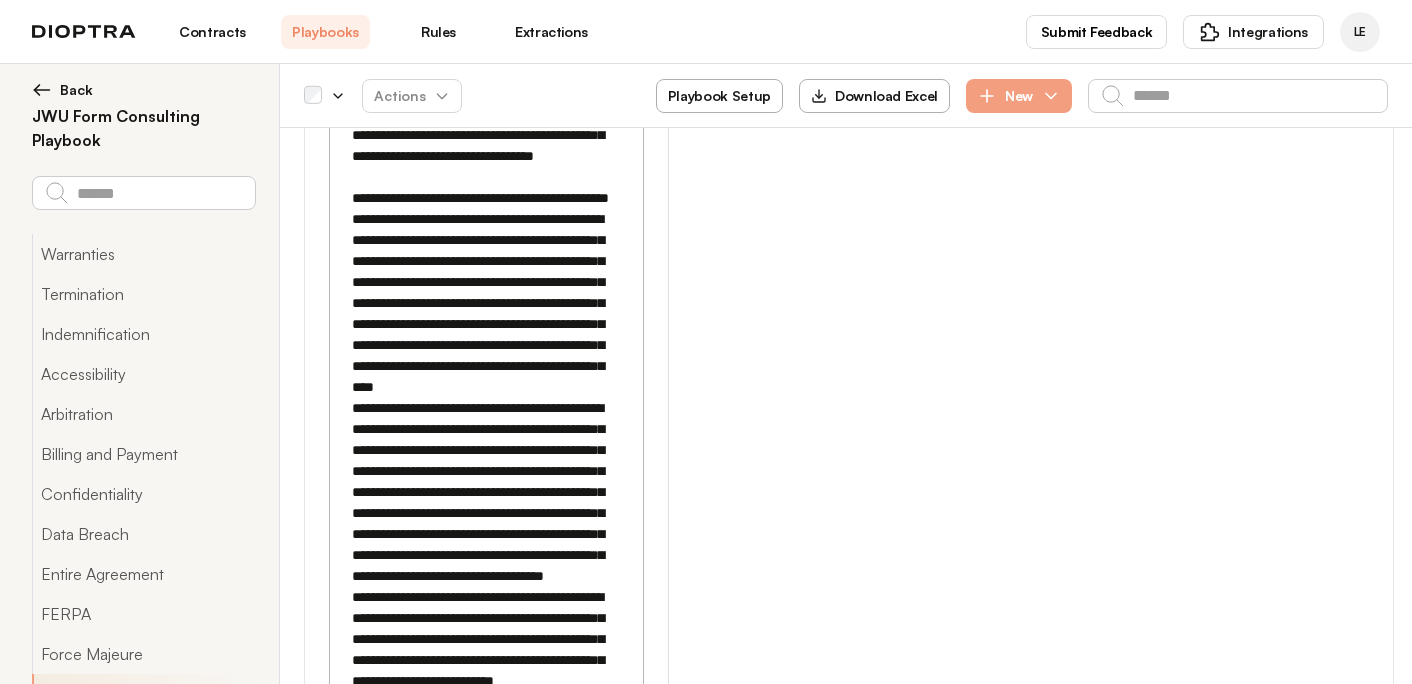 click 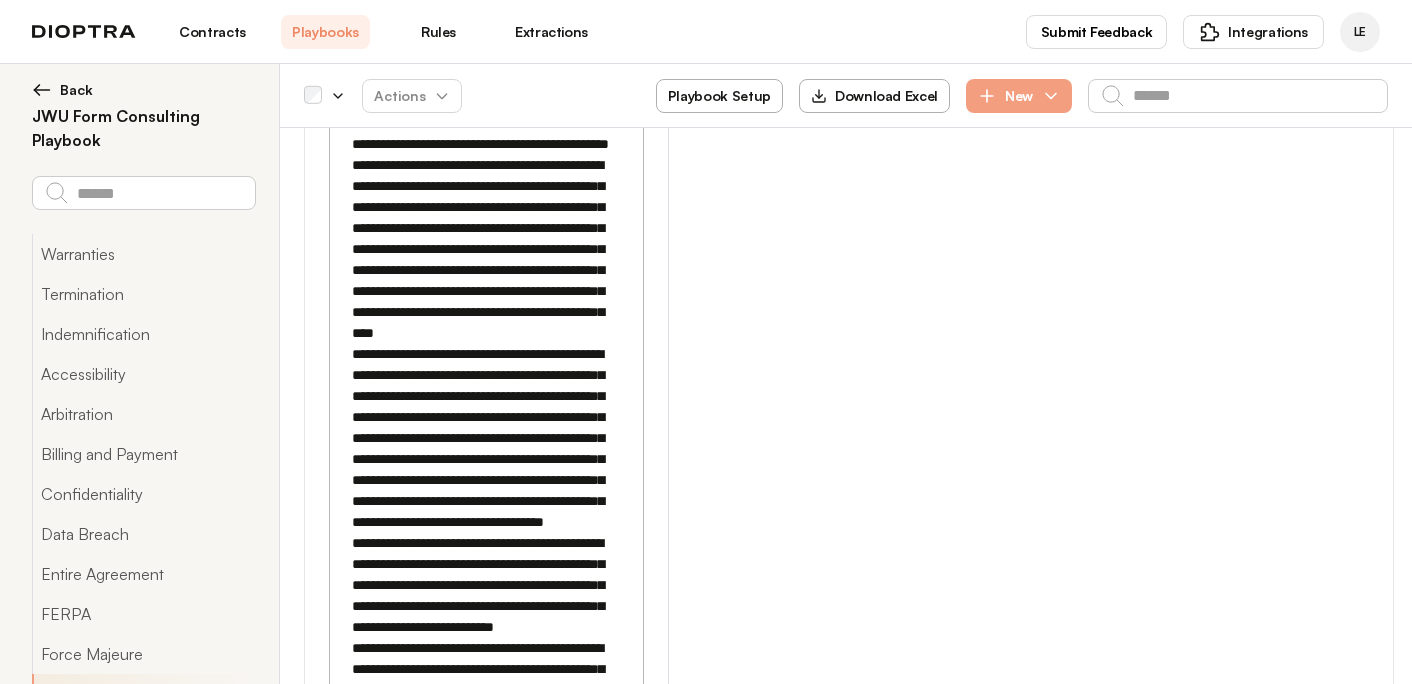 drag, startPoint x: 546, startPoint y: 384, endPoint x: 519, endPoint y: 437, distance: 59.48109 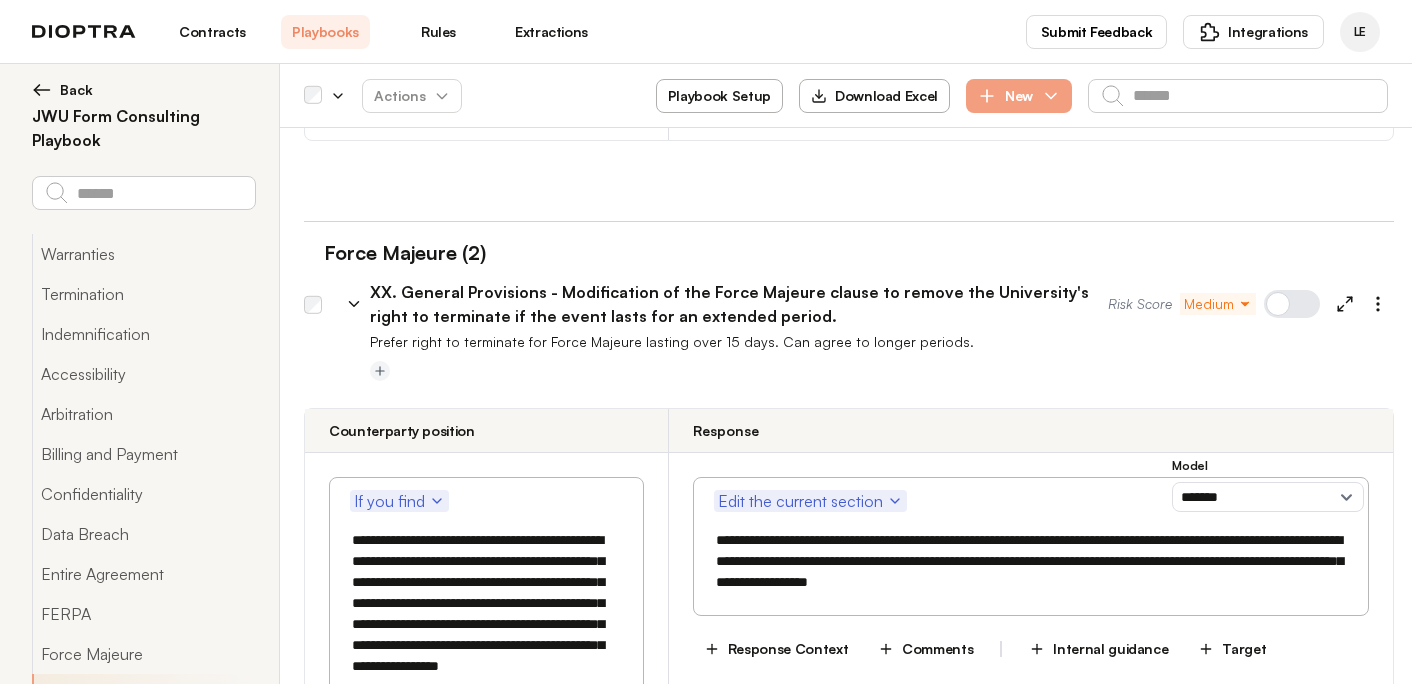 scroll, scrollTop: 49664, scrollLeft: 0, axis: vertical 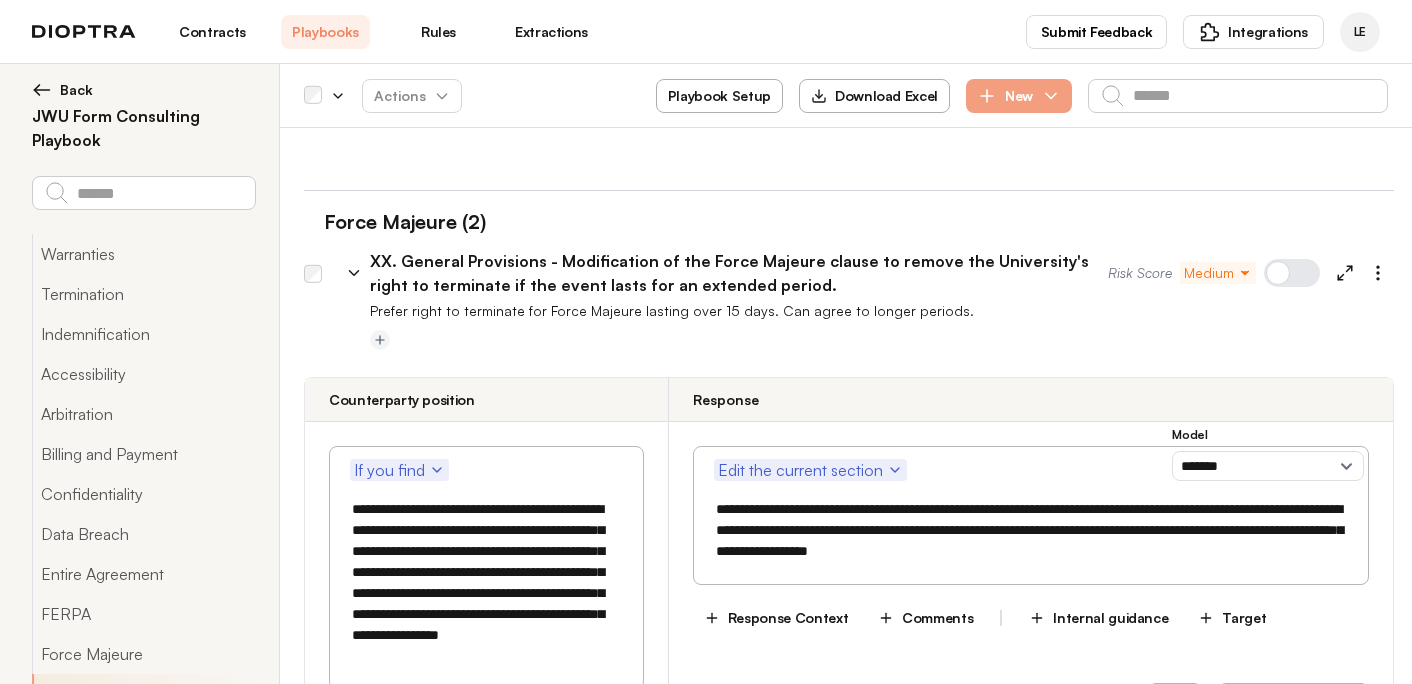 click 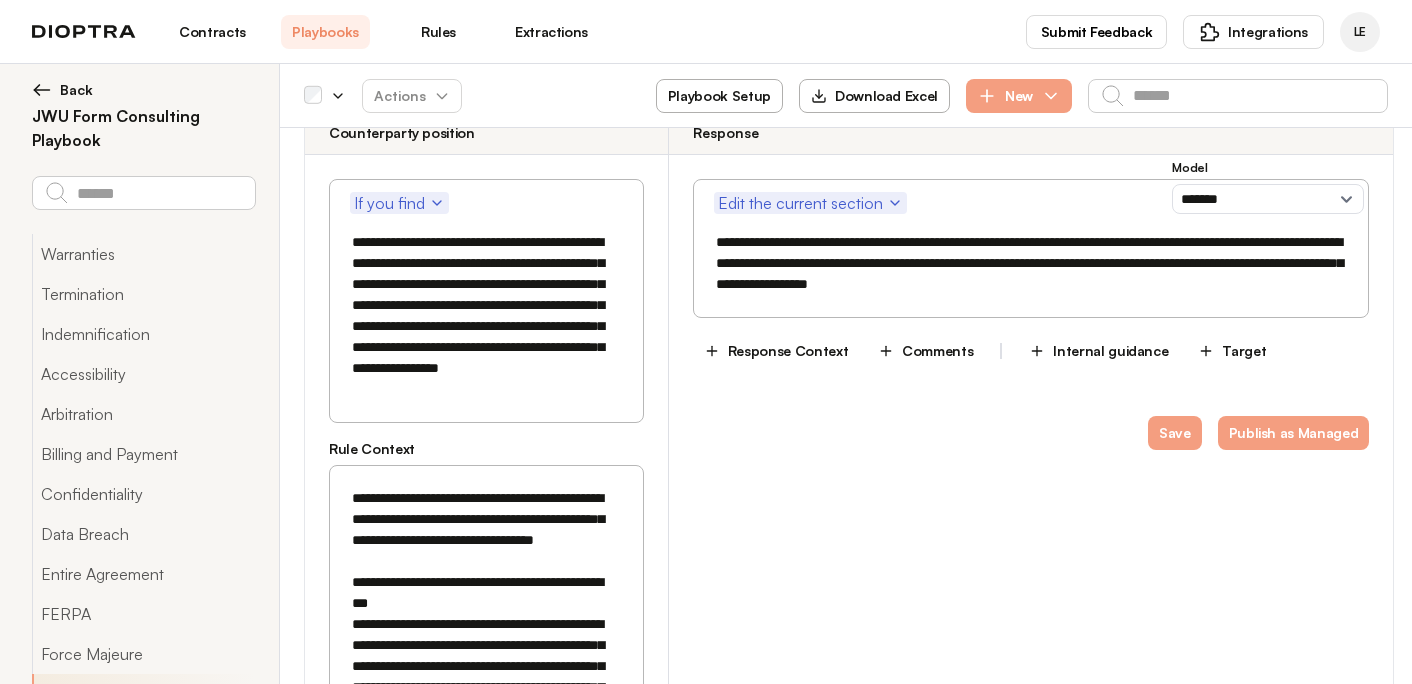 scroll, scrollTop: 49933, scrollLeft: 0, axis: vertical 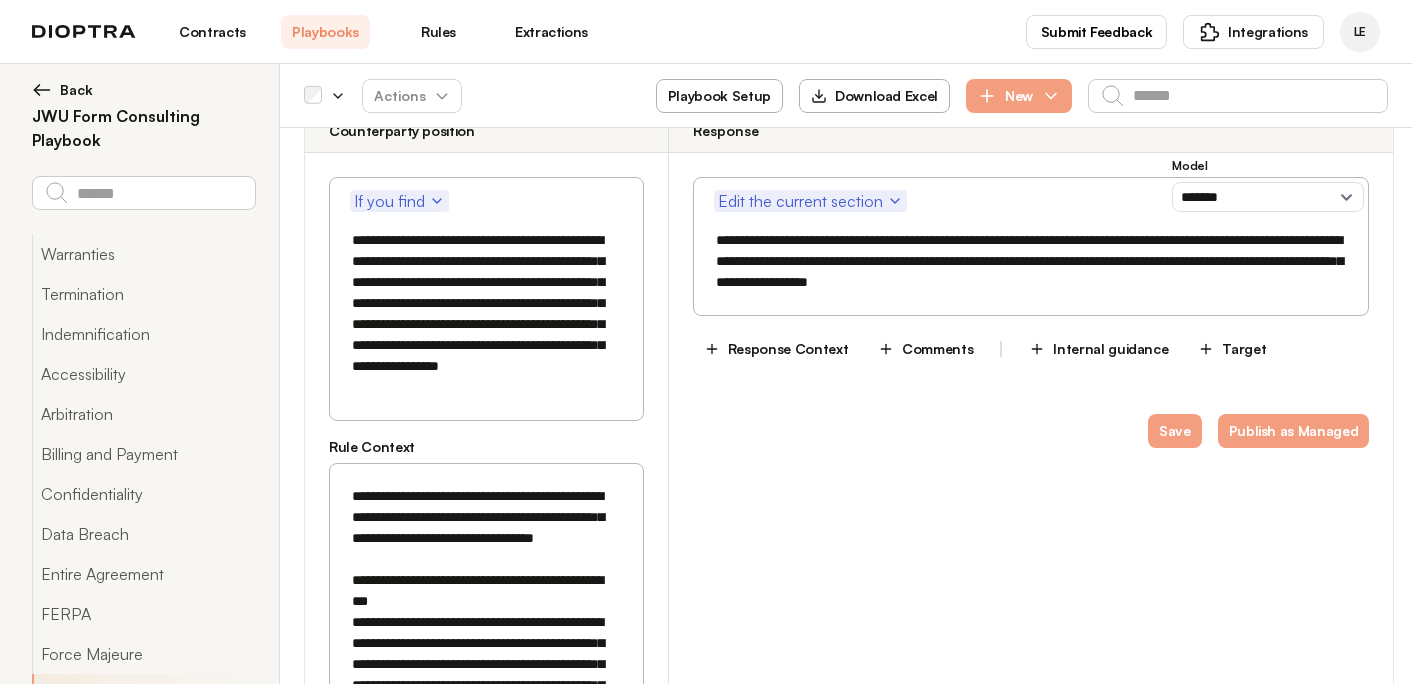 drag, startPoint x: 487, startPoint y: 293, endPoint x: 401, endPoint y: 357, distance: 107.200745 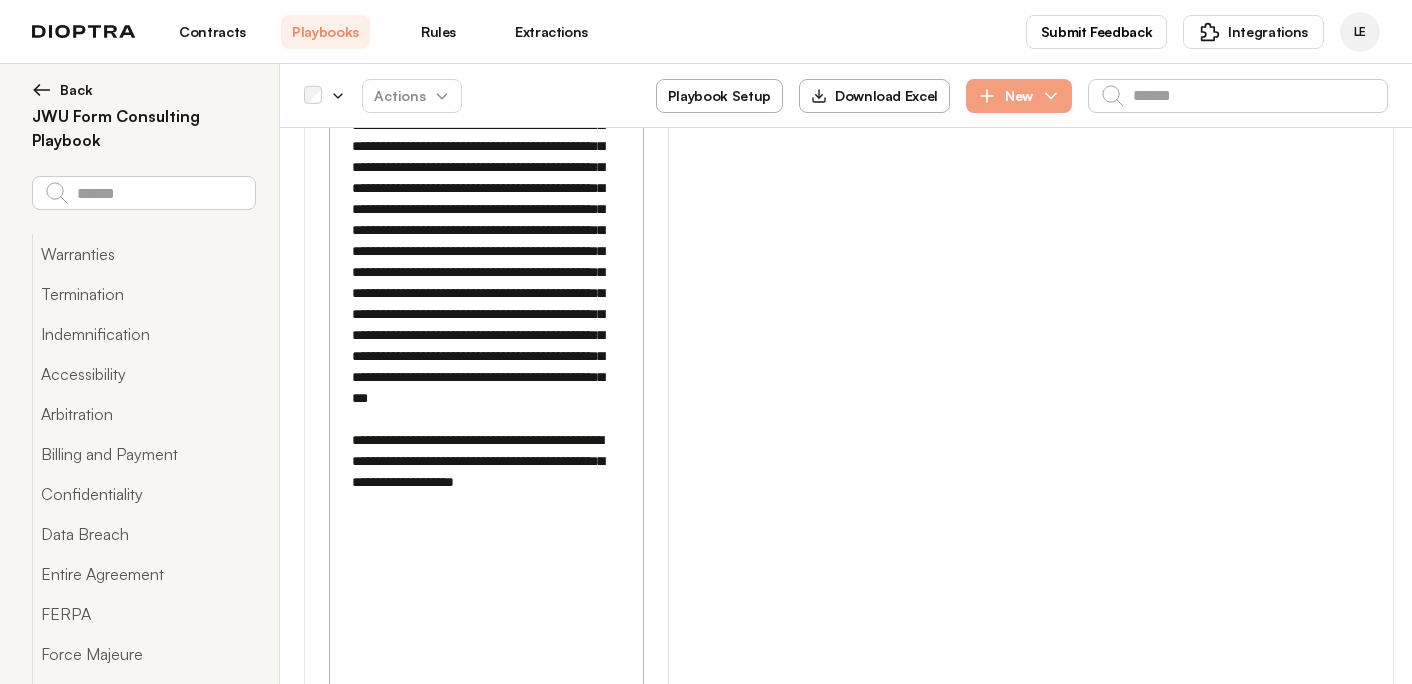 scroll, scrollTop: 50810, scrollLeft: 0, axis: vertical 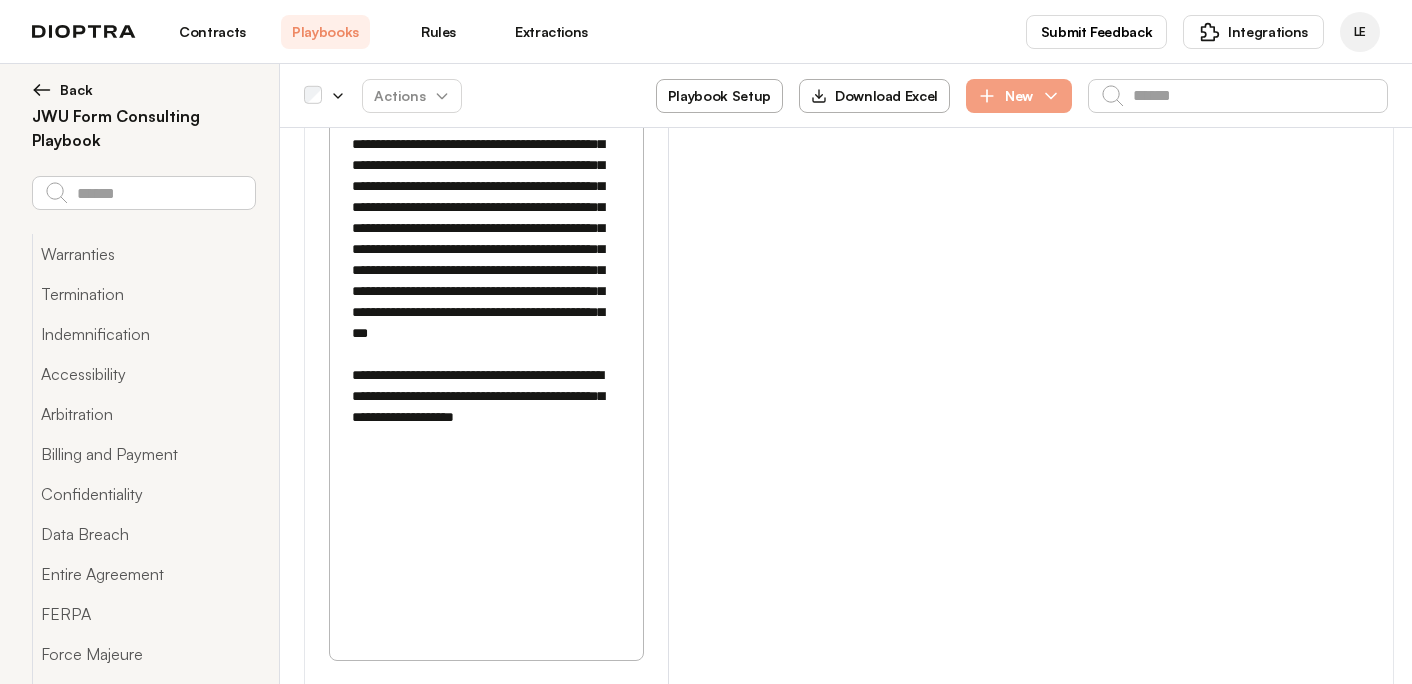 click 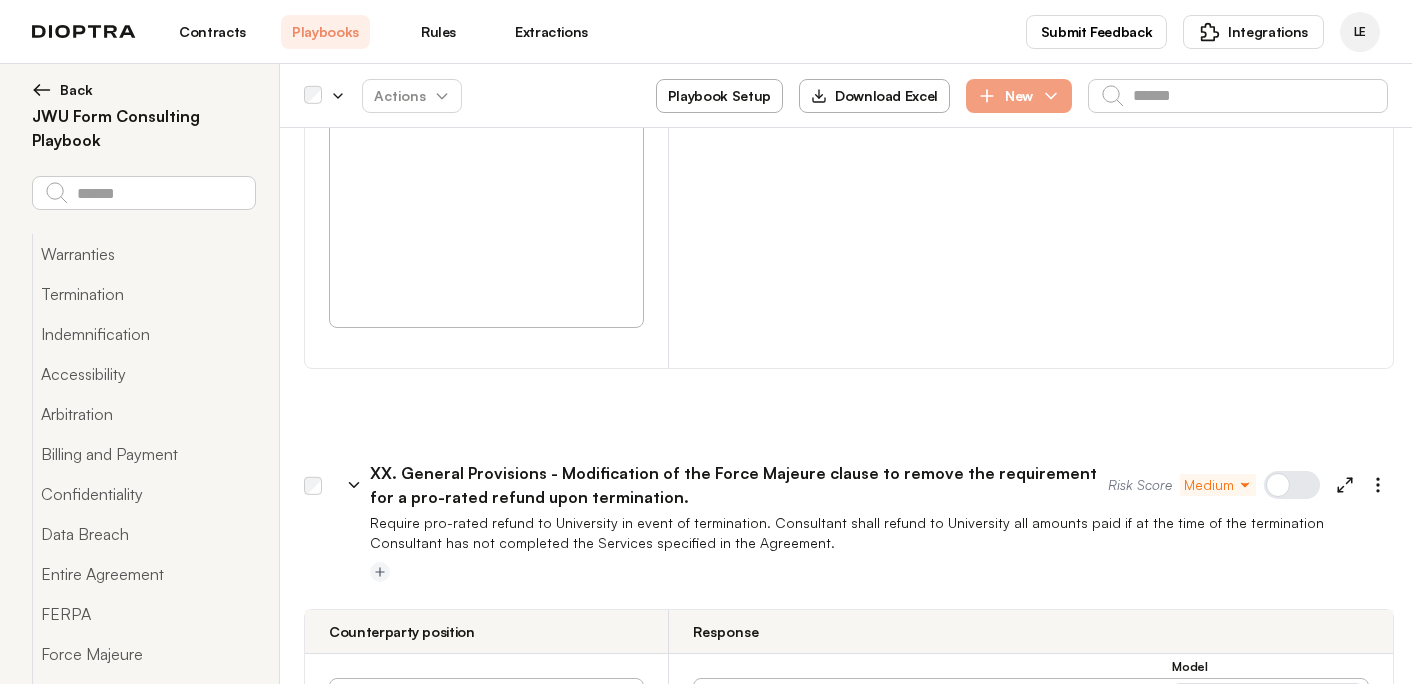 scroll, scrollTop: 51170, scrollLeft: 0, axis: vertical 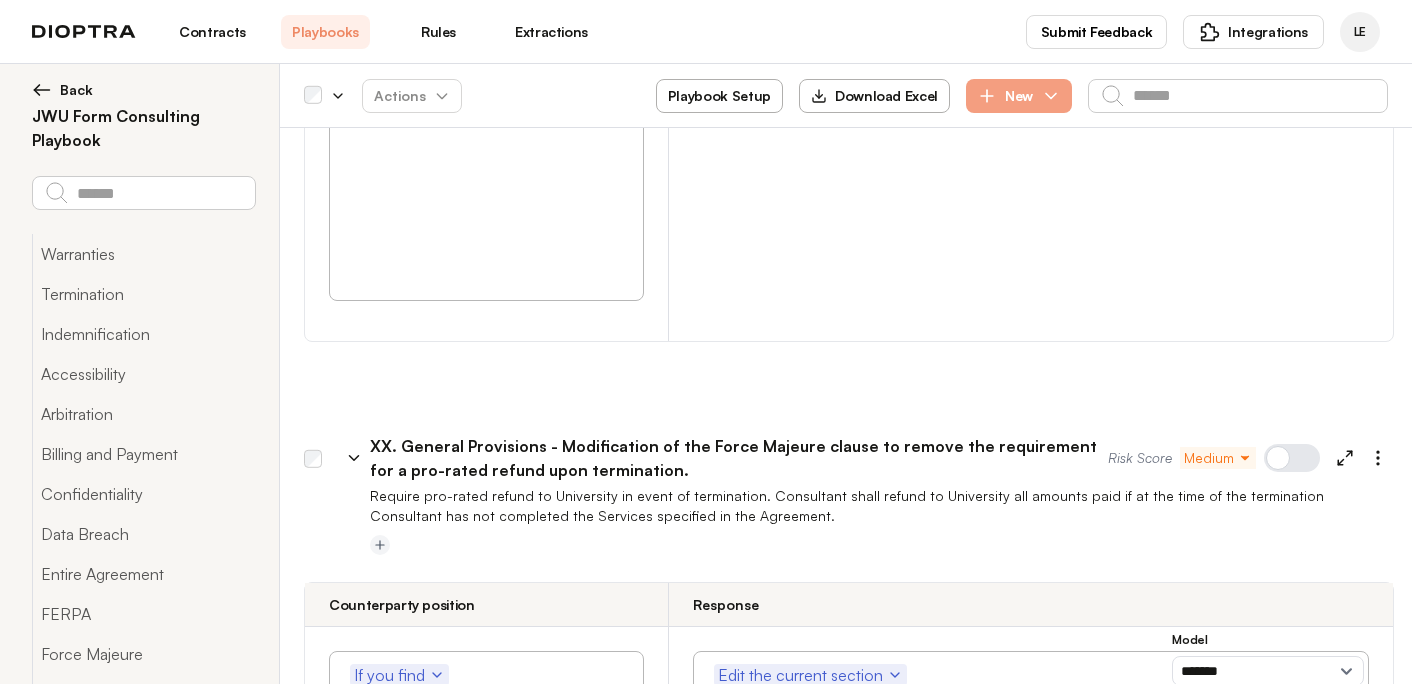 drag, startPoint x: 575, startPoint y: 272, endPoint x: 506, endPoint y: 329, distance: 89.498604 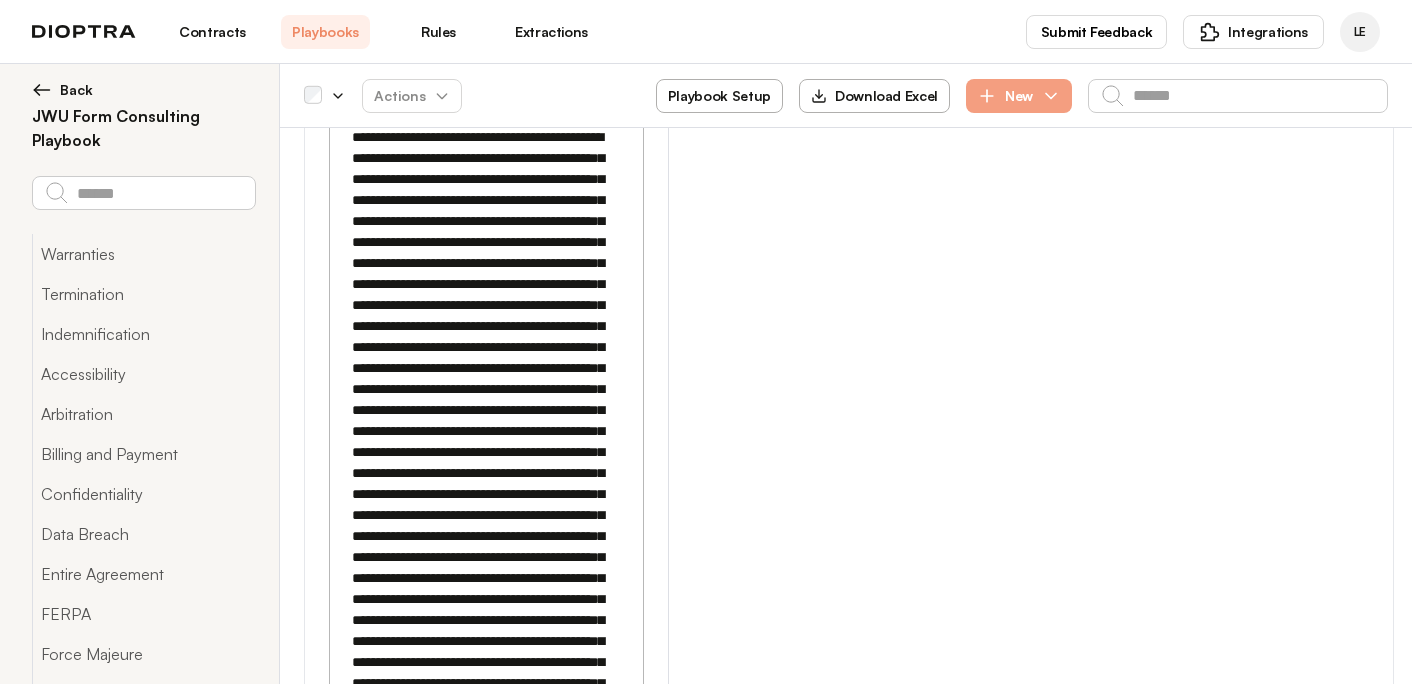 scroll, scrollTop: 52138, scrollLeft: 0, axis: vertical 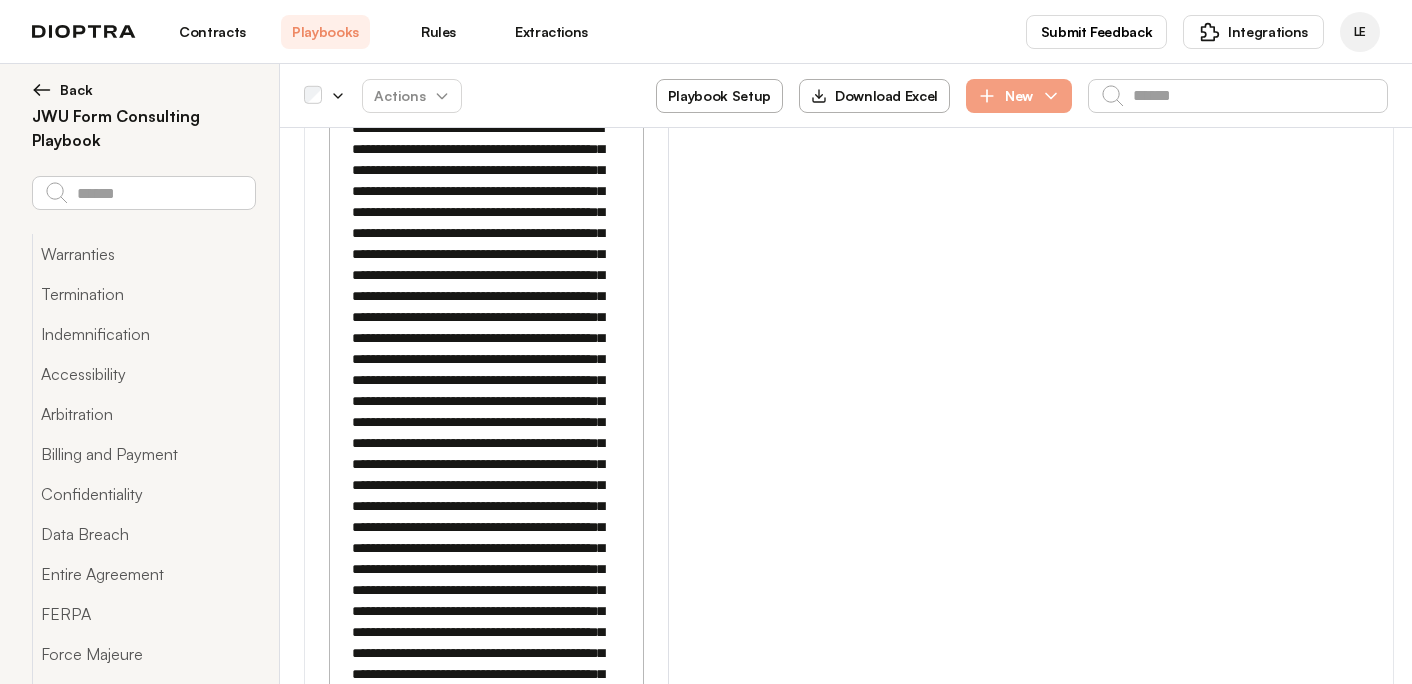 click 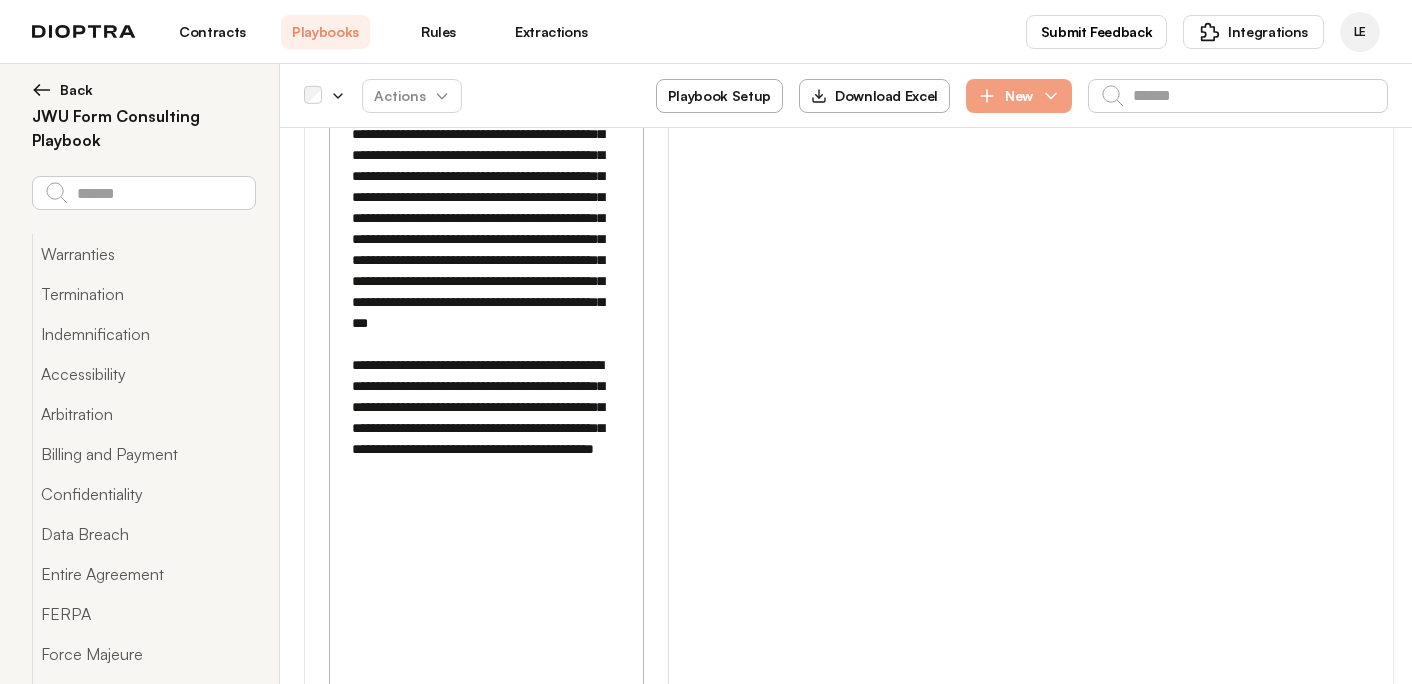 scroll, scrollTop: 52540, scrollLeft: 0, axis: vertical 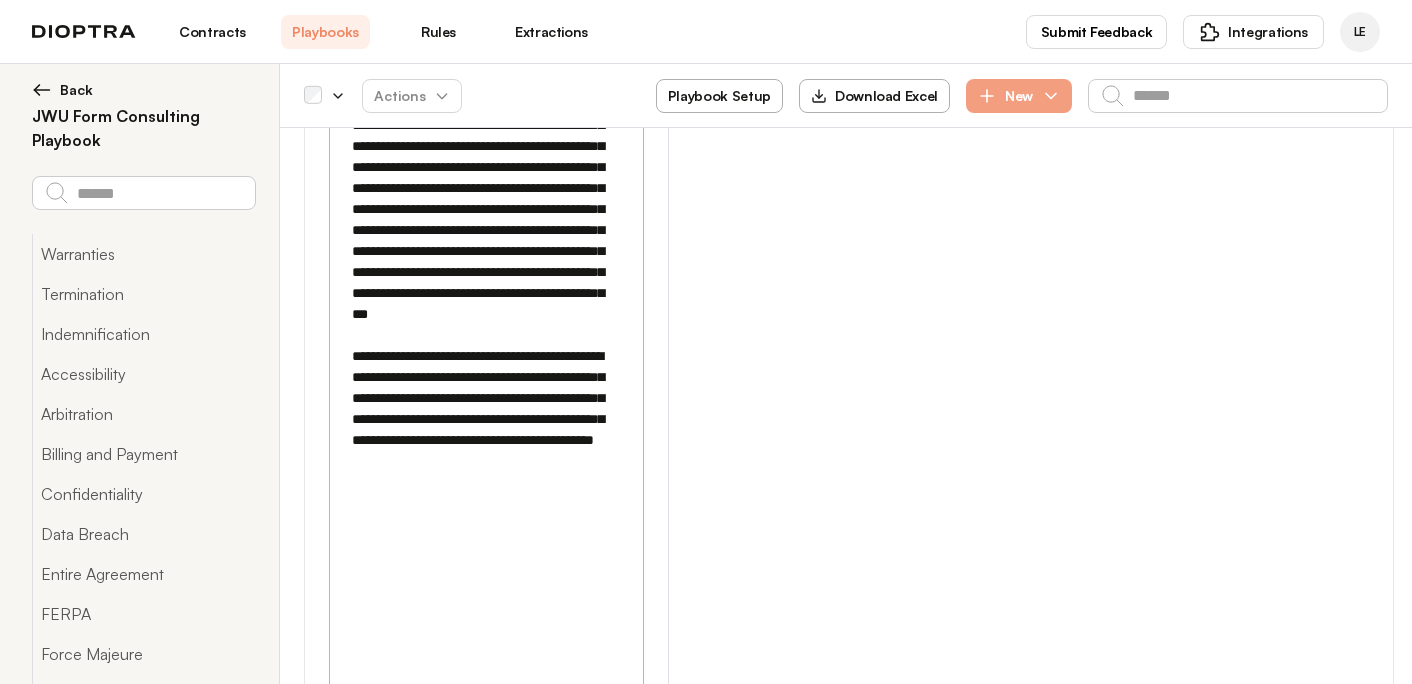 drag, startPoint x: 568, startPoint y: 256, endPoint x: 508, endPoint y: 321, distance: 88.45903 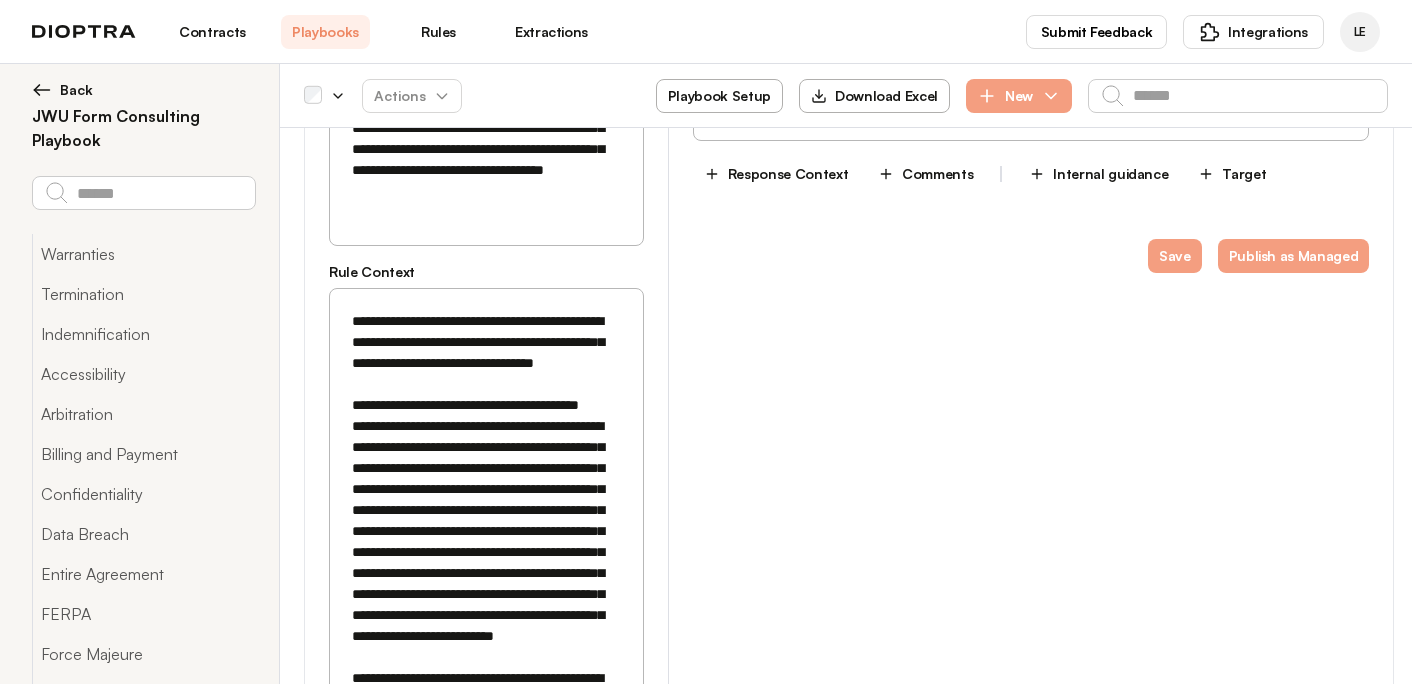scroll, scrollTop: 53642, scrollLeft: 0, axis: vertical 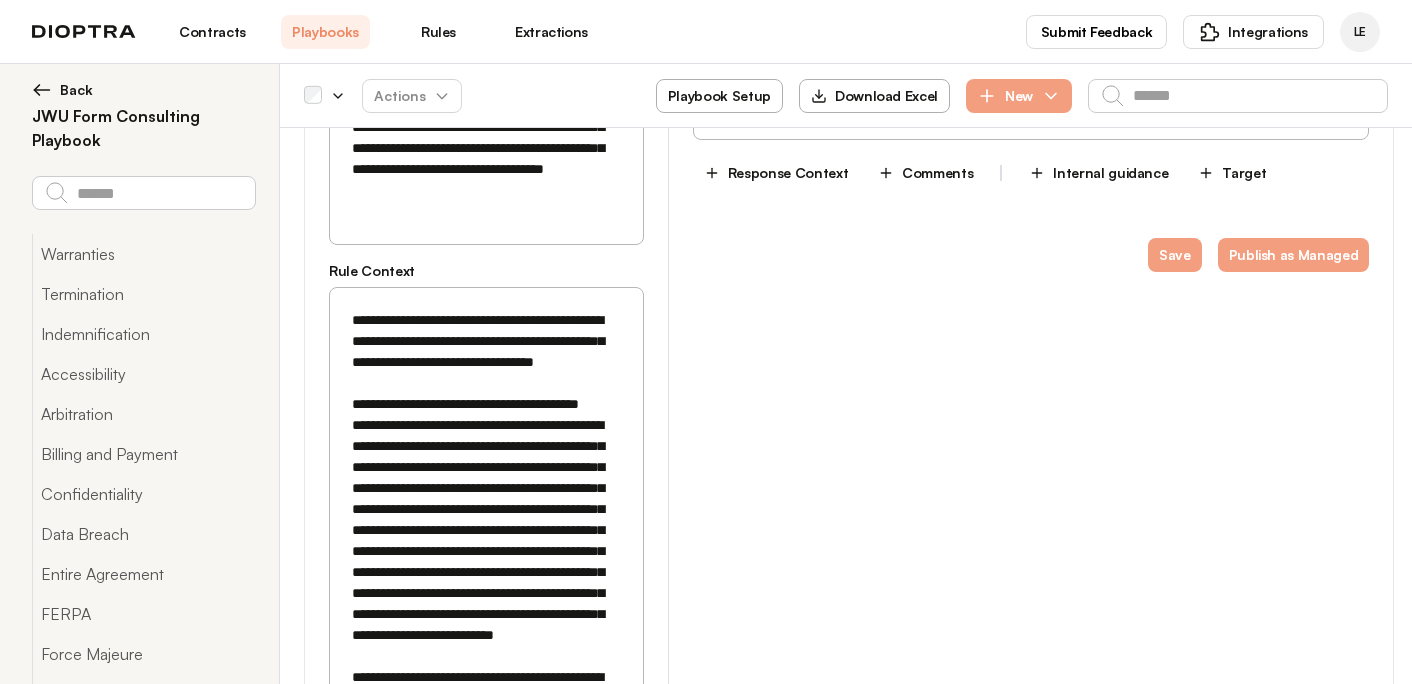 click 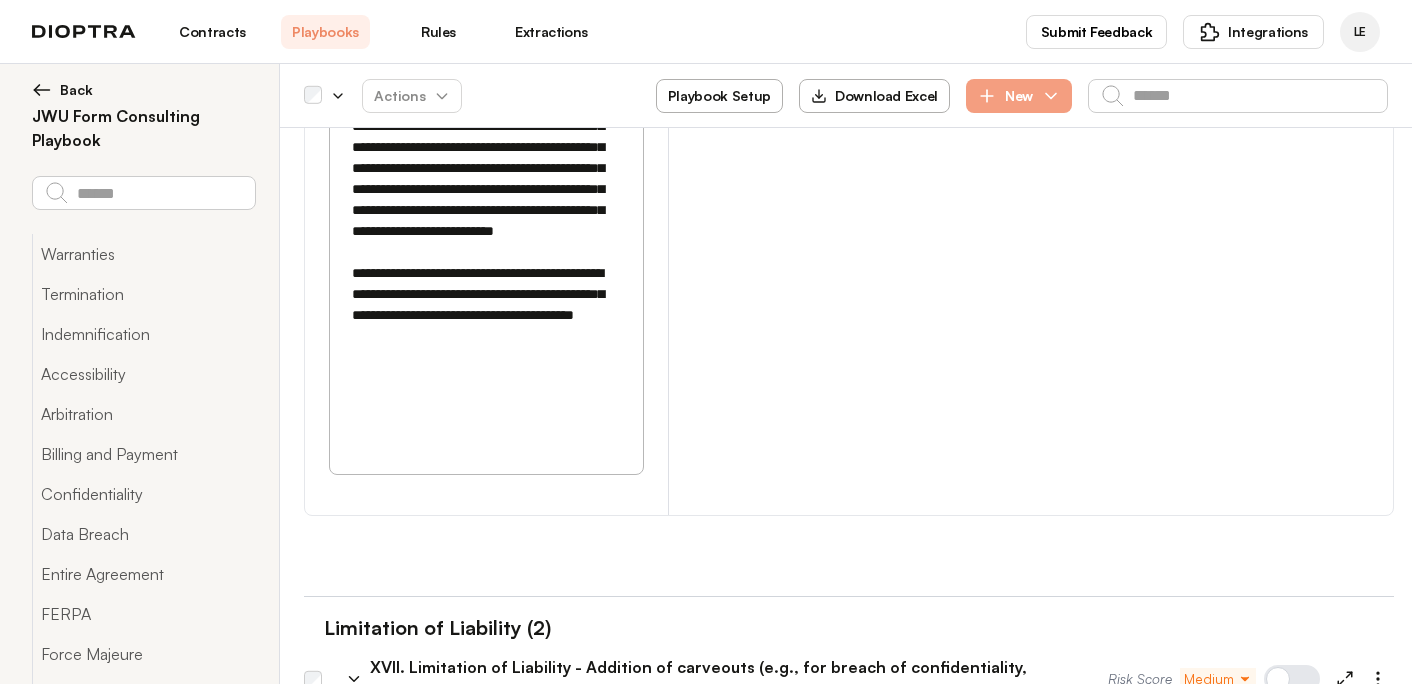 scroll, scrollTop: 54059, scrollLeft: 0, axis: vertical 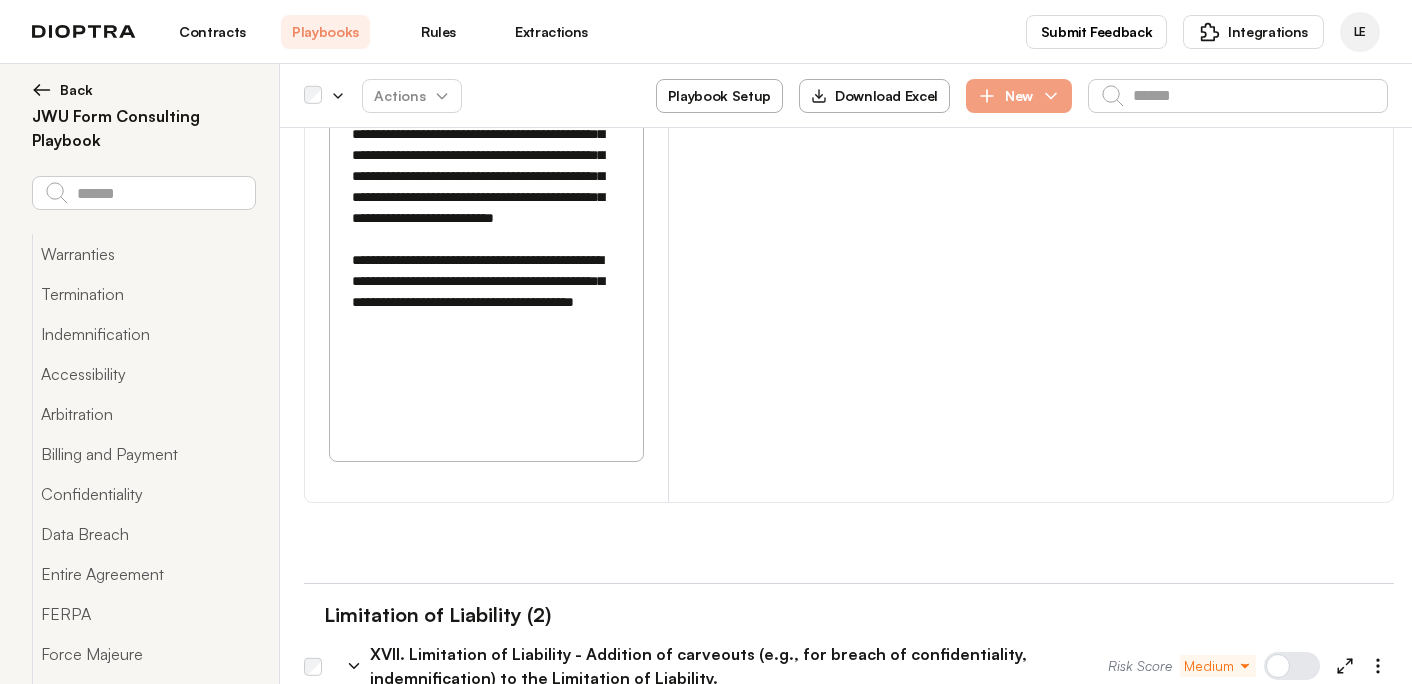 drag, startPoint x: 498, startPoint y: 223, endPoint x: 450, endPoint y: 278, distance: 73 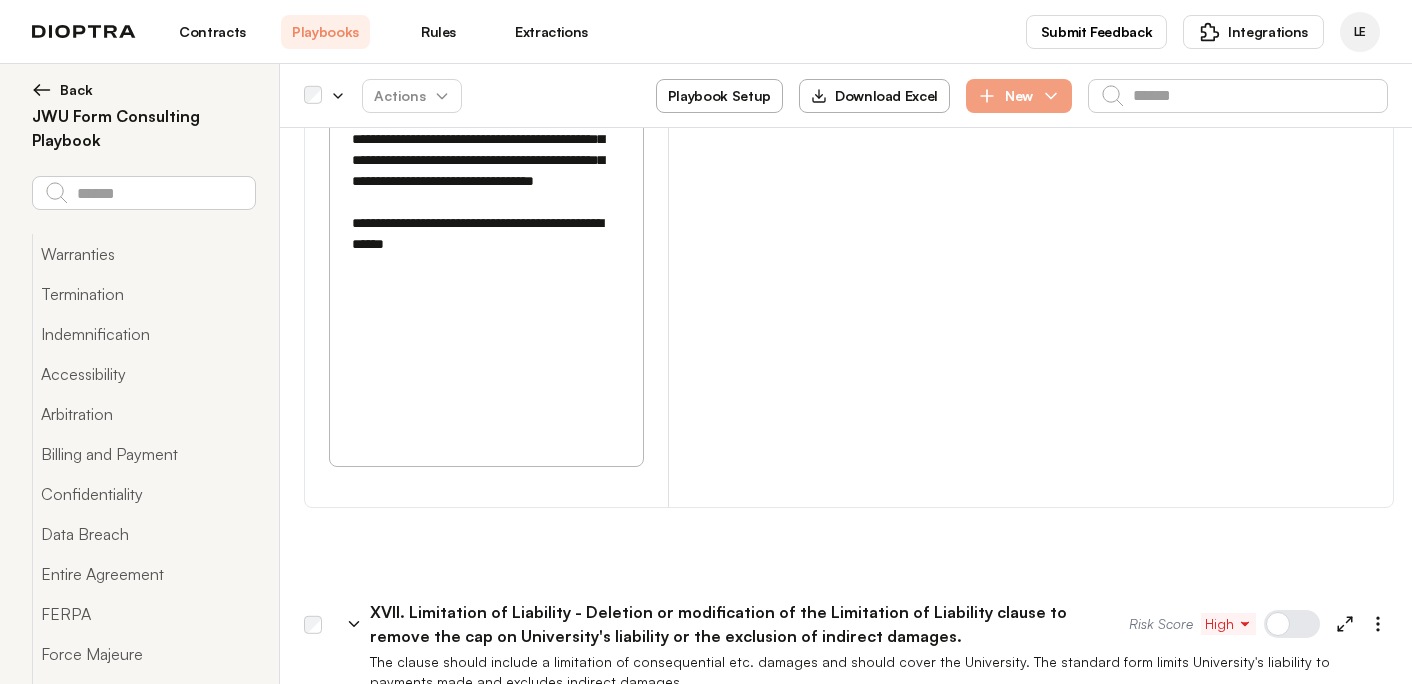 scroll, scrollTop: 55468, scrollLeft: 0, axis: vertical 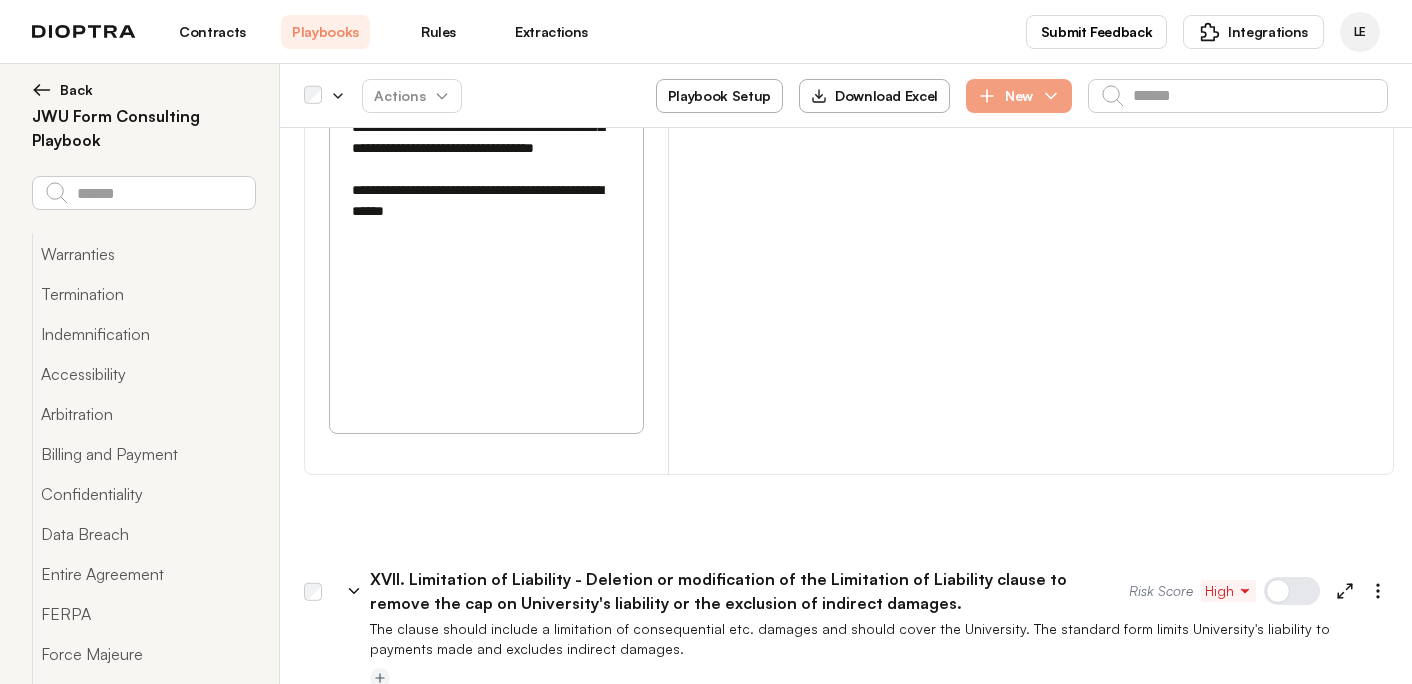 click 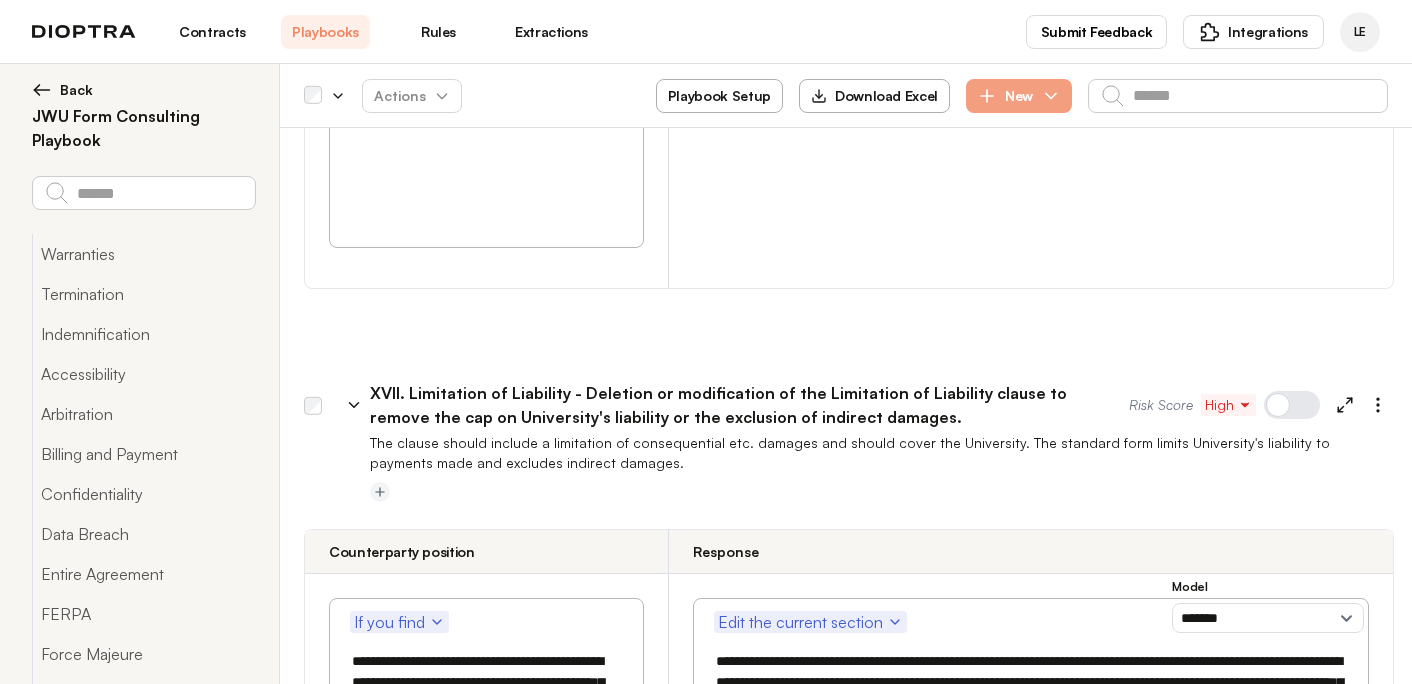 scroll, scrollTop: 55694, scrollLeft: 0, axis: vertical 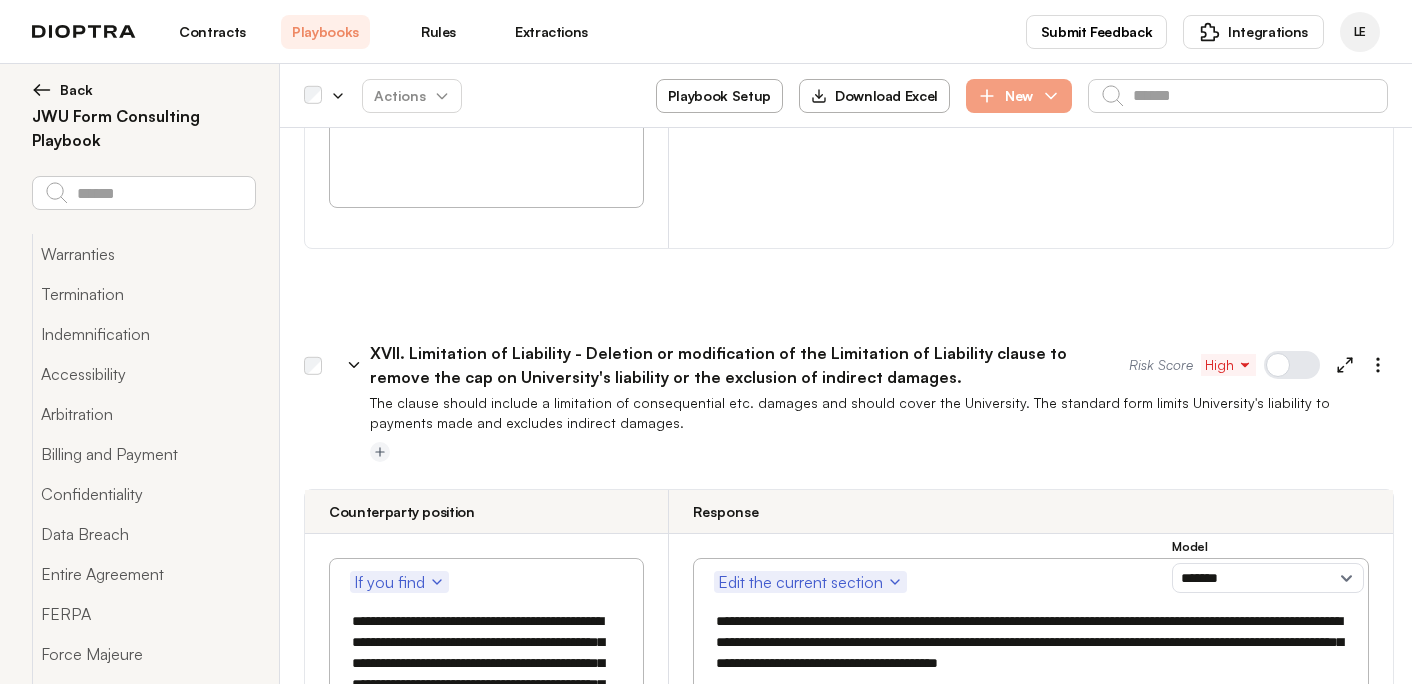 drag, startPoint x: 491, startPoint y: 320, endPoint x: 445, endPoint y: 376, distance: 72.47068 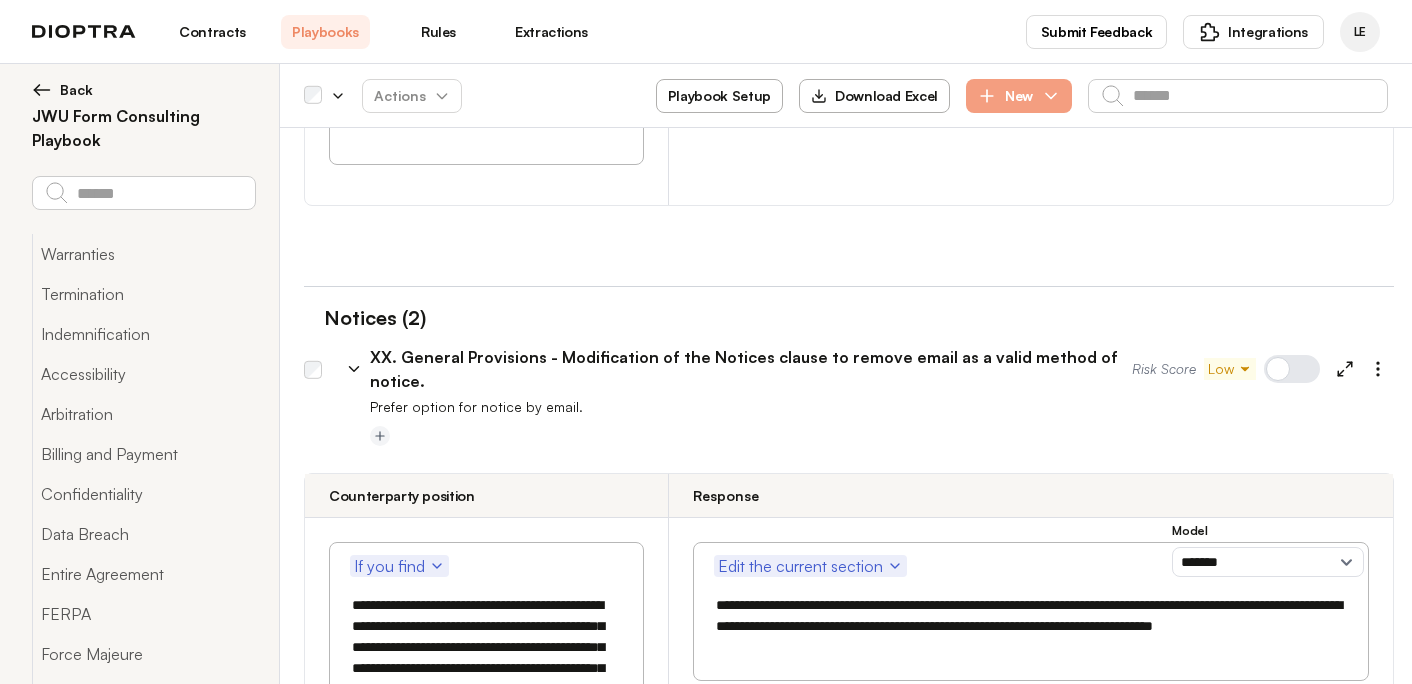 scroll, scrollTop: 57204, scrollLeft: 0, axis: vertical 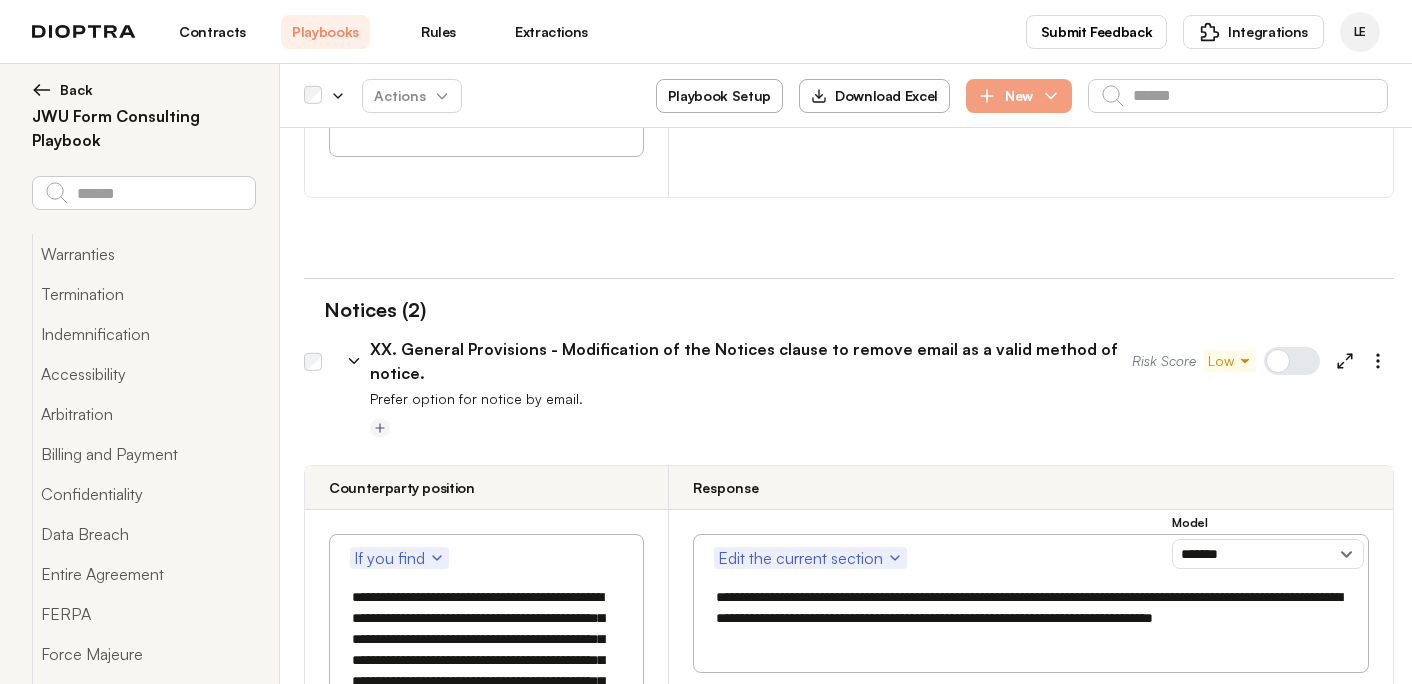 click 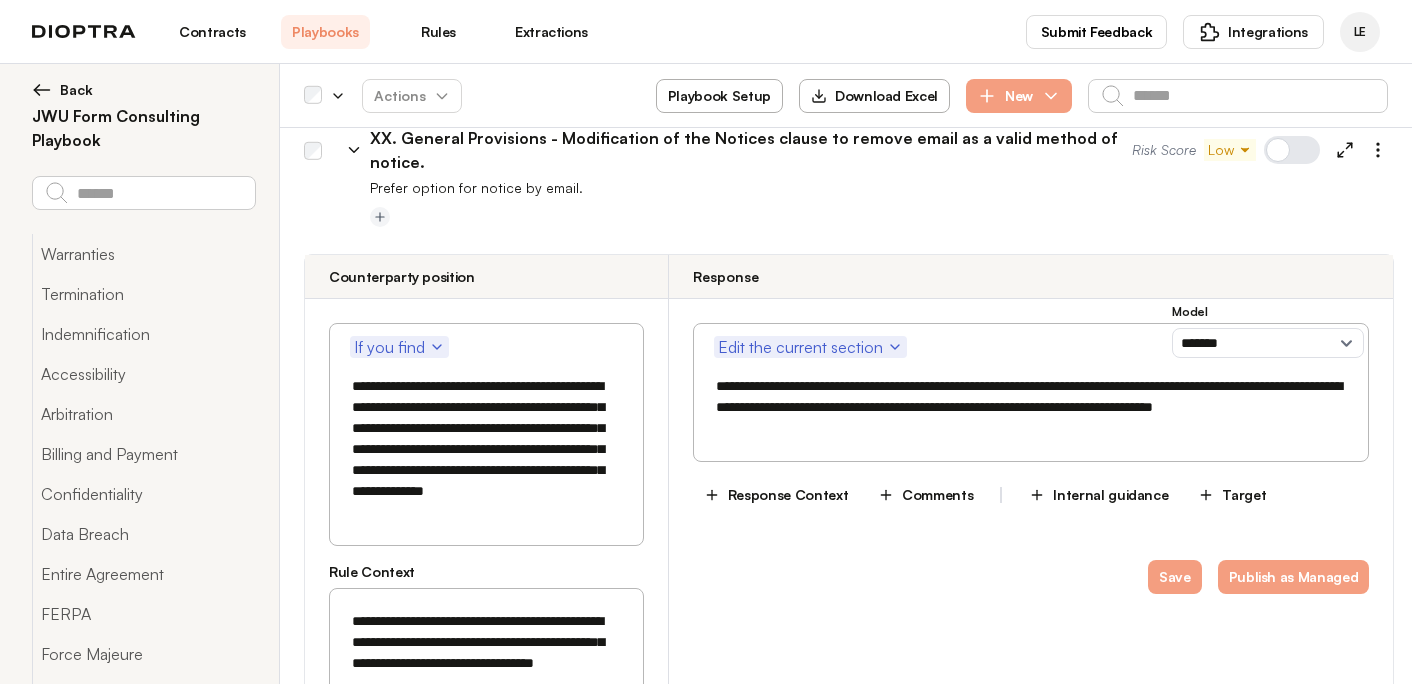 scroll, scrollTop: 57323, scrollLeft: 0, axis: vertical 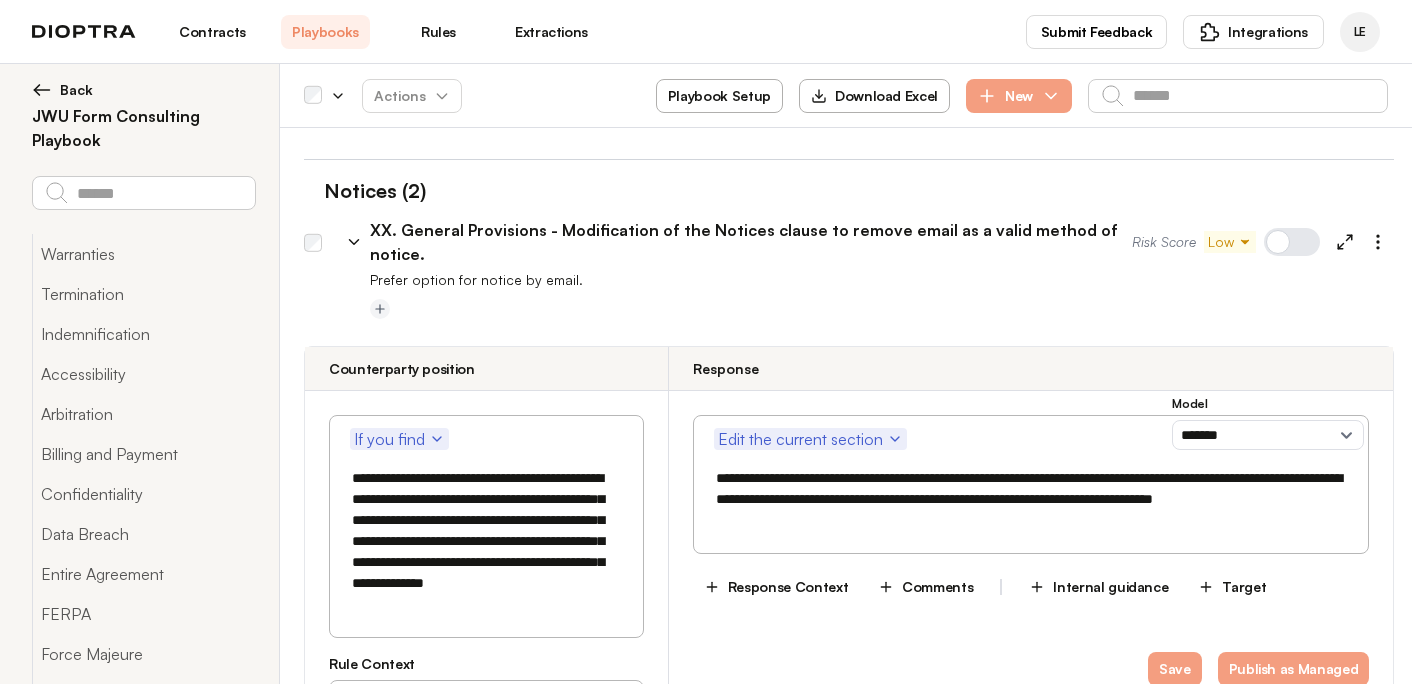 click on "**********" at bounding box center (485, 4254) 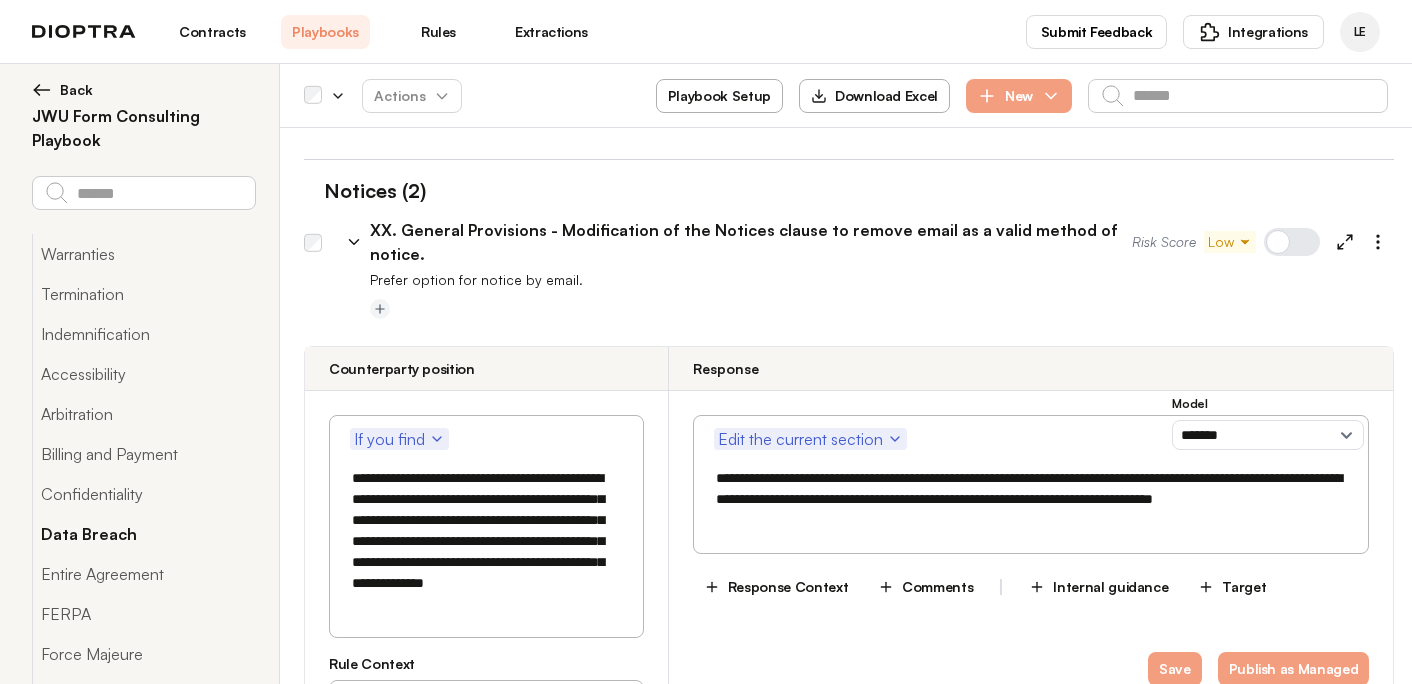 scroll, scrollTop: 230, scrollLeft: 0, axis: vertical 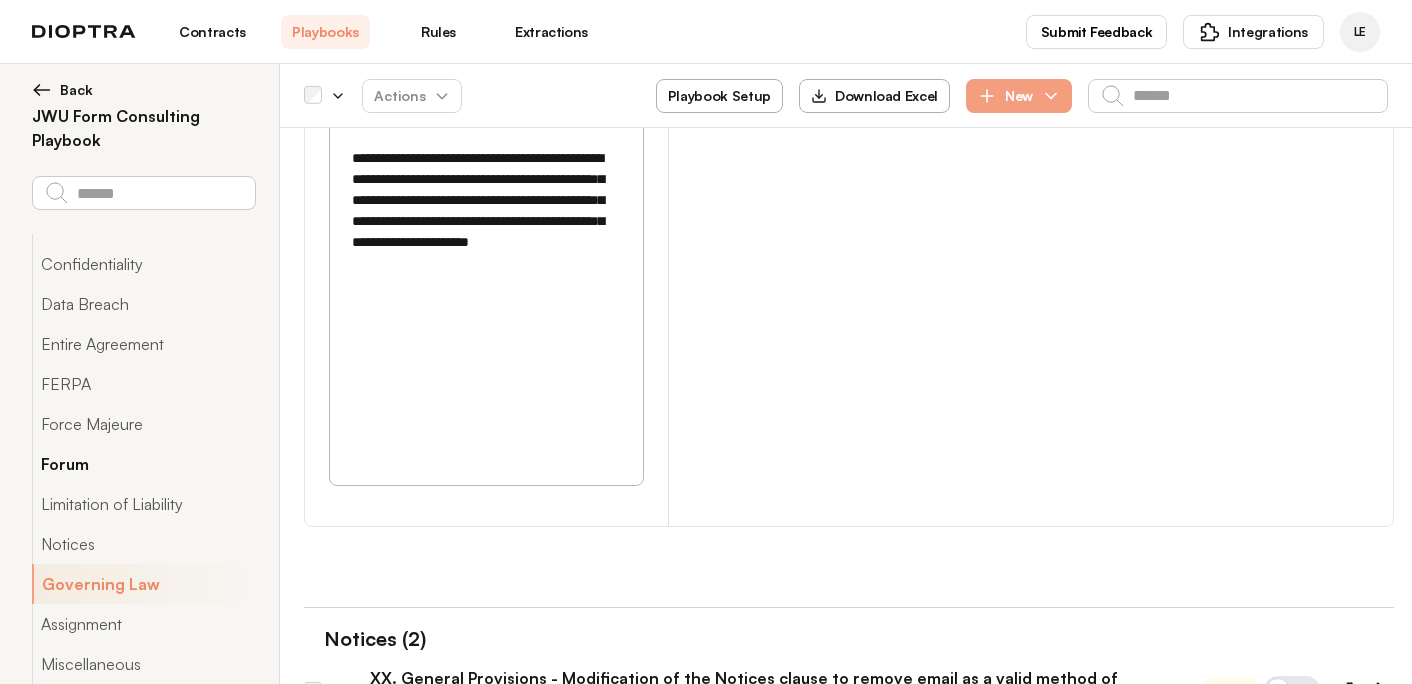 click on "Forum" at bounding box center (143, 464) 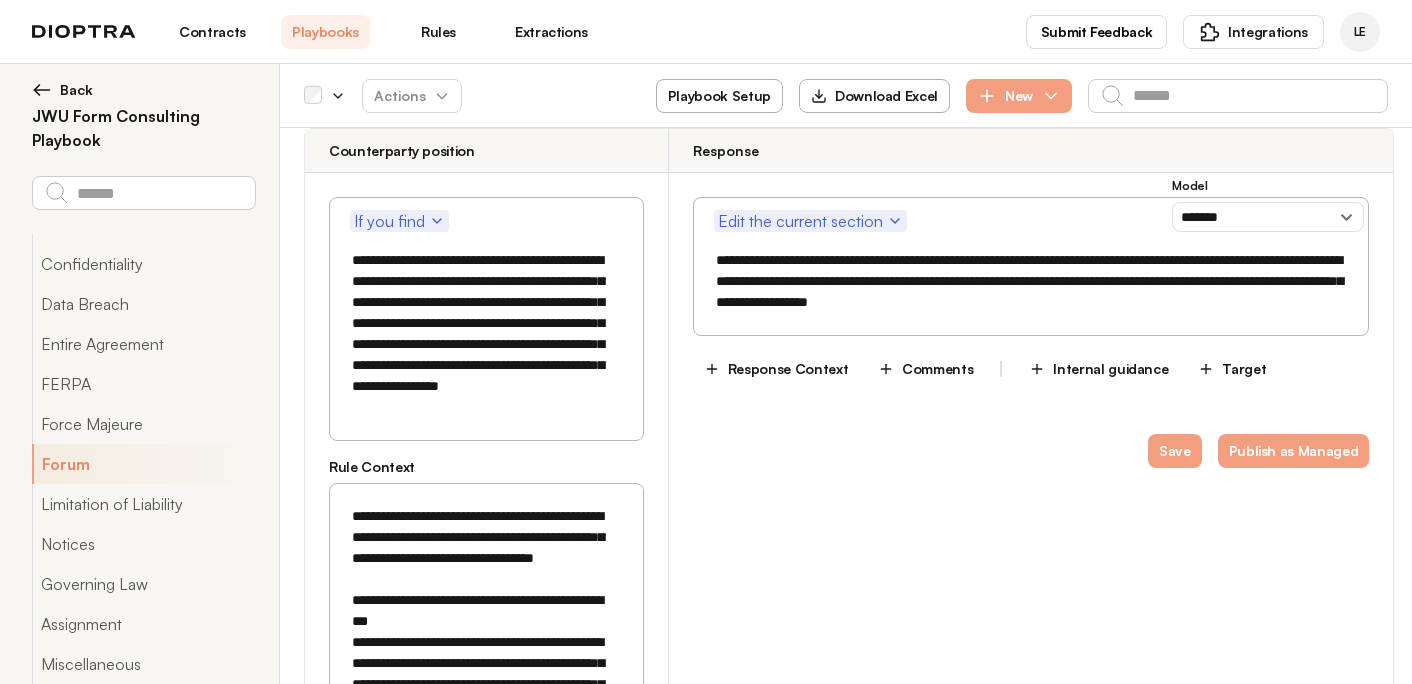scroll, scrollTop: 49955, scrollLeft: 0, axis: vertical 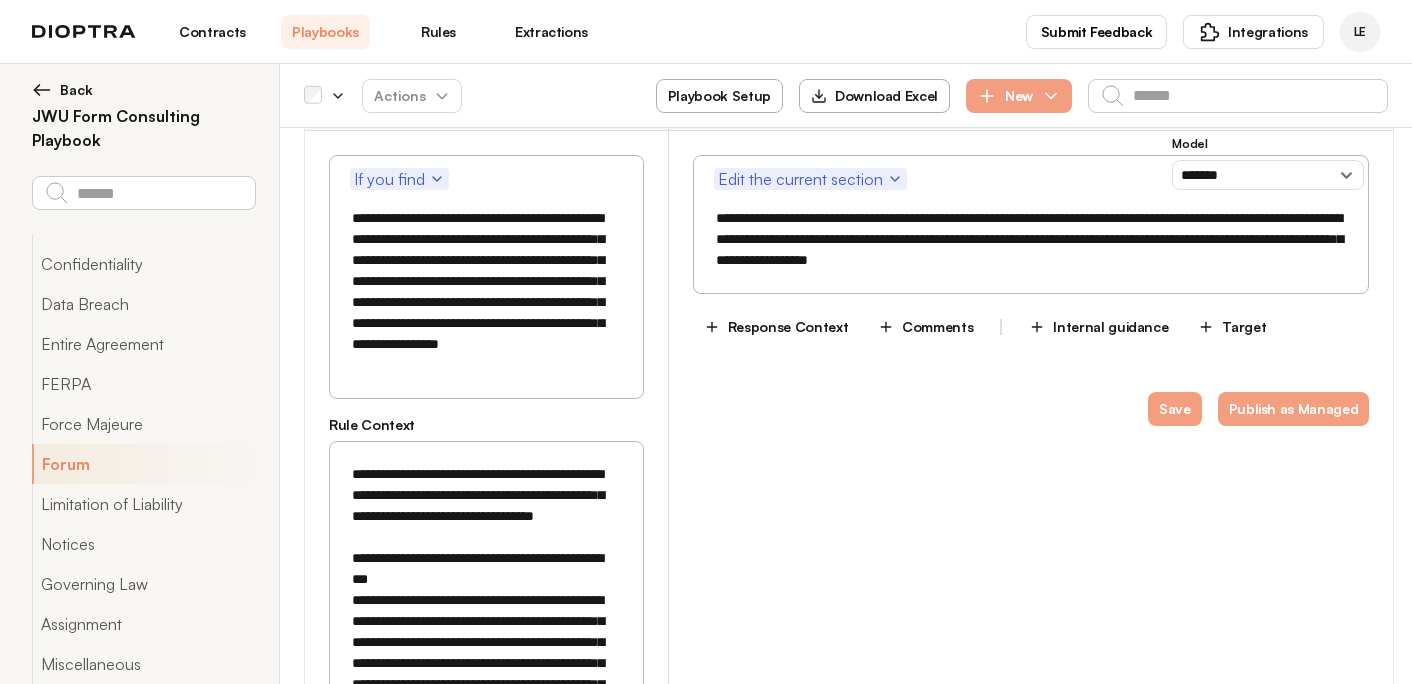 drag, startPoint x: 488, startPoint y: 351, endPoint x: 430, endPoint y: 427, distance: 95.60335 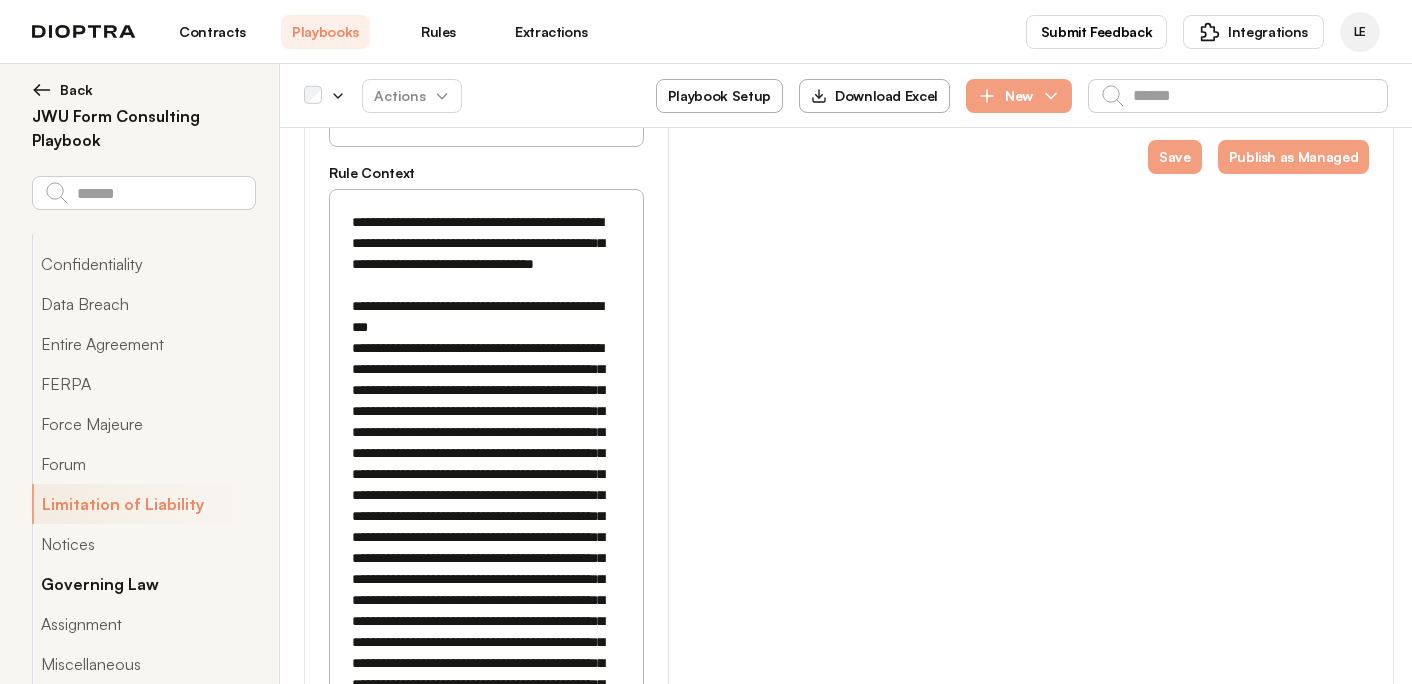 click on "Governing Law" at bounding box center (143, 584) 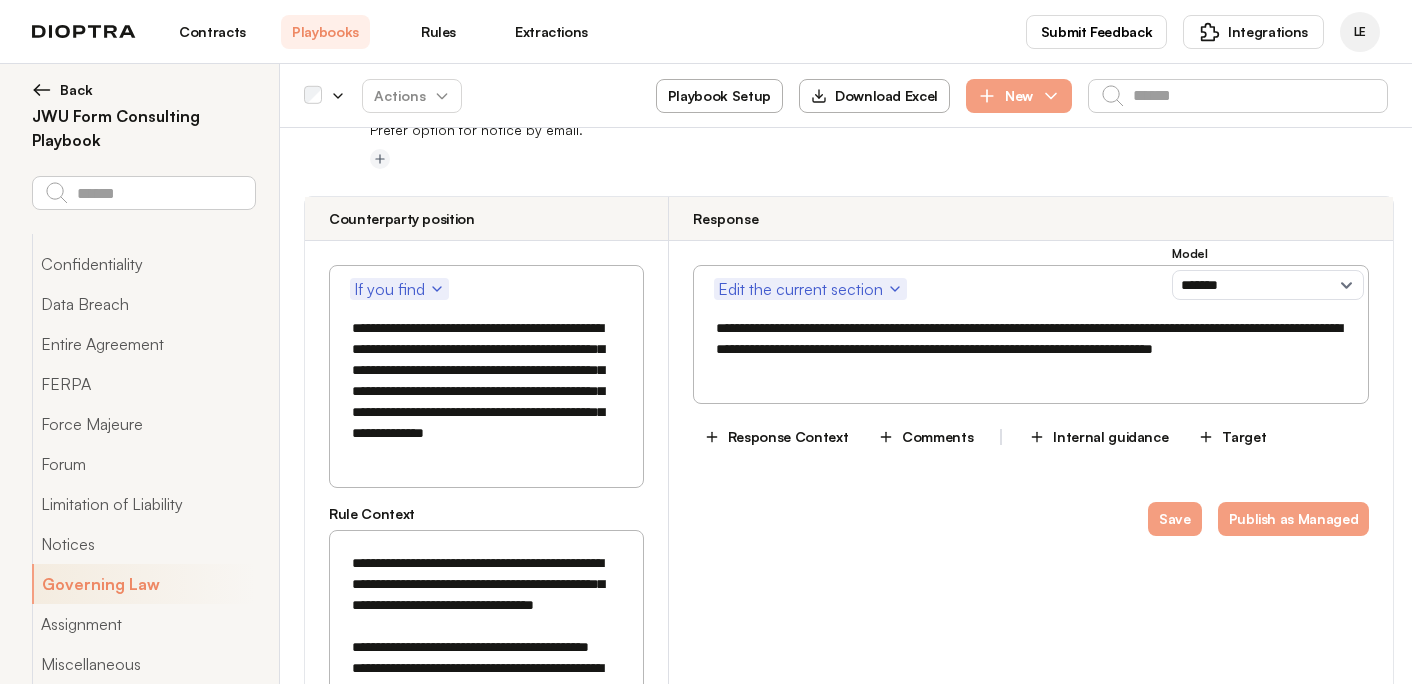 scroll, scrollTop: 57536, scrollLeft: 0, axis: vertical 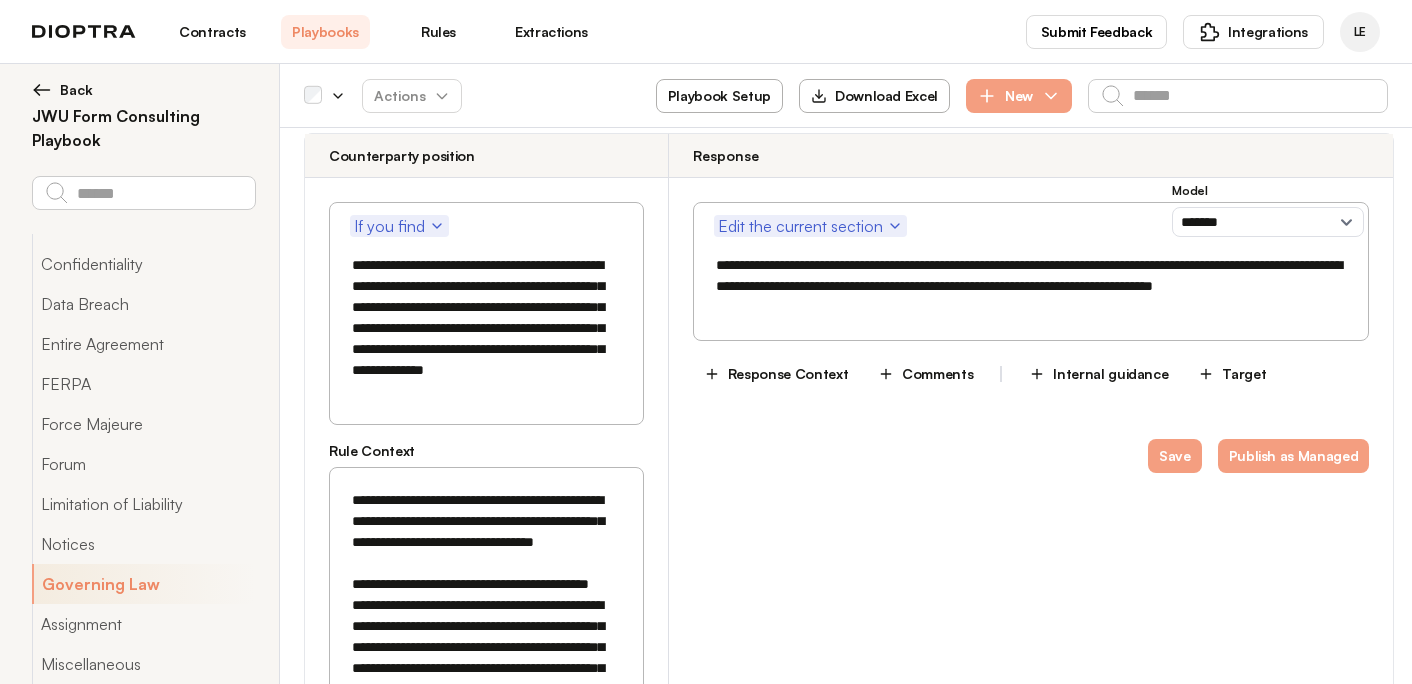 drag, startPoint x: 463, startPoint y: 320, endPoint x: 616, endPoint y: 370, distance: 160.96272 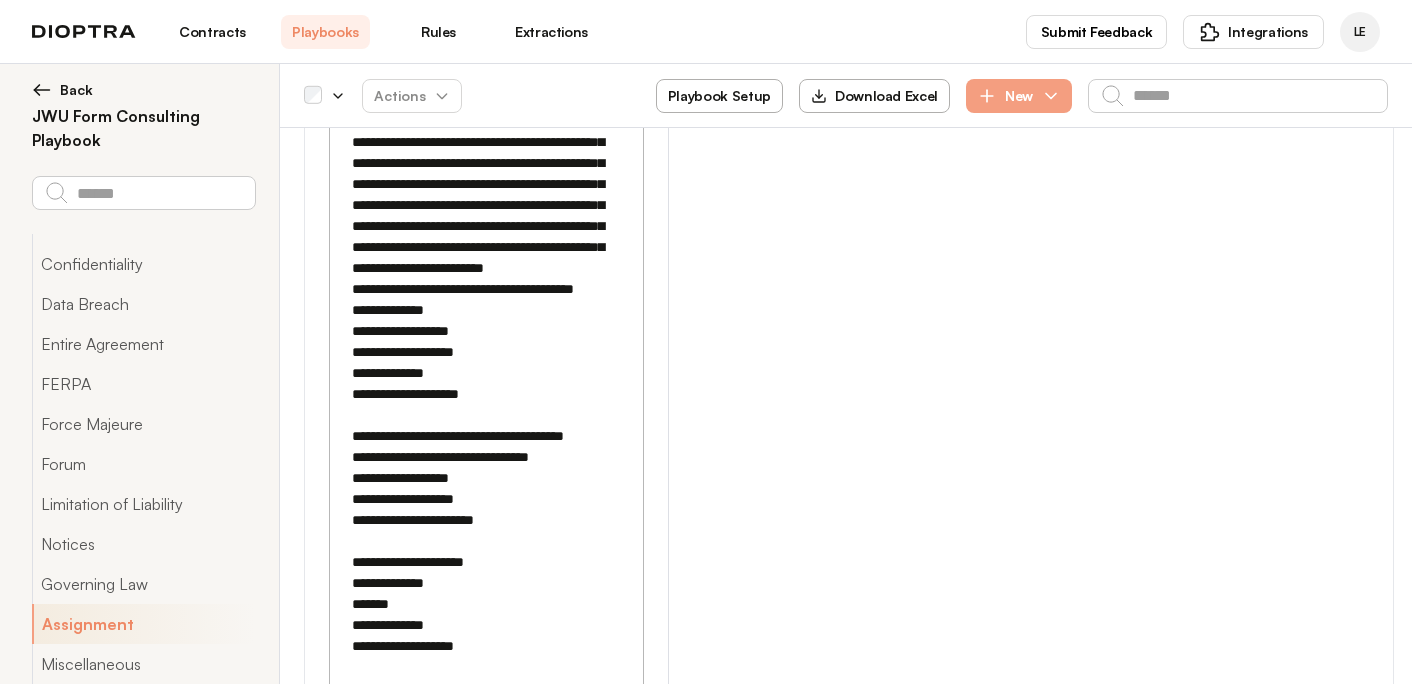 scroll, scrollTop: 58236, scrollLeft: 0, axis: vertical 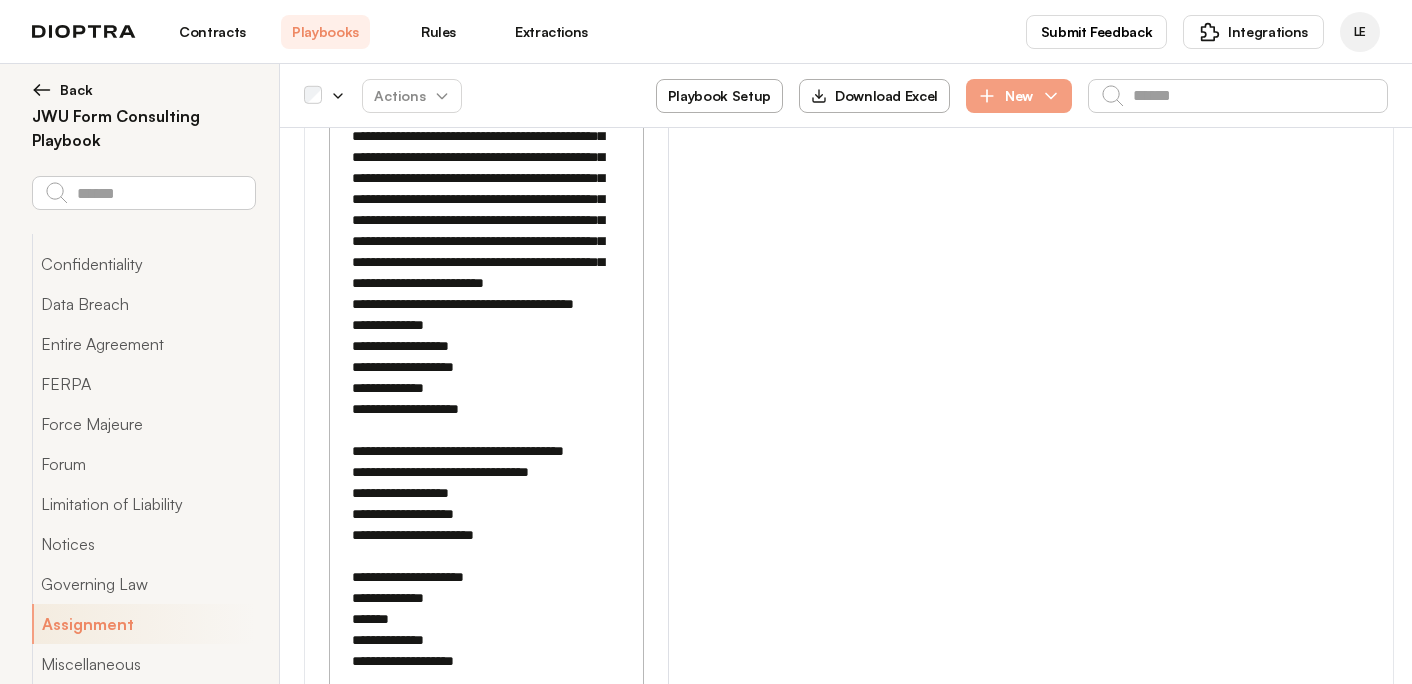 drag, startPoint x: 528, startPoint y: 214, endPoint x: 528, endPoint y: 199, distance: 15 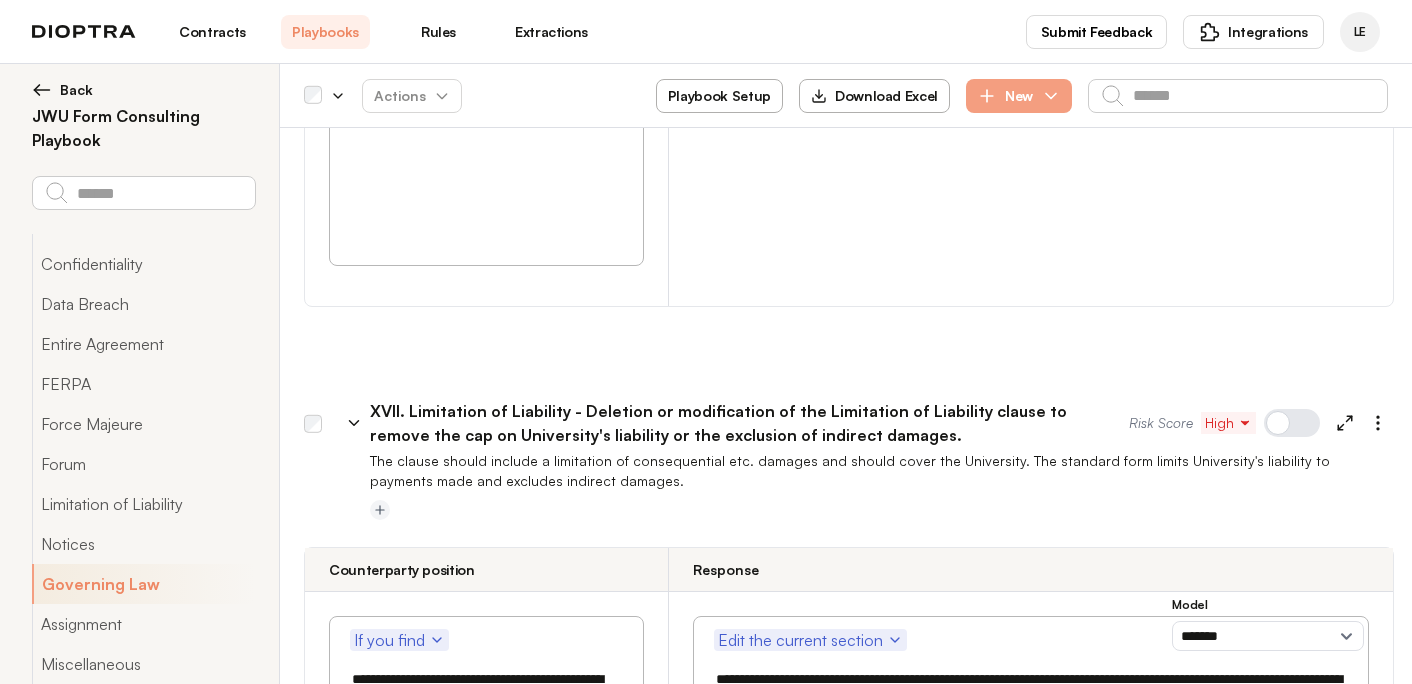 scroll, scrollTop: 55605, scrollLeft: 0, axis: vertical 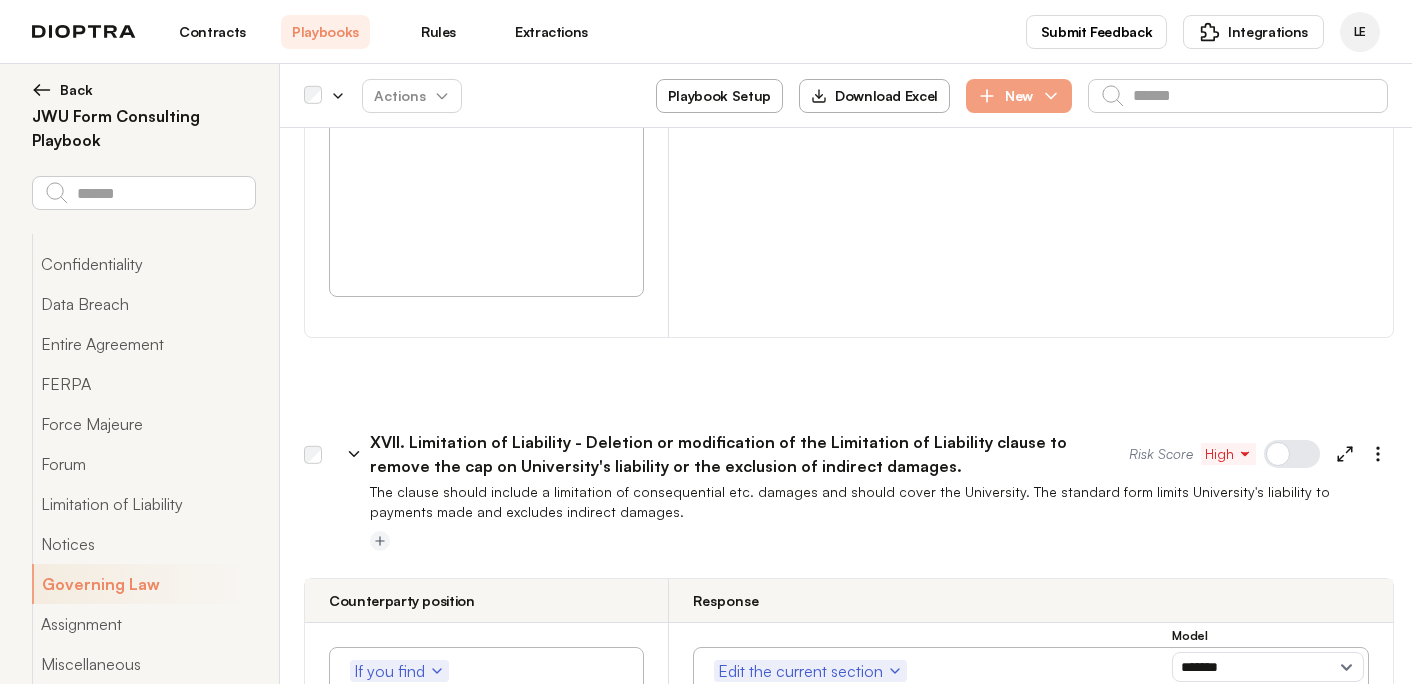 drag, startPoint x: 492, startPoint y: 409, endPoint x: 480, endPoint y: 491, distance: 82.8734 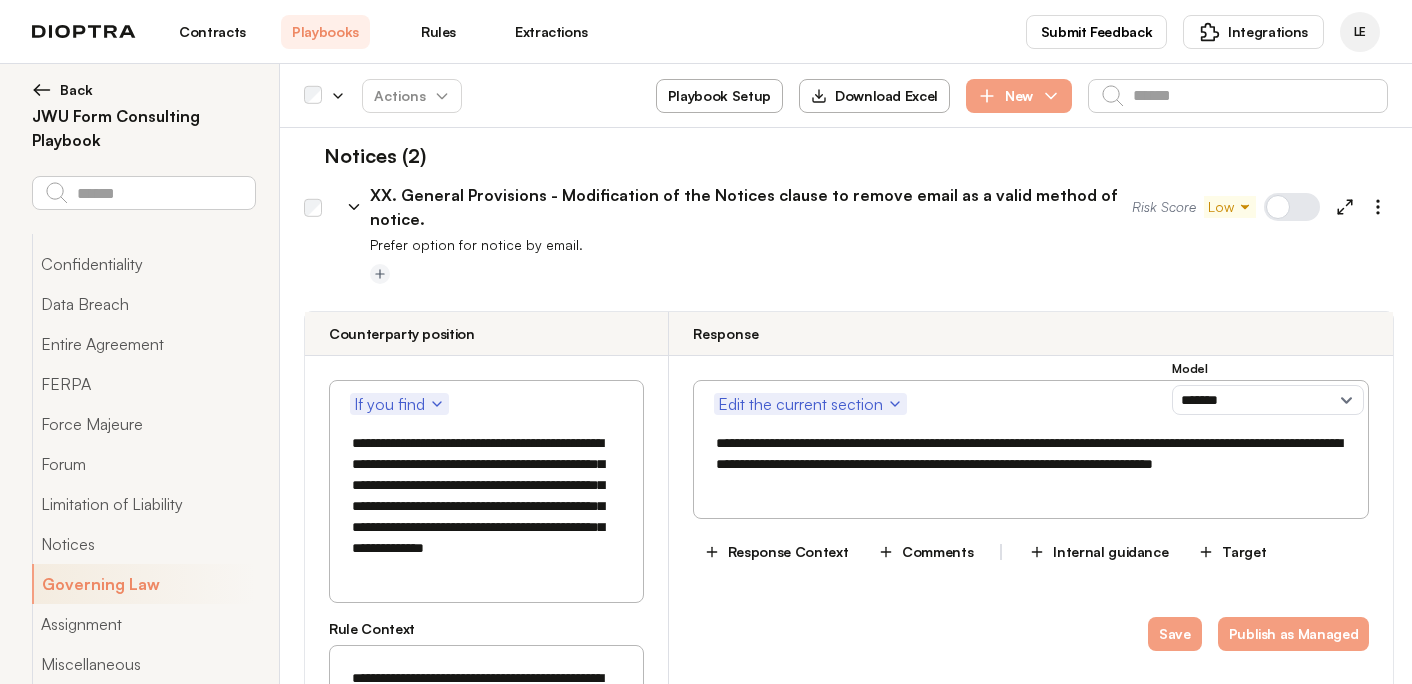 scroll, scrollTop: 57379, scrollLeft: 0, axis: vertical 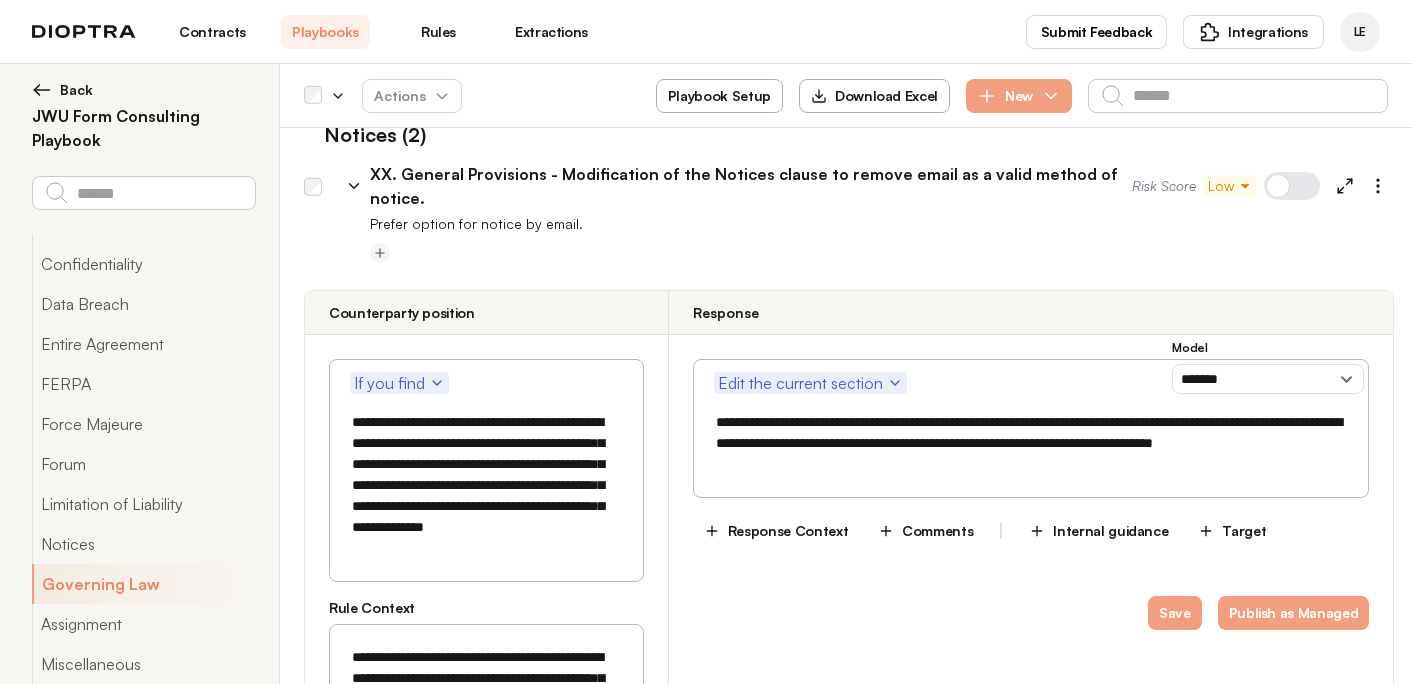 drag, startPoint x: 538, startPoint y: 417, endPoint x: 448, endPoint y: 473, distance: 106 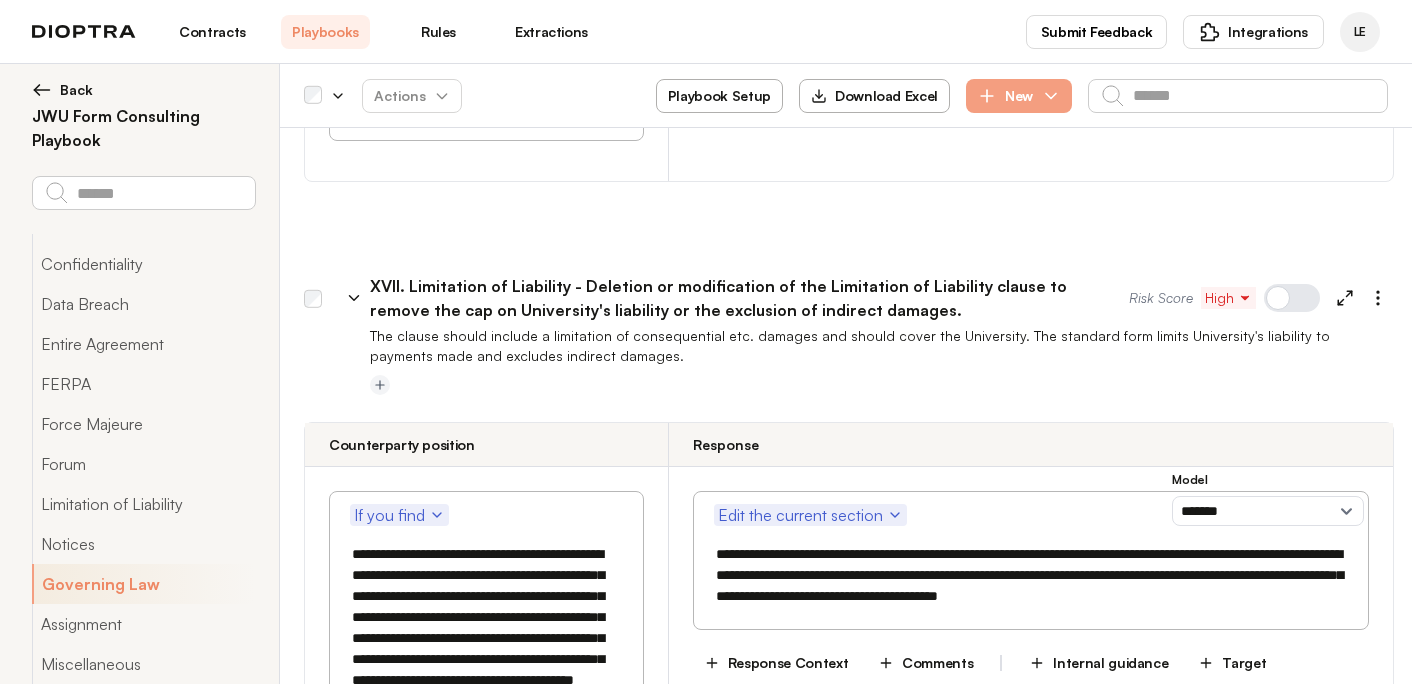 scroll, scrollTop: 55755, scrollLeft: 0, axis: vertical 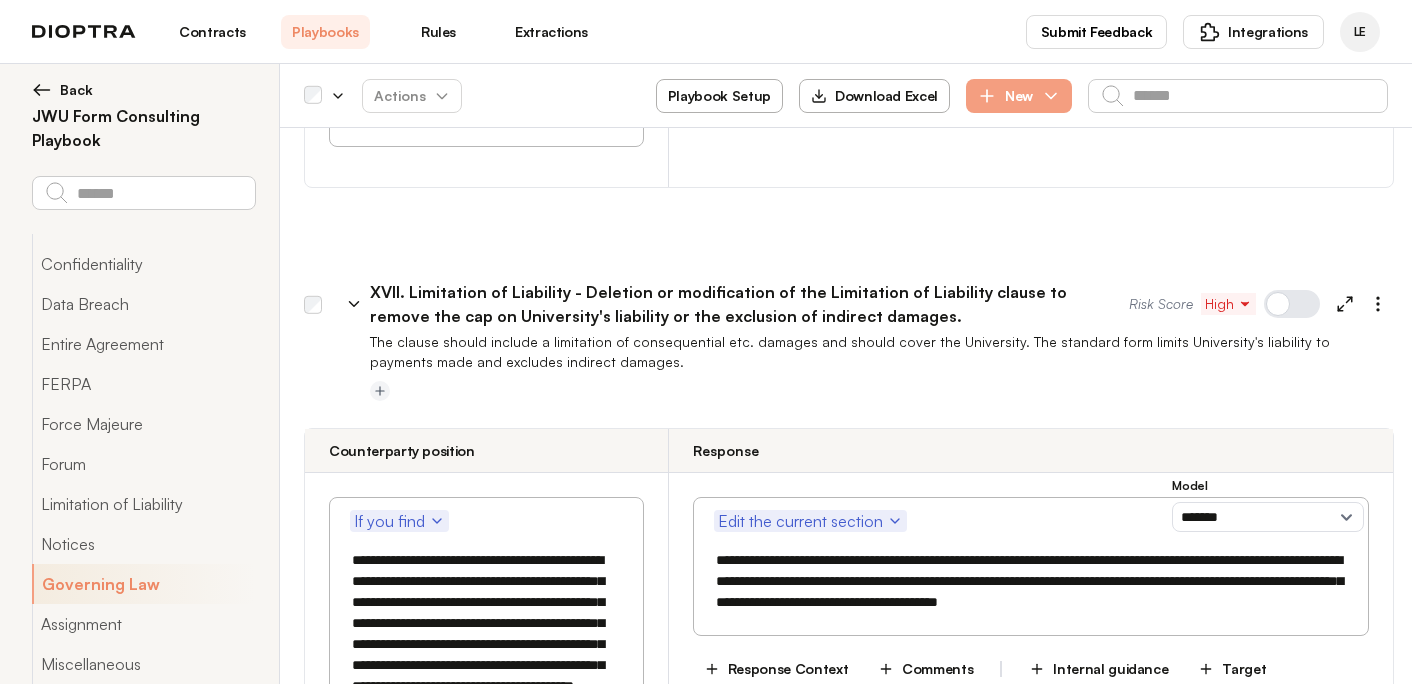 drag, startPoint x: 491, startPoint y: 263, endPoint x: 475, endPoint y: 339, distance: 77.665955 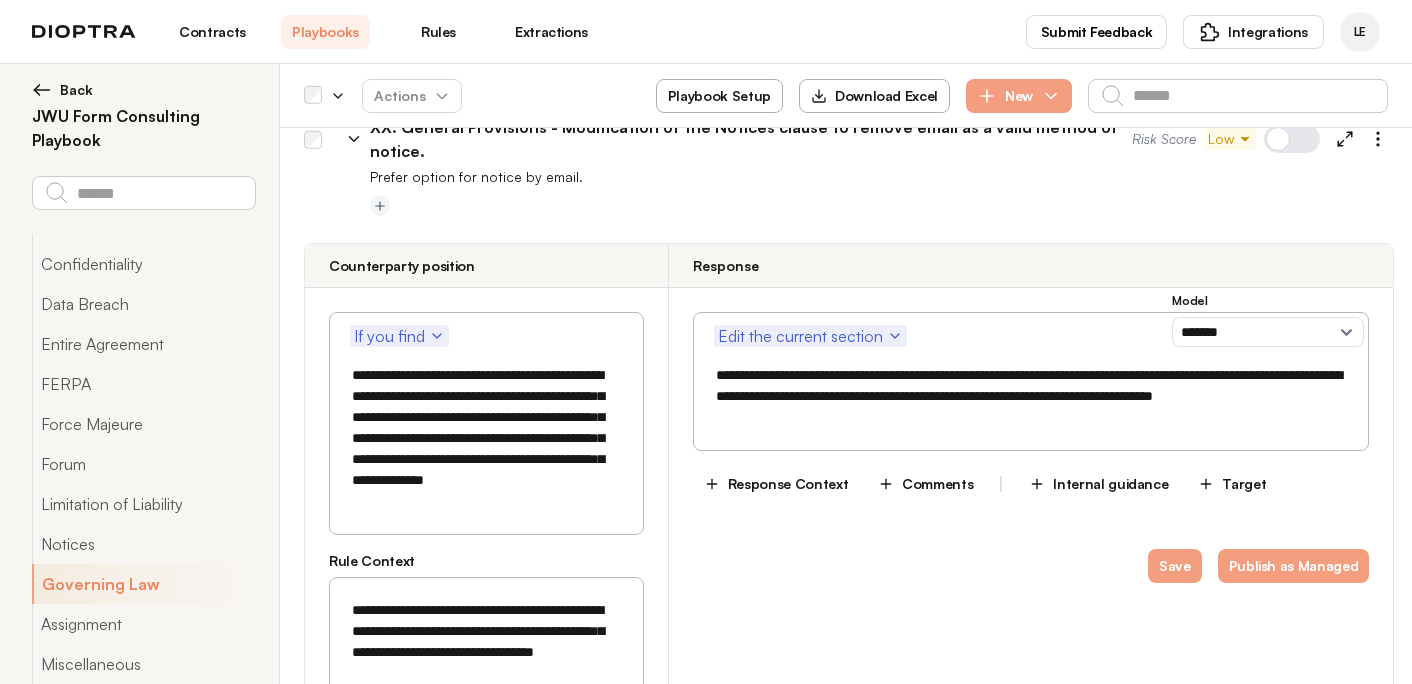 scroll, scrollTop: 57432, scrollLeft: 0, axis: vertical 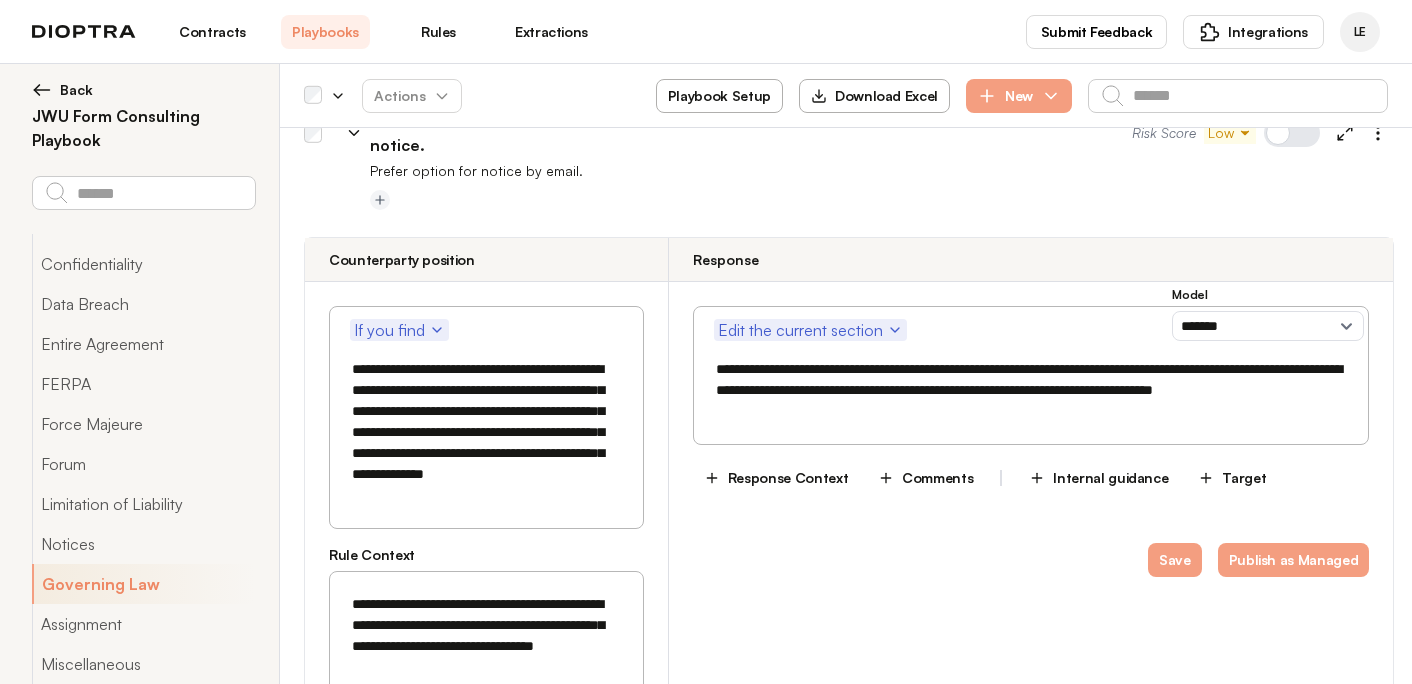 drag, startPoint x: 537, startPoint y: 361, endPoint x: 448, endPoint y: 420, distance: 106.78015 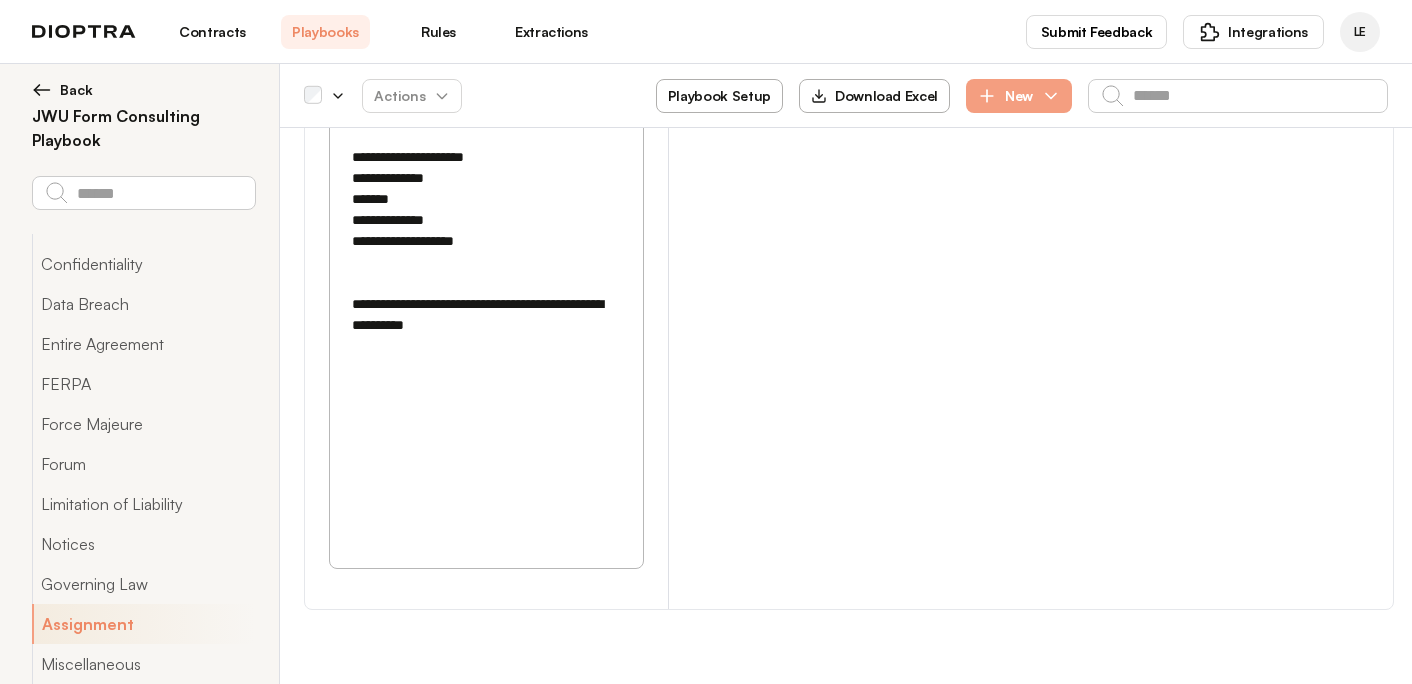 scroll, scrollTop: 58662, scrollLeft: 0, axis: vertical 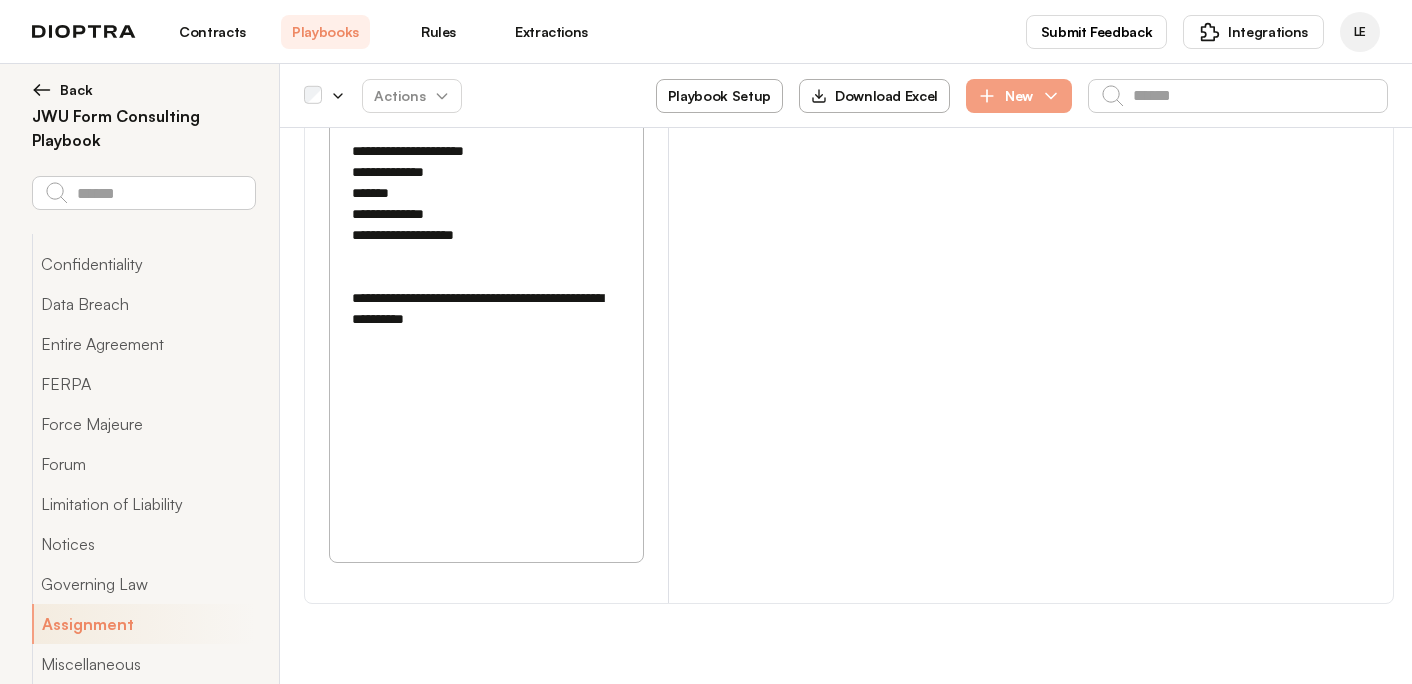 drag, startPoint x: 455, startPoint y: 329, endPoint x: 404, endPoint y: 392, distance: 81.055534 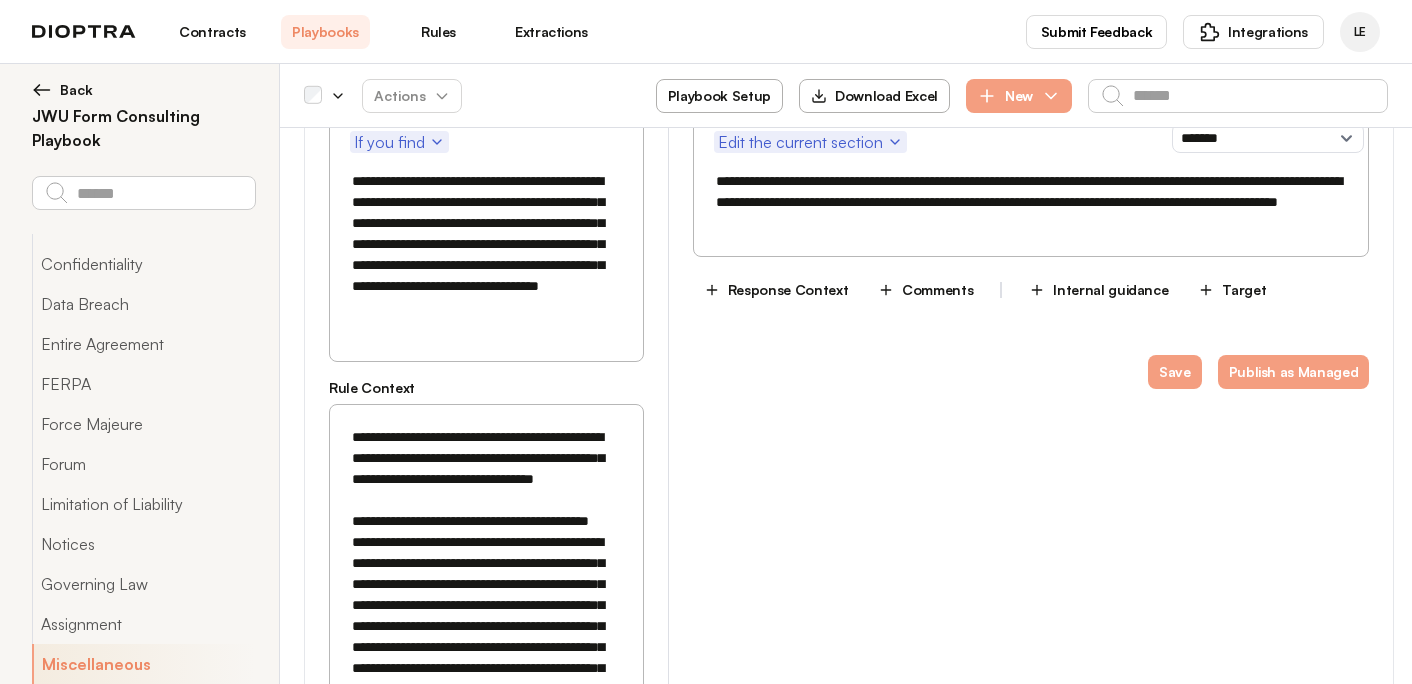 scroll, scrollTop: 59456, scrollLeft: 0, axis: vertical 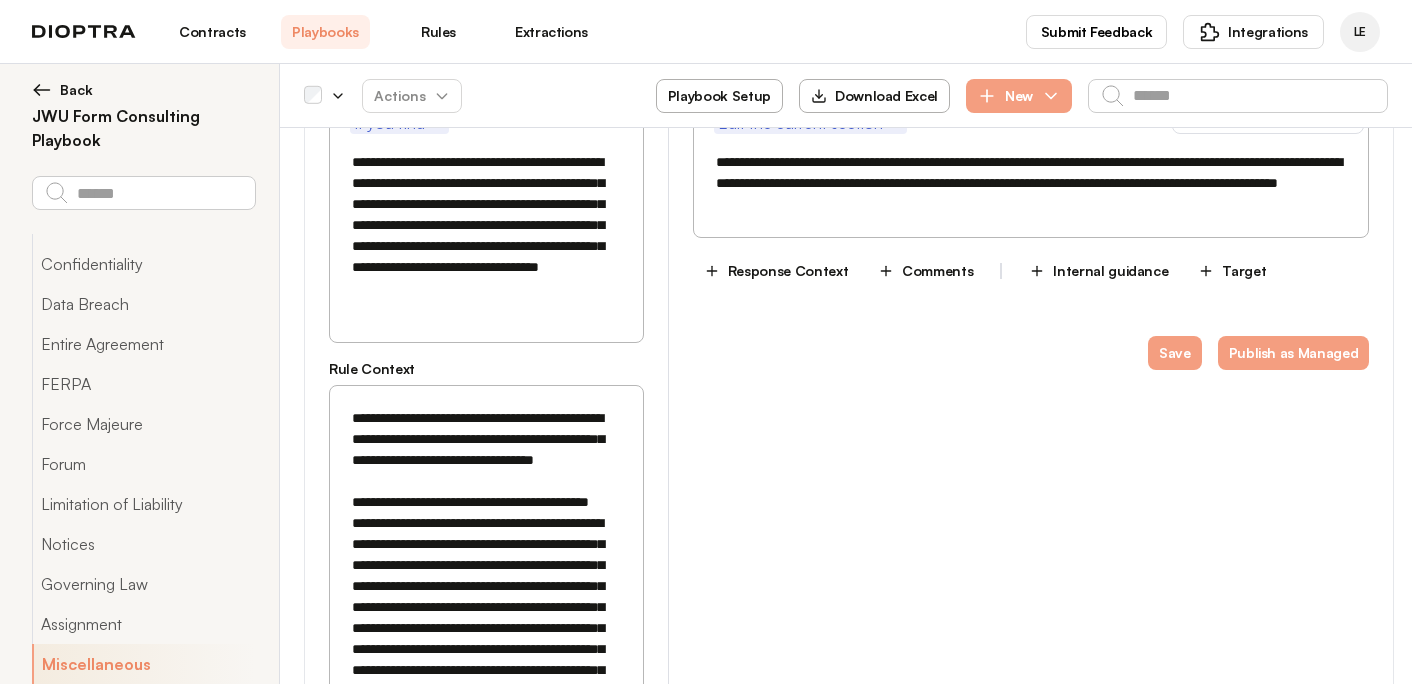 click 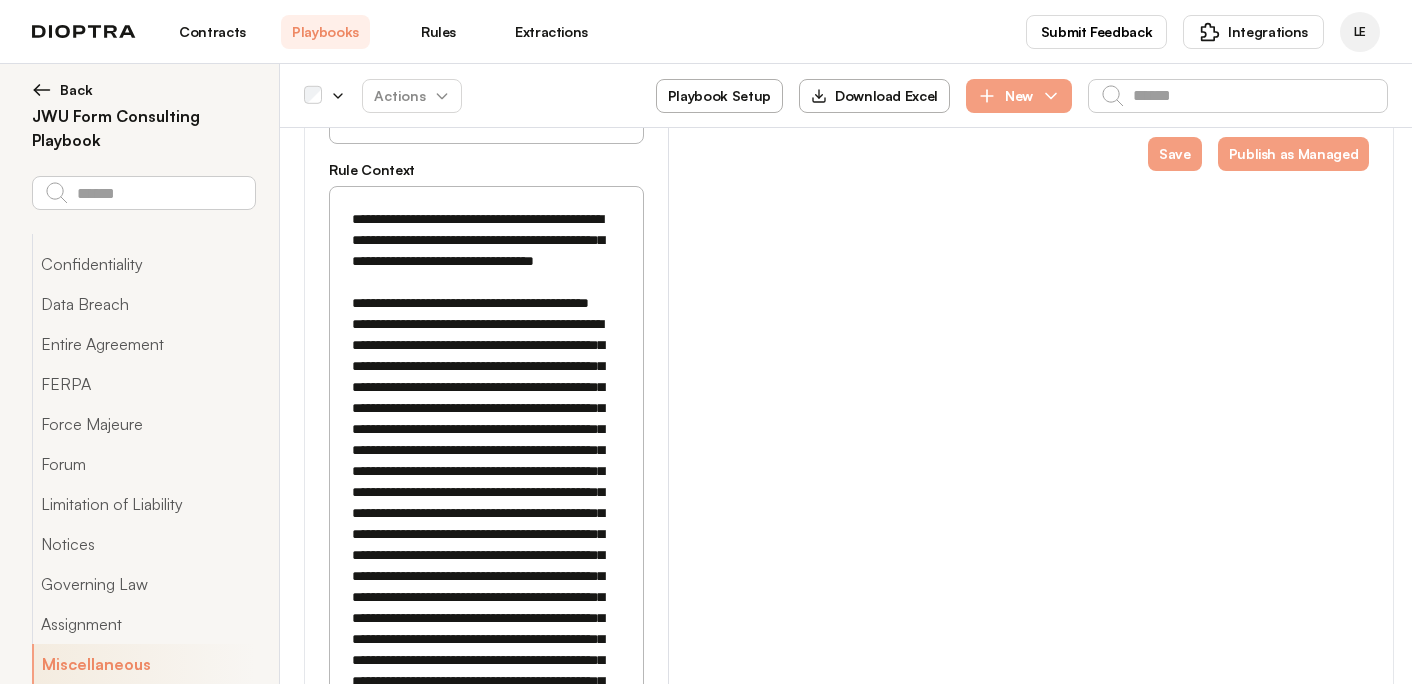 scroll, scrollTop: 59682, scrollLeft: 0, axis: vertical 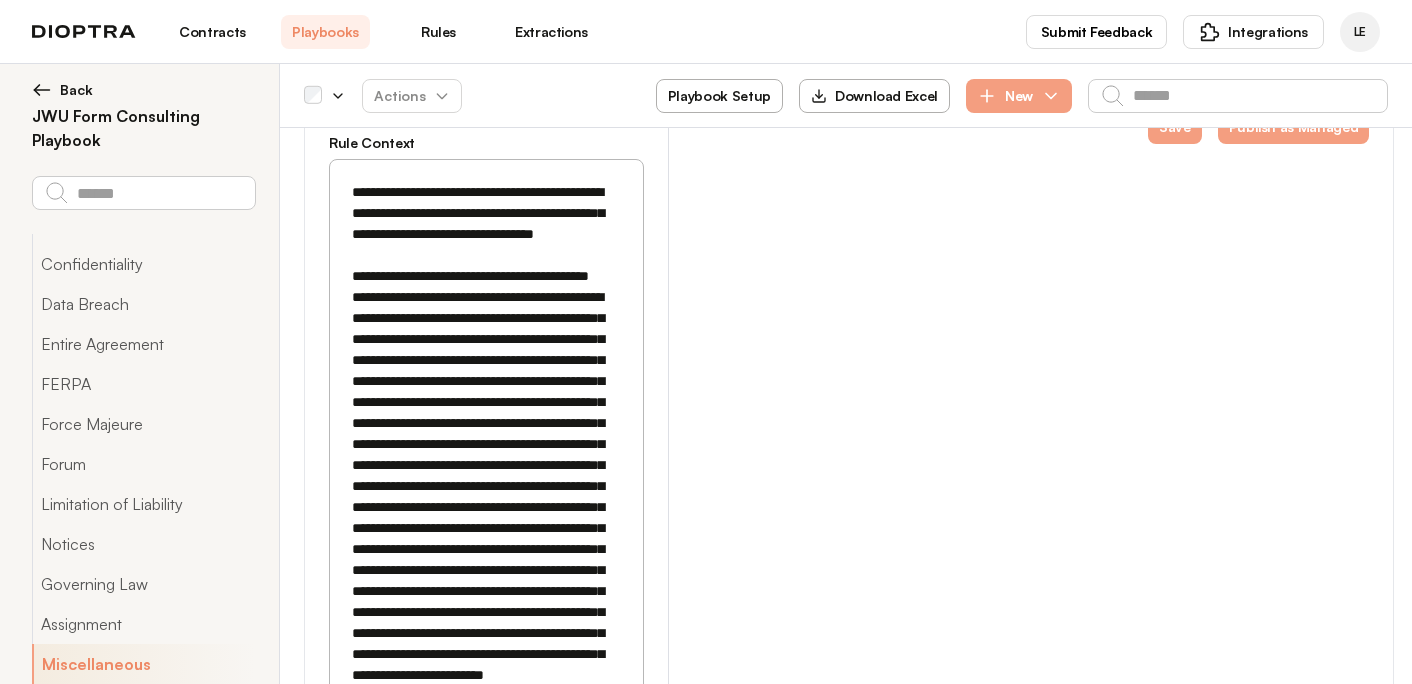drag, startPoint x: 429, startPoint y: 396, endPoint x: 550, endPoint y: 476, distance: 145.05516 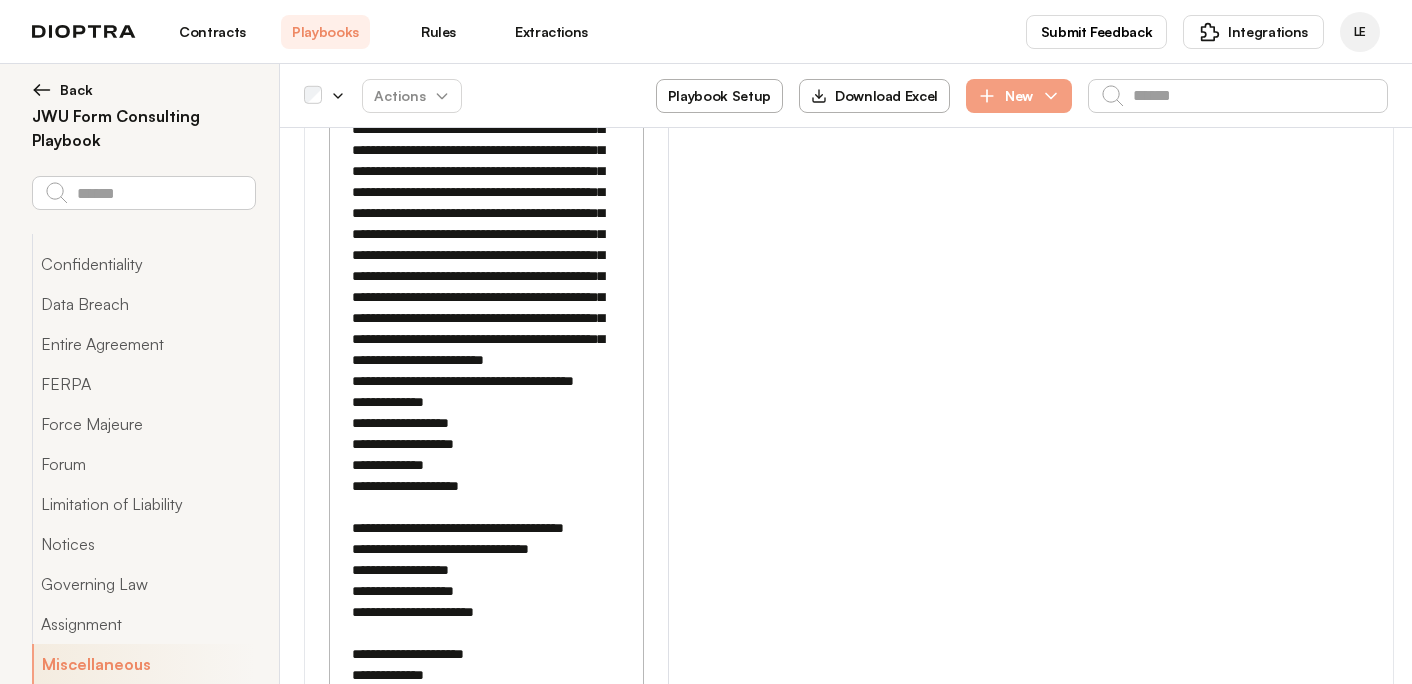 scroll, scrollTop: 60042, scrollLeft: 0, axis: vertical 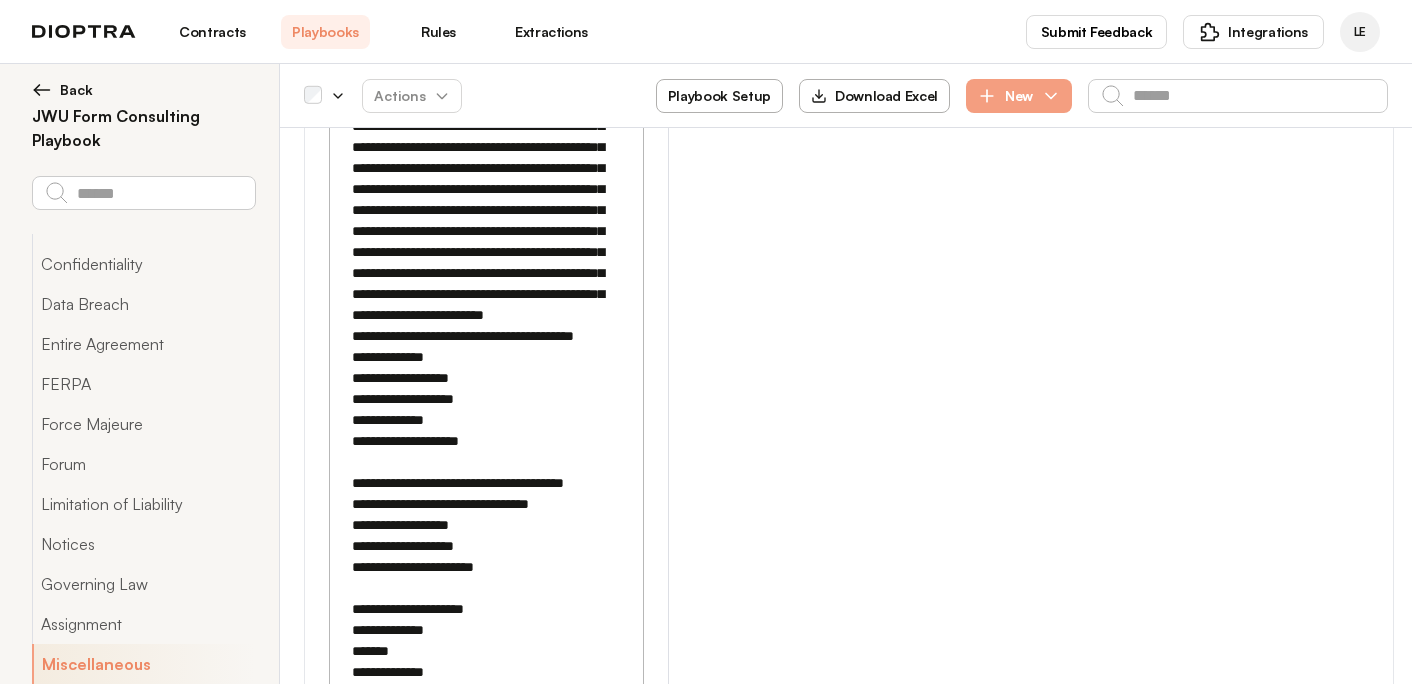 click on "Save" at bounding box center [1175, 4377] 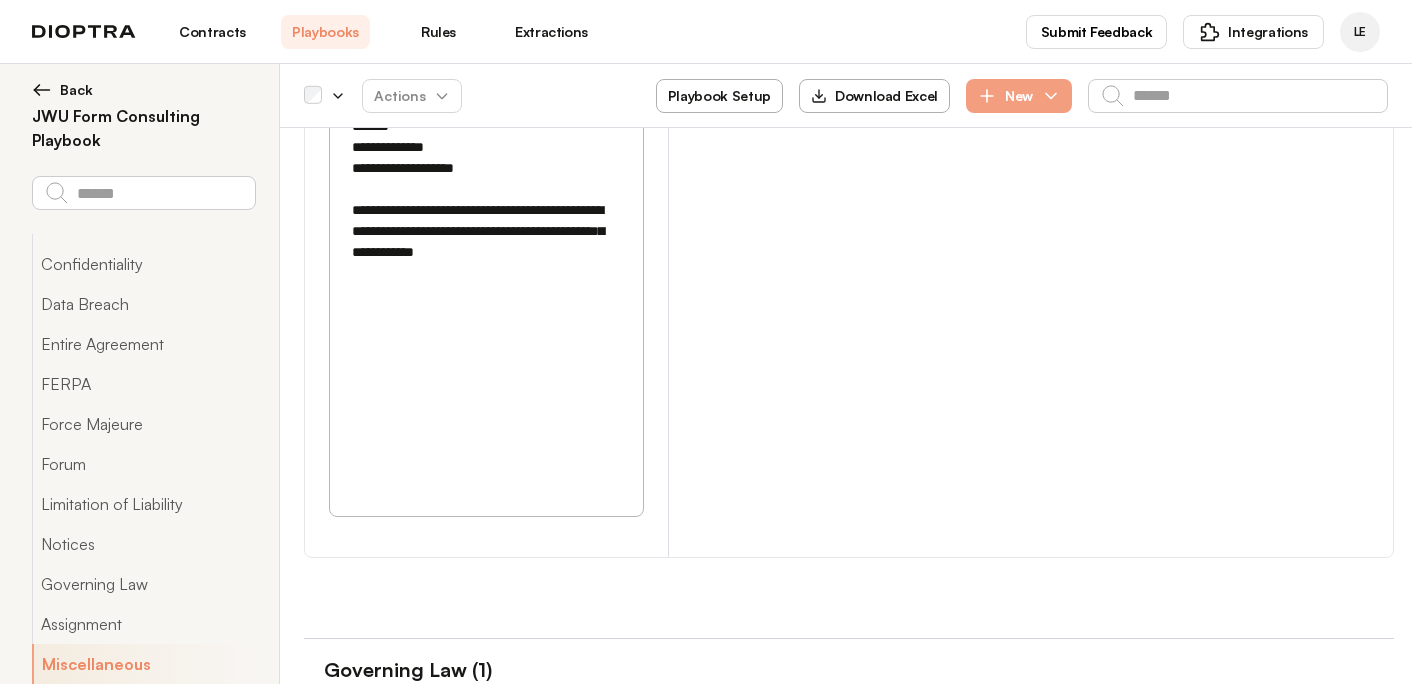 scroll, scrollTop: 60539, scrollLeft: 0, axis: vertical 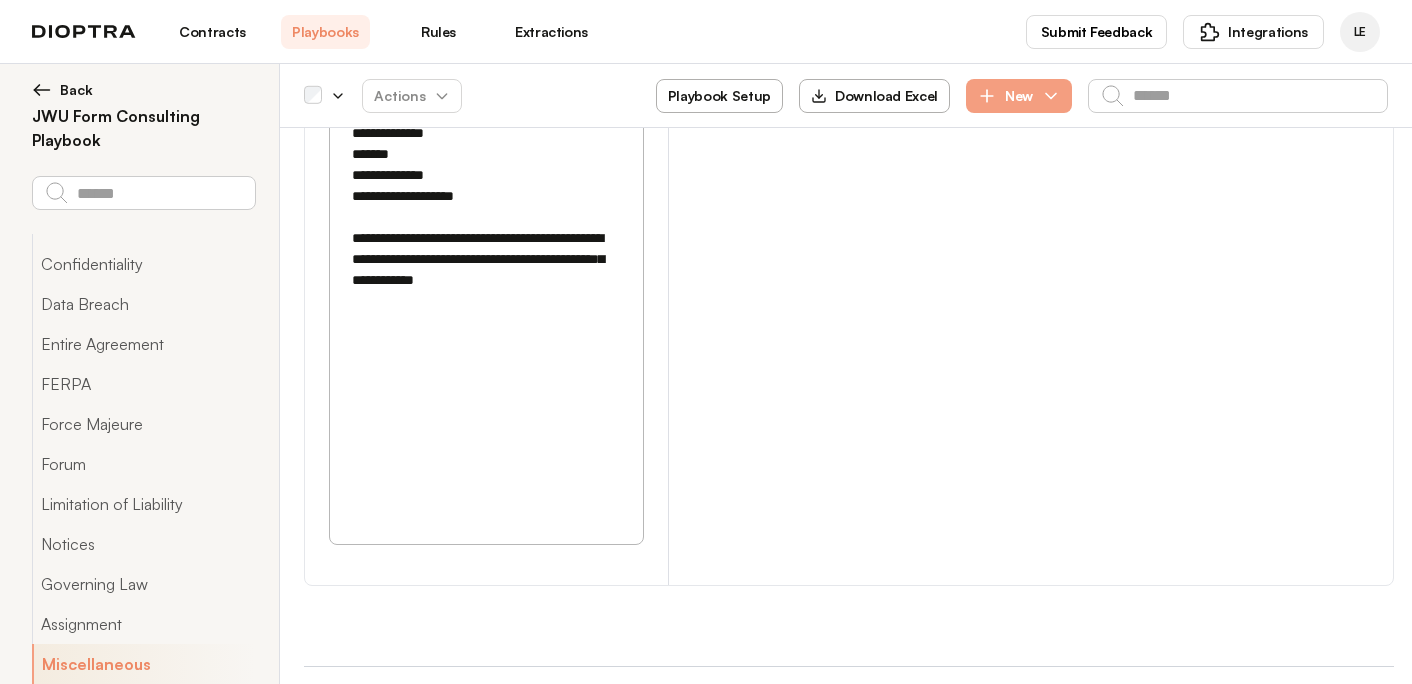 click 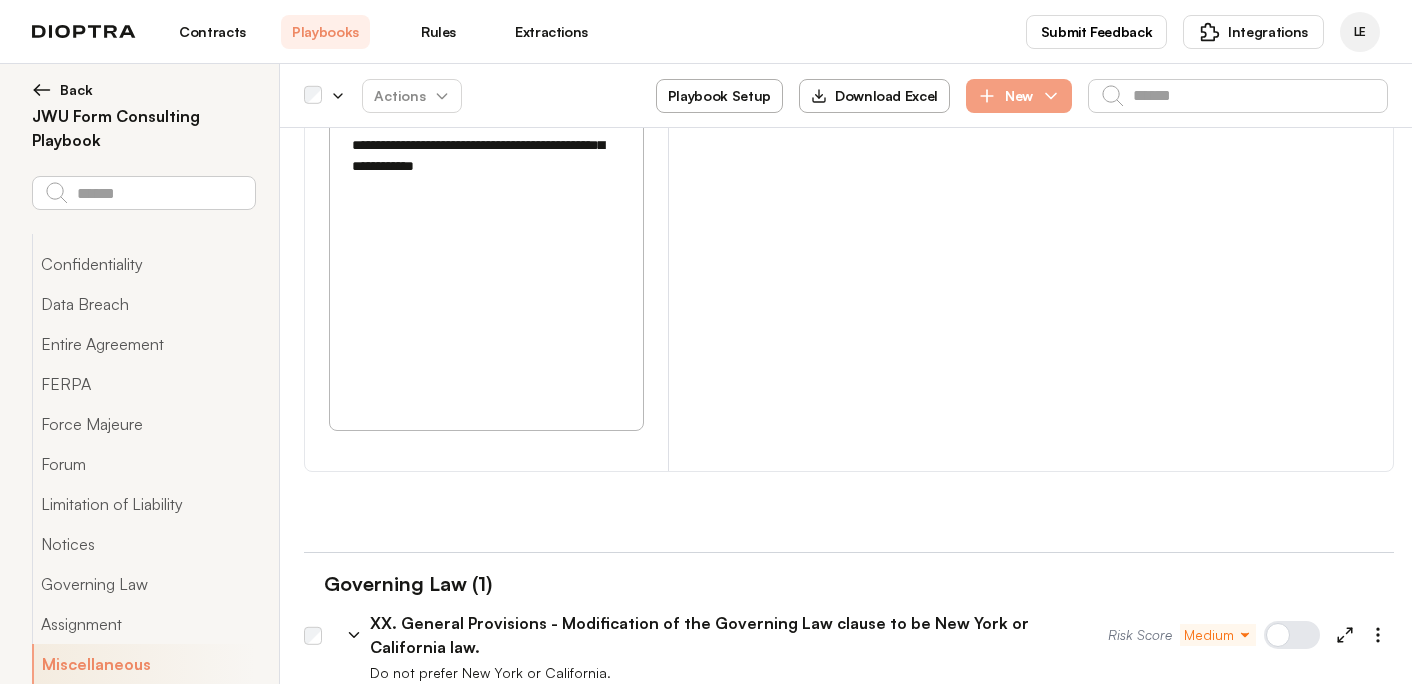 scroll, scrollTop: 60690, scrollLeft: 0, axis: vertical 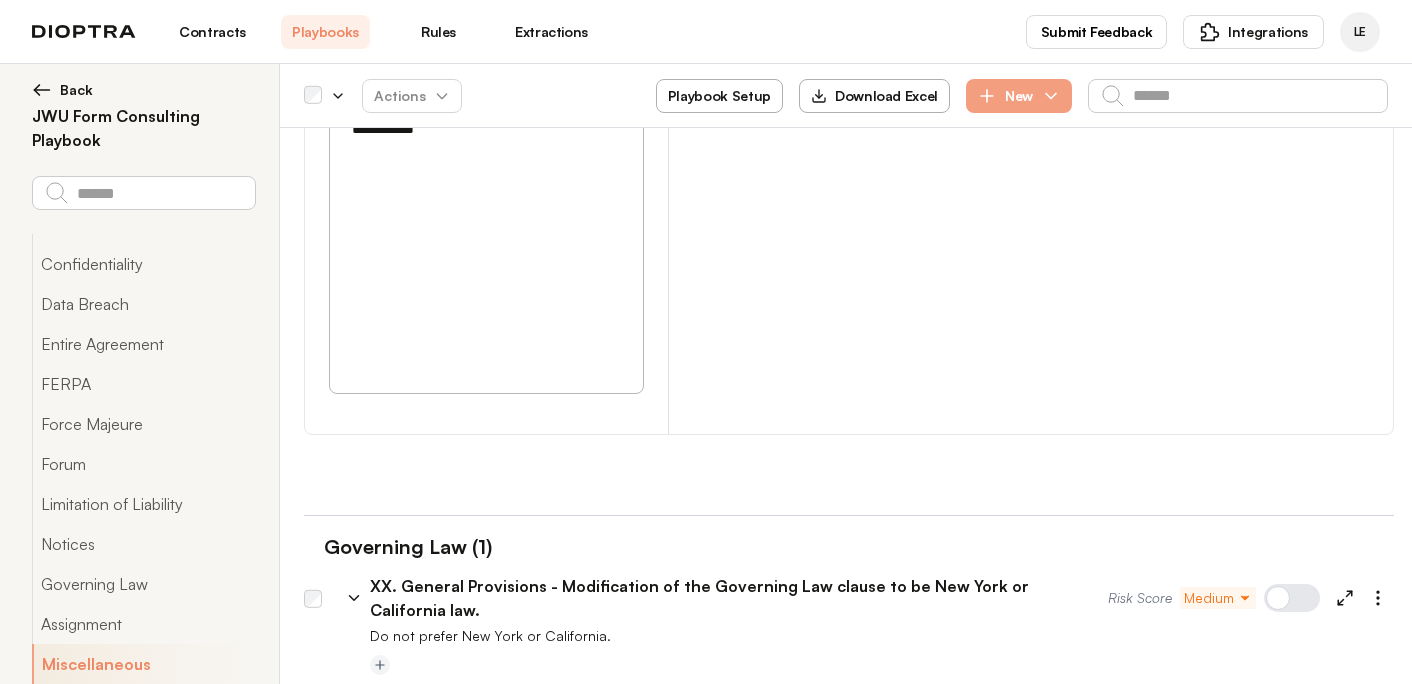 drag, startPoint x: 427, startPoint y: 353, endPoint x: 543, endPoint y: 427, distance: 137.5936 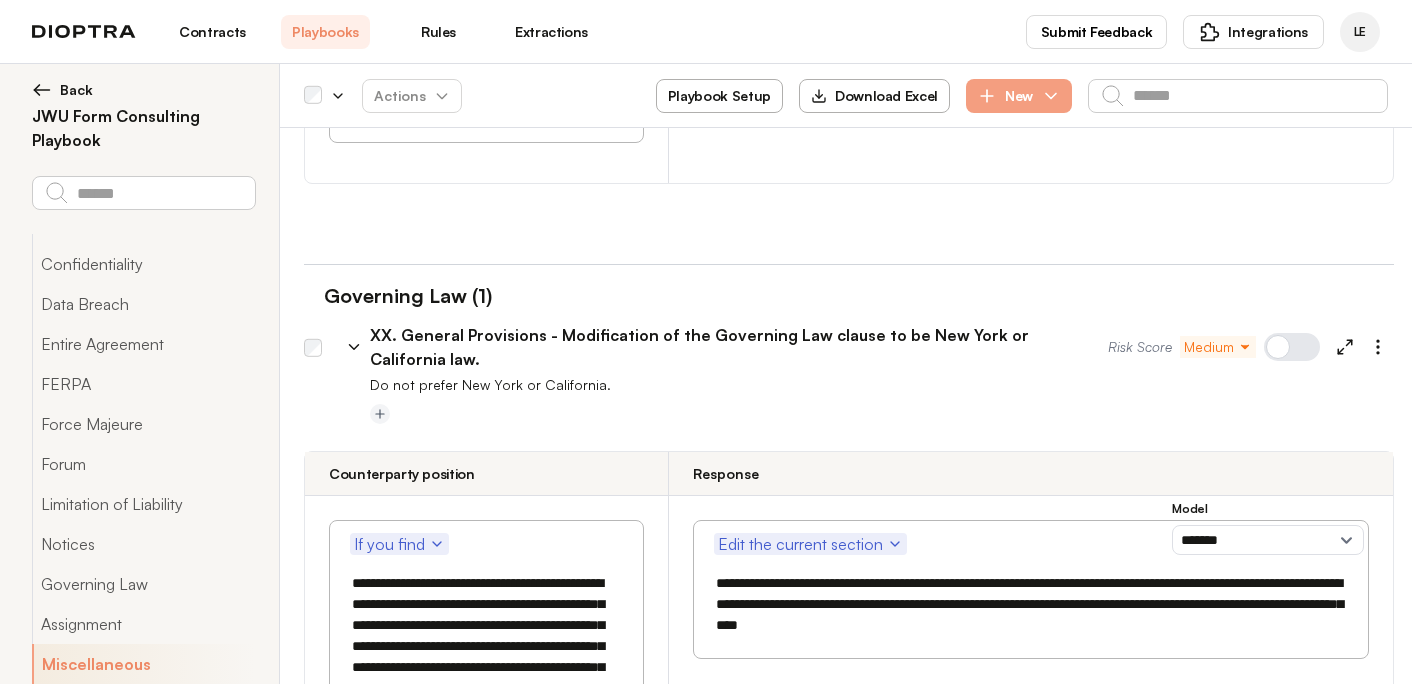 scroll, scrollTop: 60943, scrollLeft: 0, axis: vertical 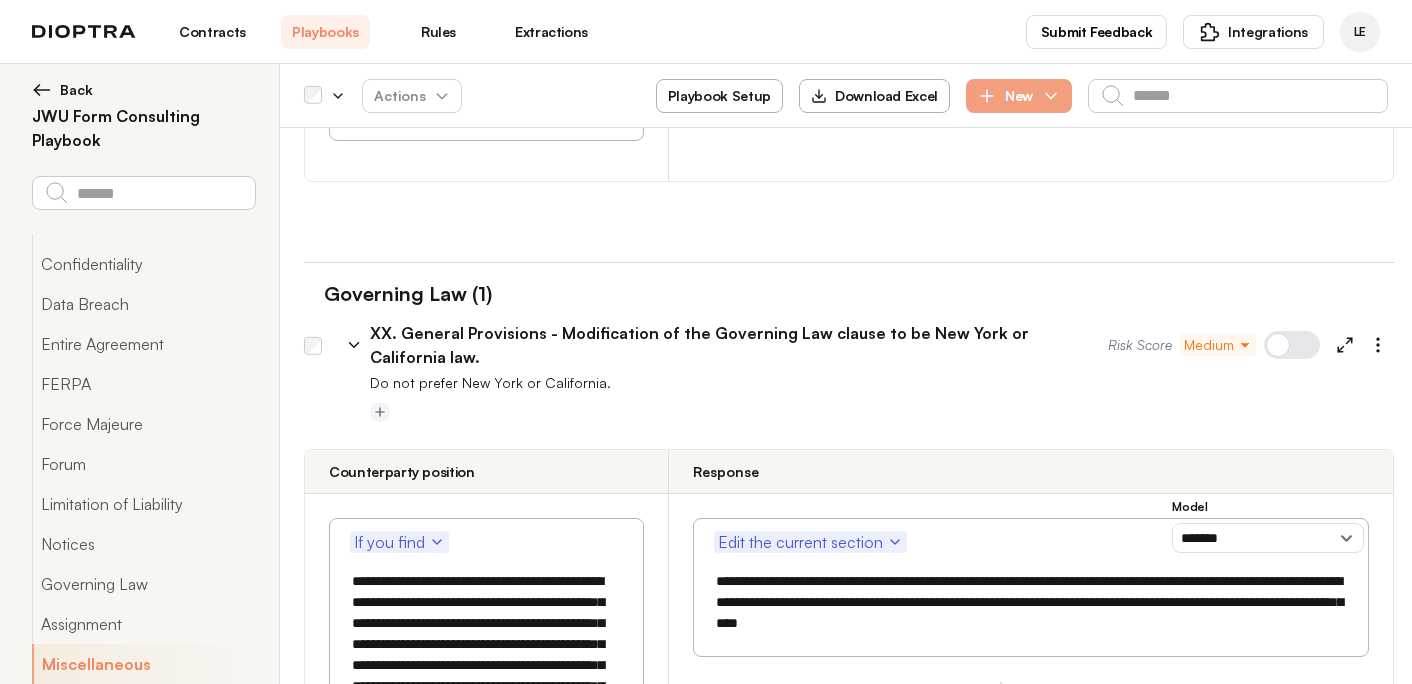 type on "**********" 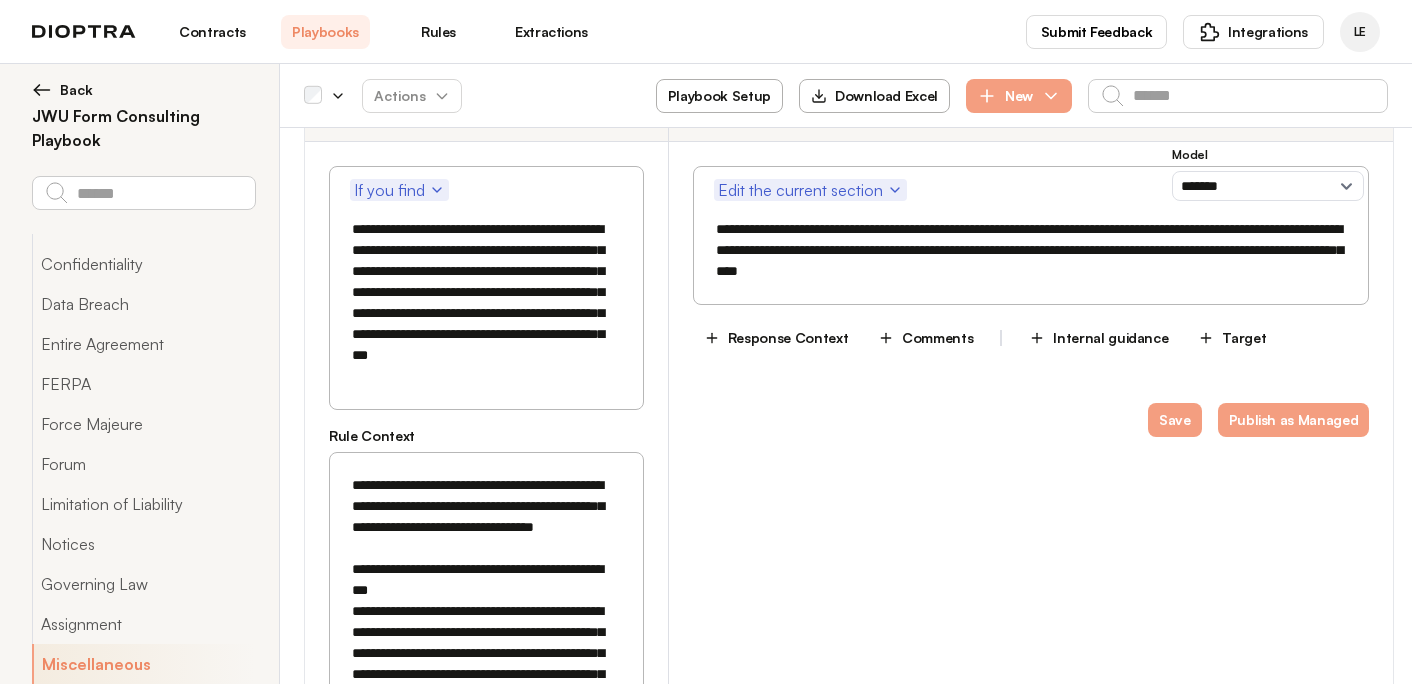 scroll, scrollTop: 61308, scrollLeft: 0, axis: vertical 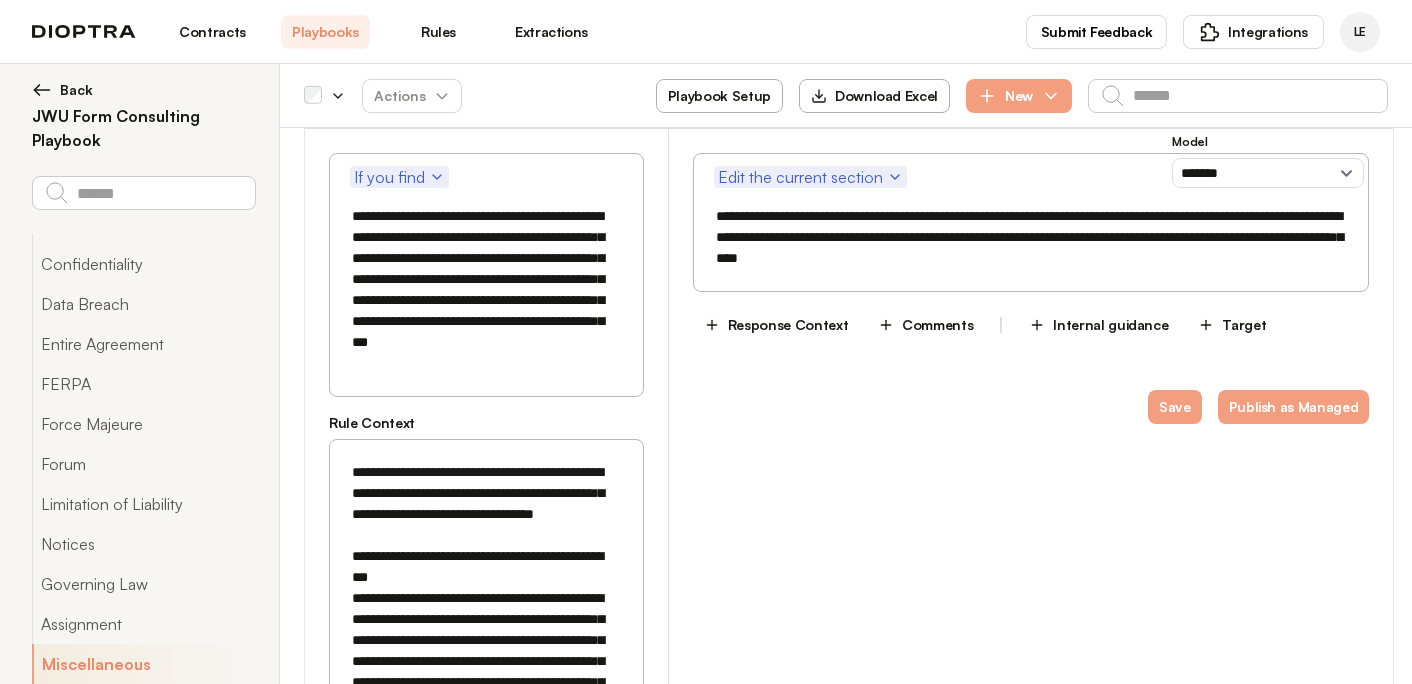 click 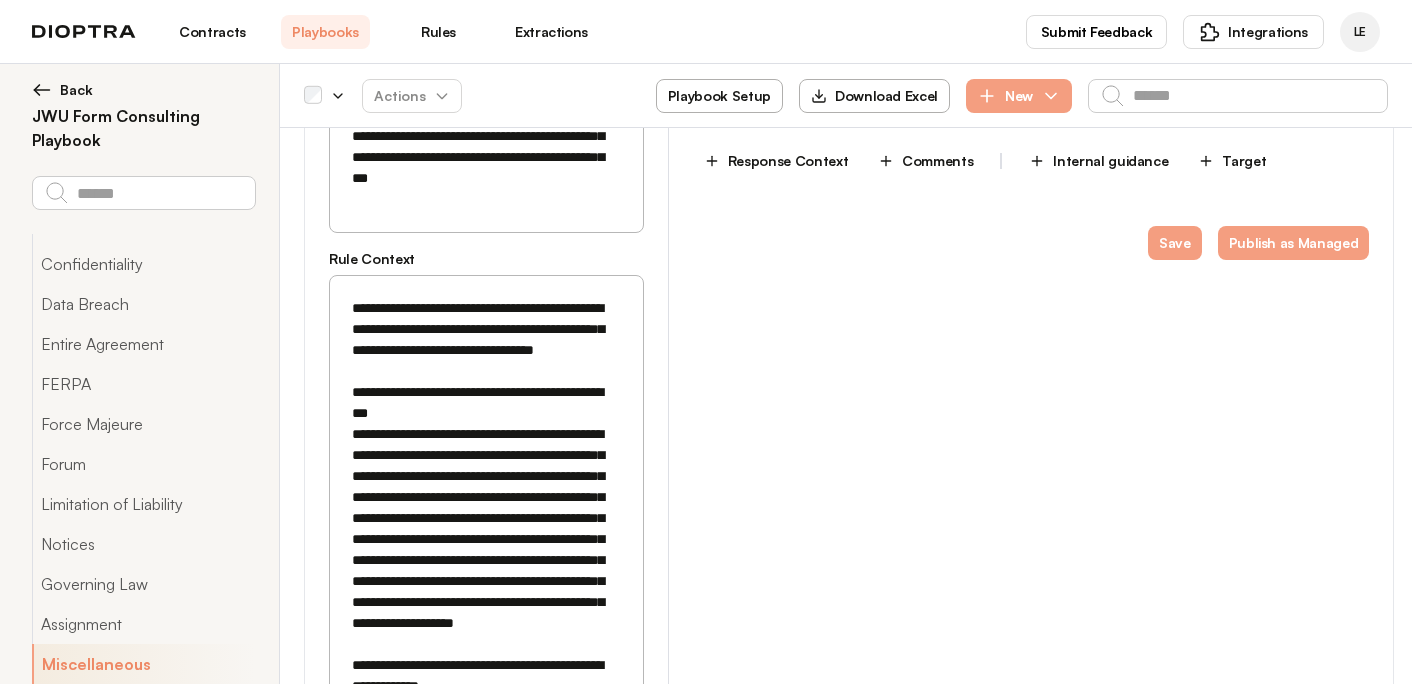 scroll, scrollTop: 61627, scrollLeft: 0, axis: vertical 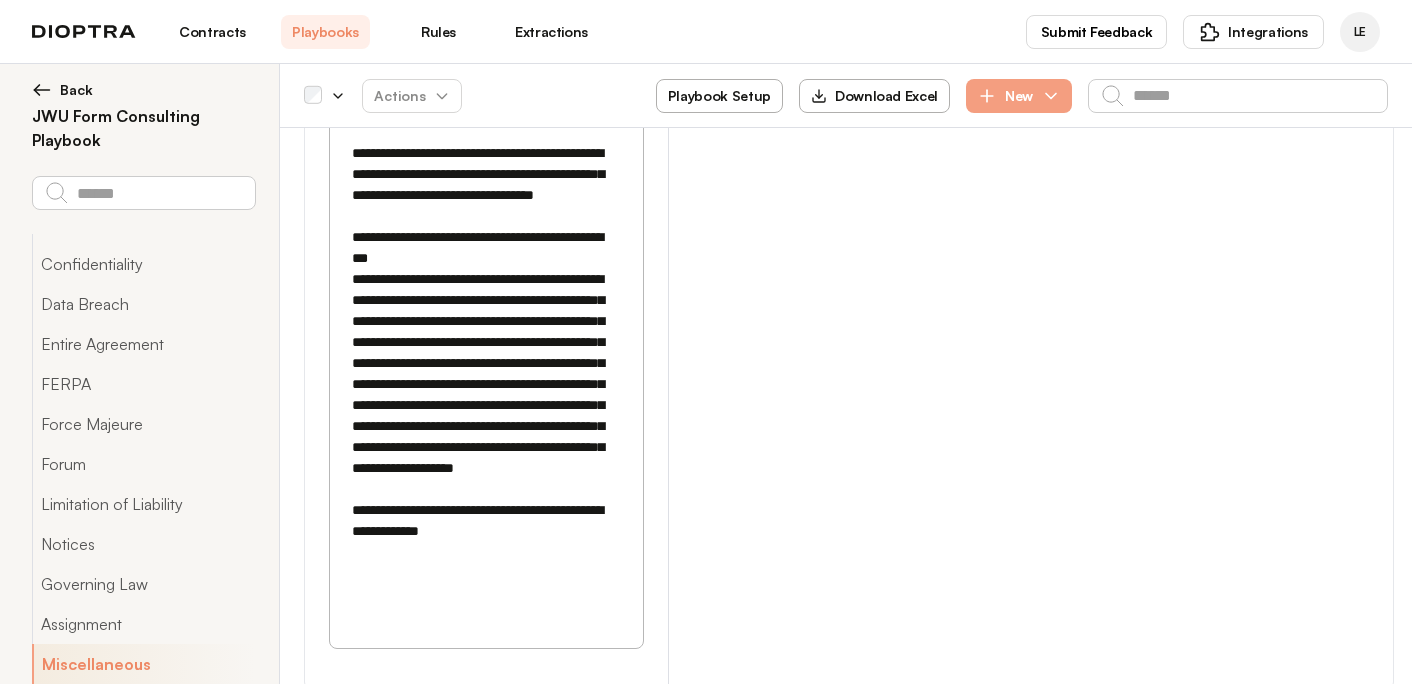 drag, startPoint x: 433, startPoint y: 340, endPoint x: 544, endPoint y: 422, distance: 138.00362 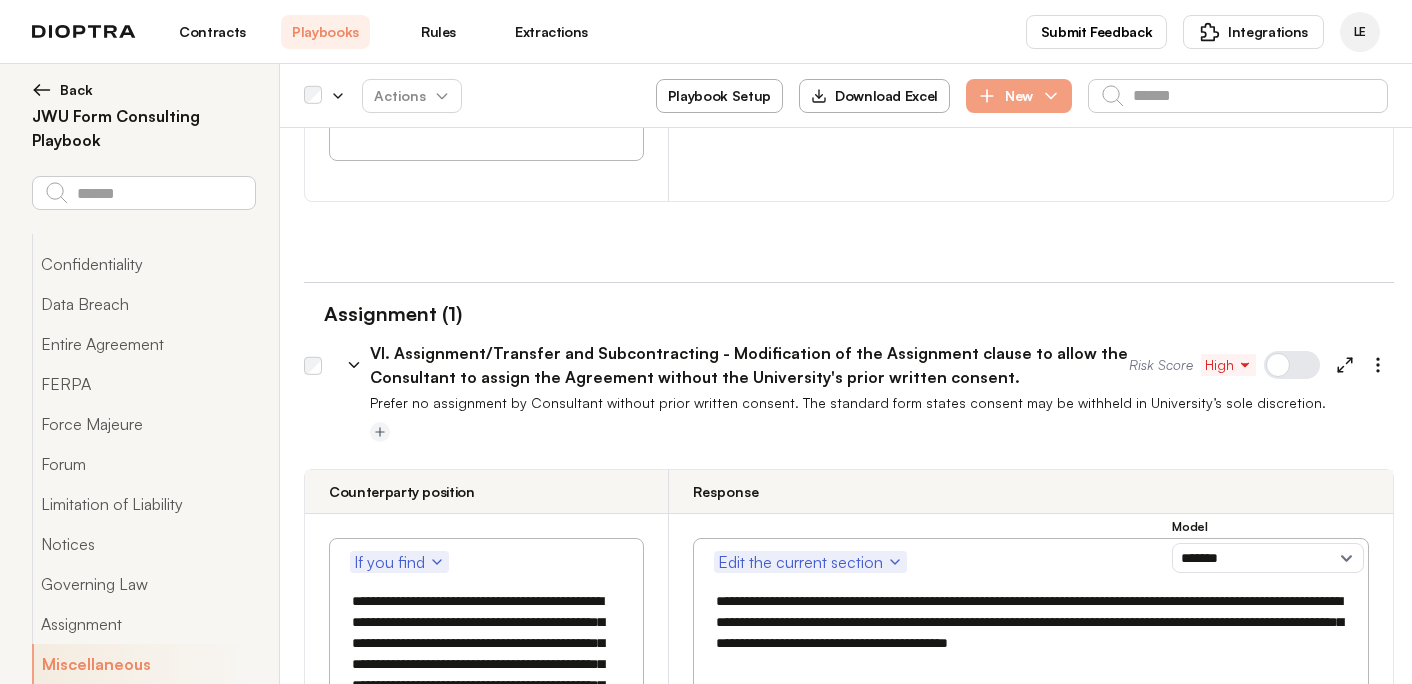 type on "**********" 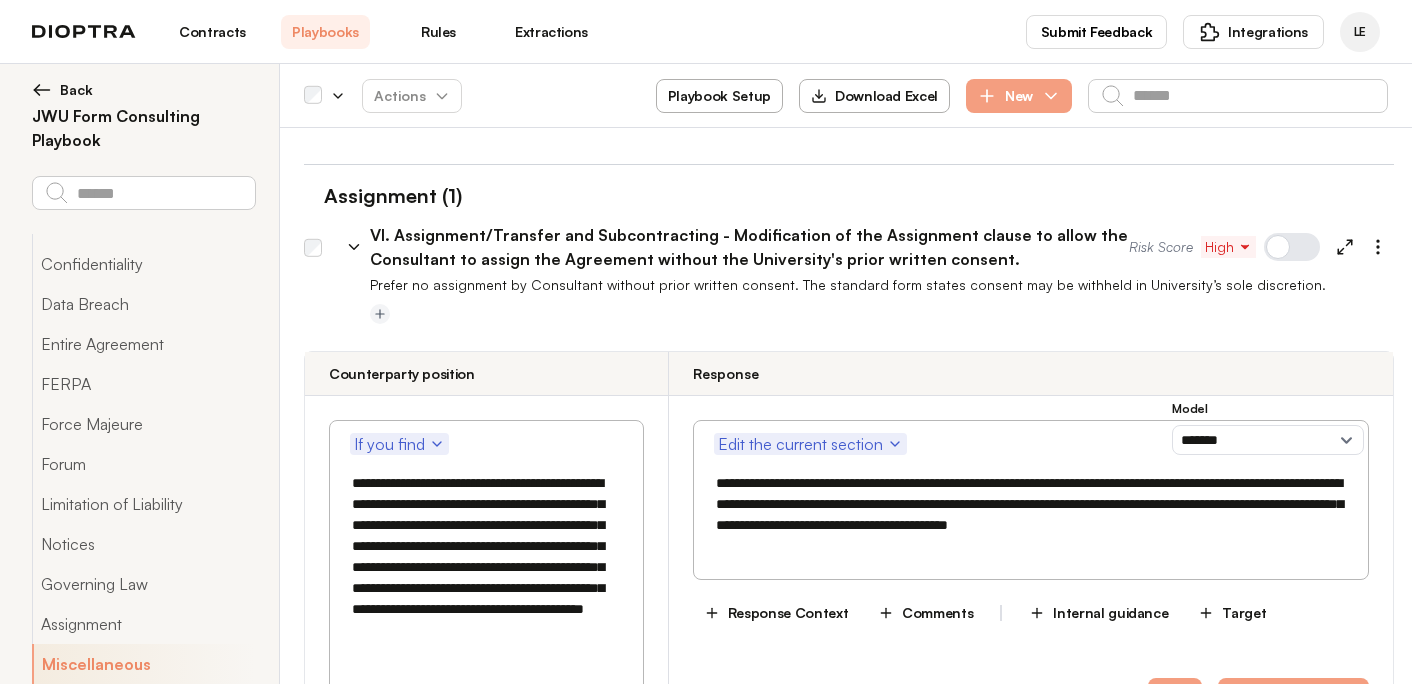 click 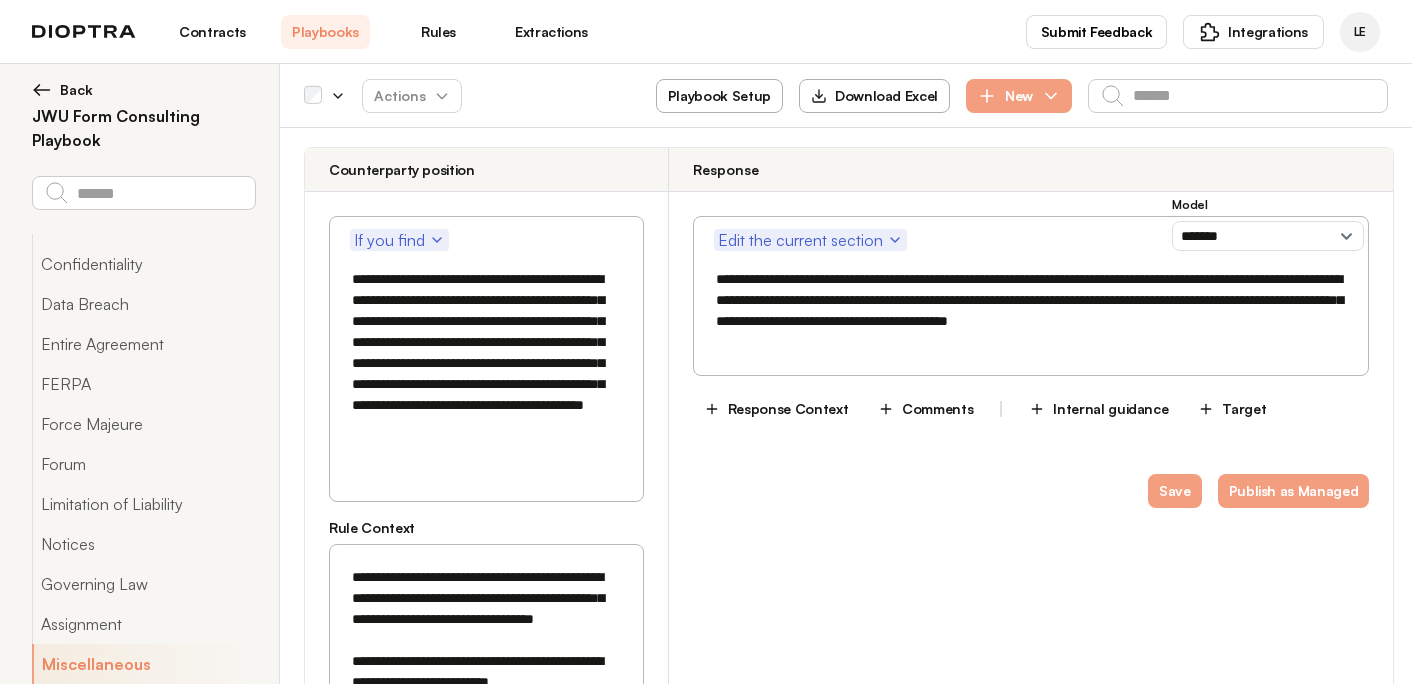 scroll, scrollTop: 62581, scrollLeft: 0, axis: vertical 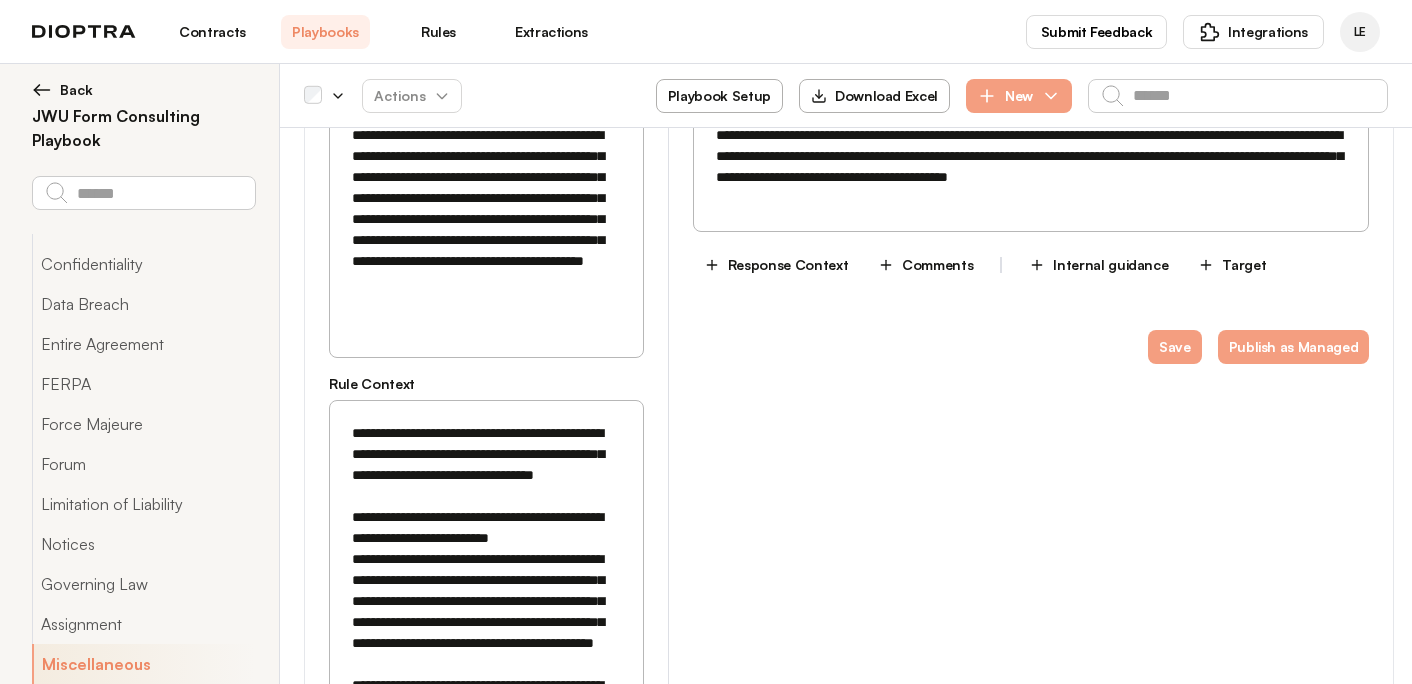 drag, startPoint x: 486, startPoint y: 333, endPoint x: 399, endPoint y: 393, distance: 105.68349 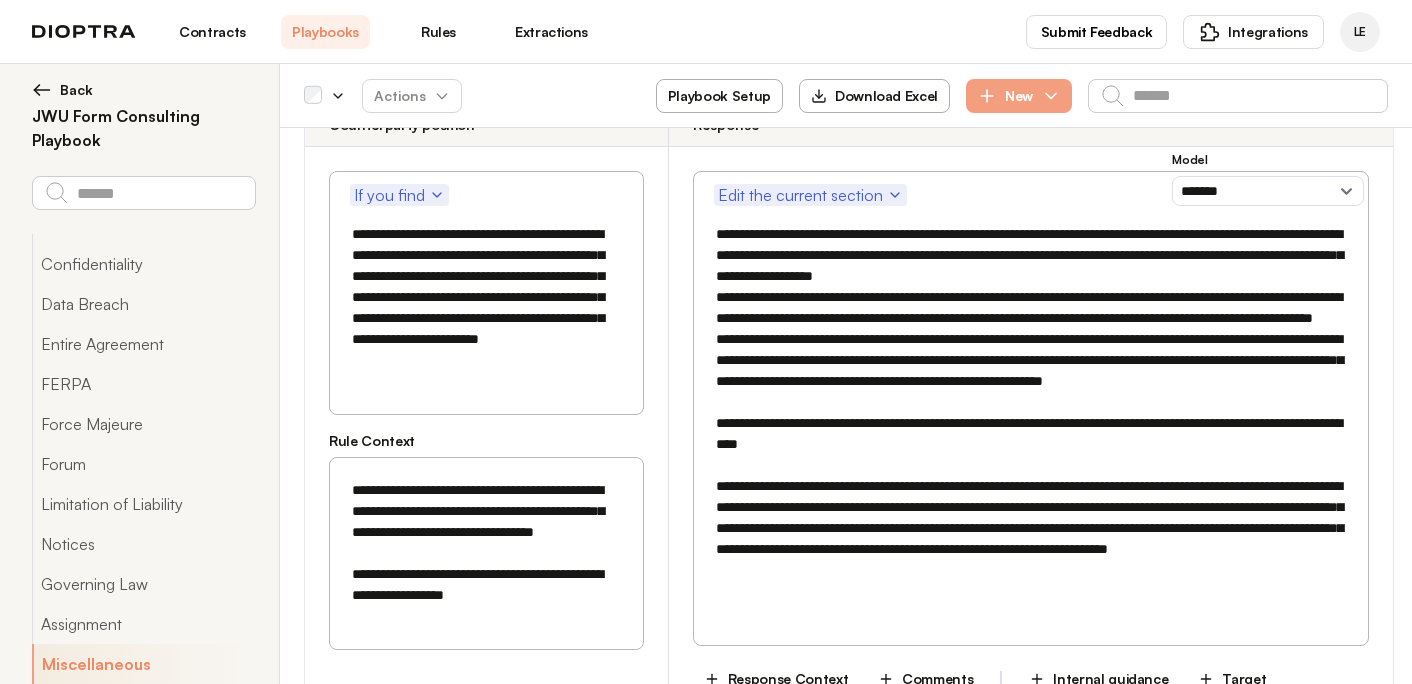 scroll, scrollTop: 64653, scrollLeft: 0, axis: vertical 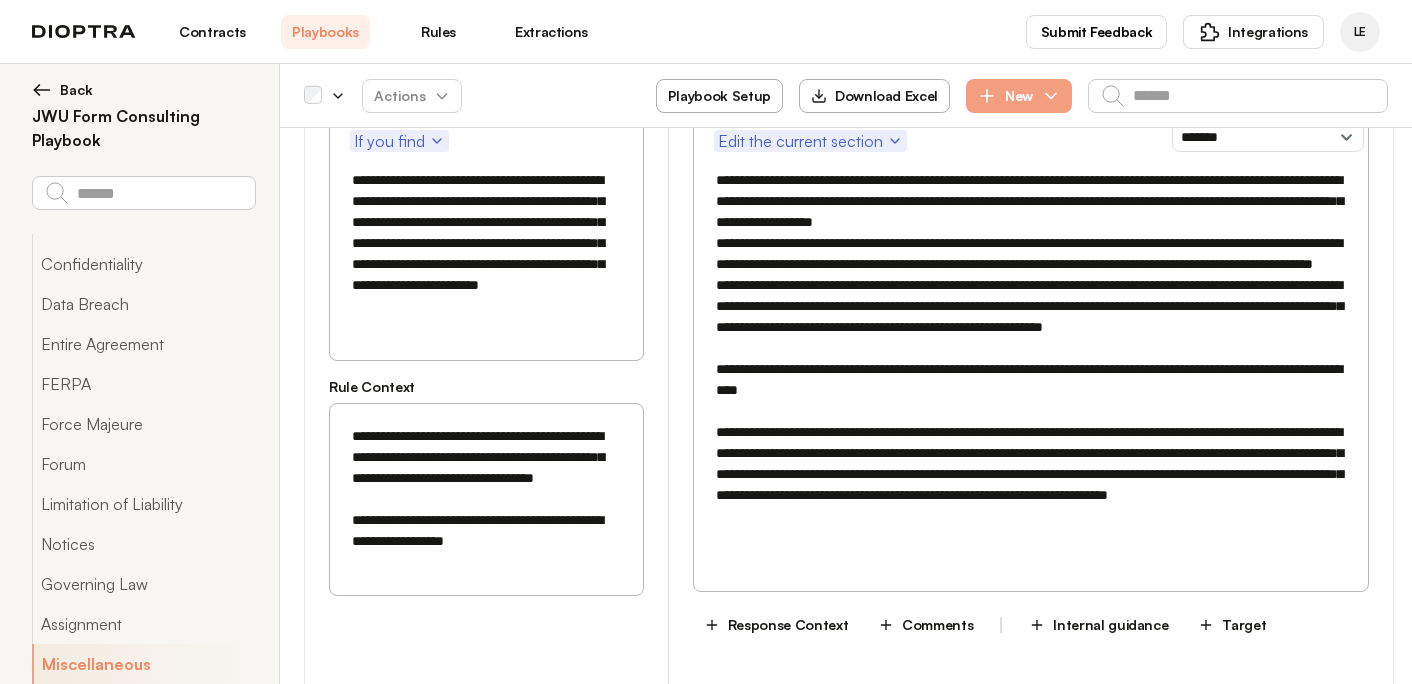click 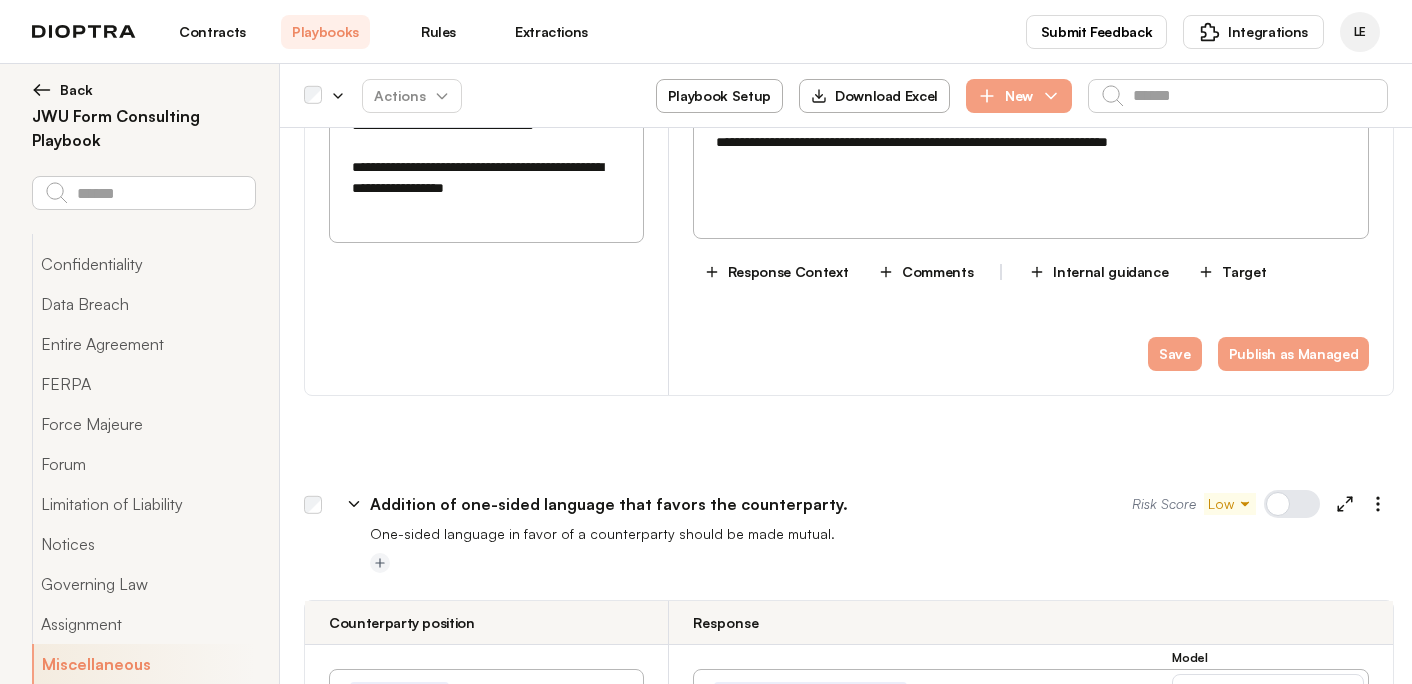 scroll, scrollTop: 65010, scrollLeft: 0, axis: vertical 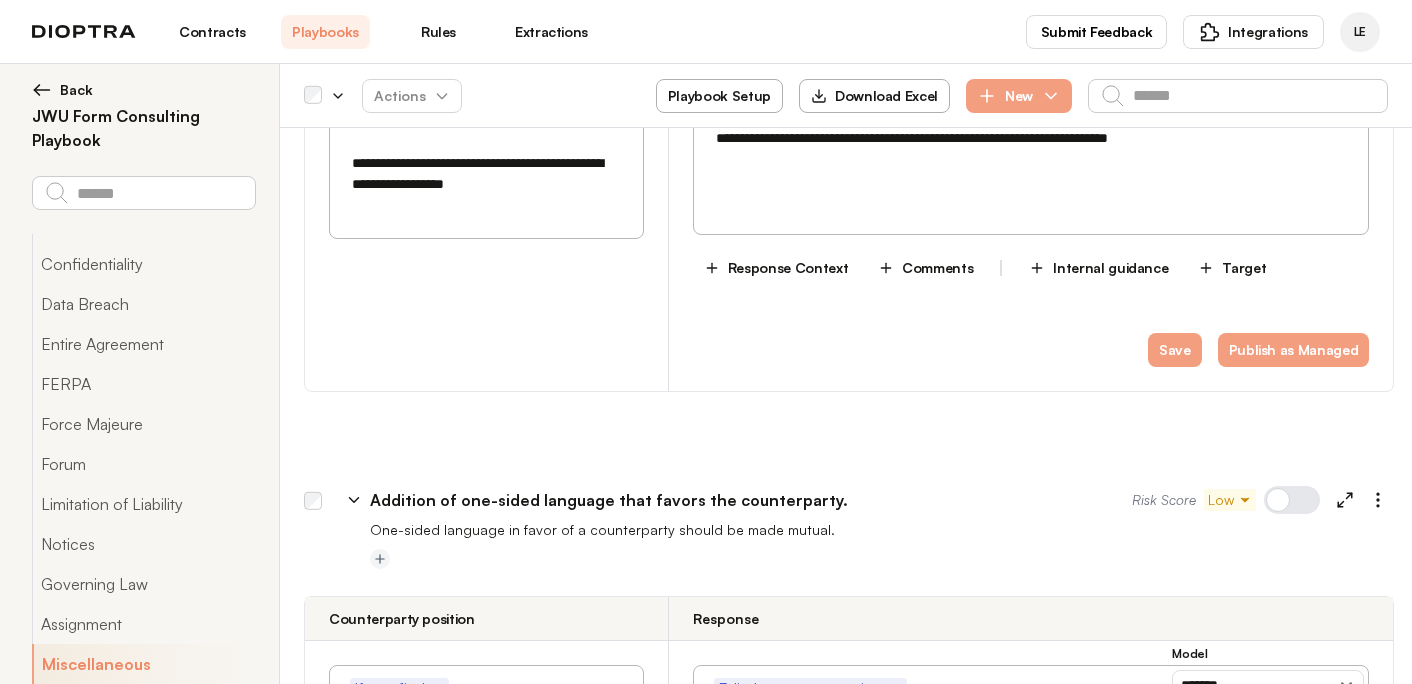 drag, startPoint x: 429, startPoint y: 433, endPoint x: 542, endPoint y: 516, distance: 140.20699 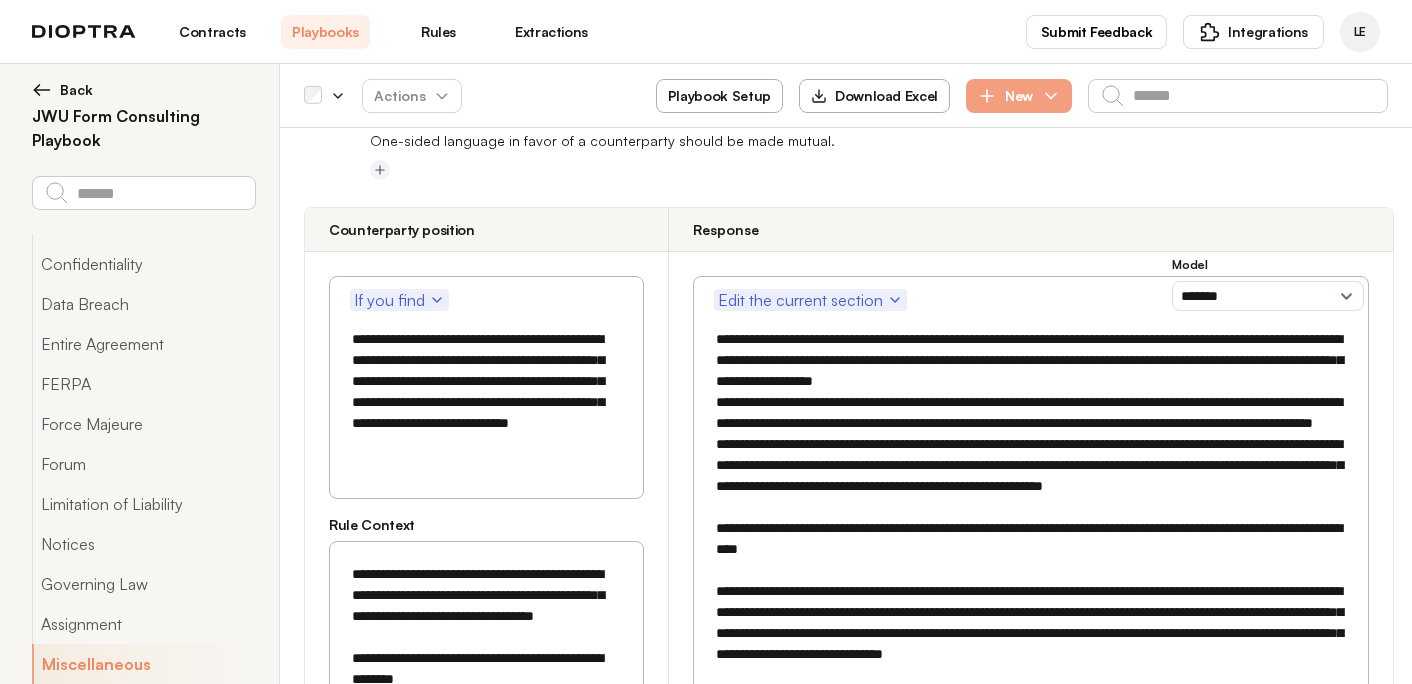 scroll, scrollTop: 65403, scrollLeft: 0, axis: vertical 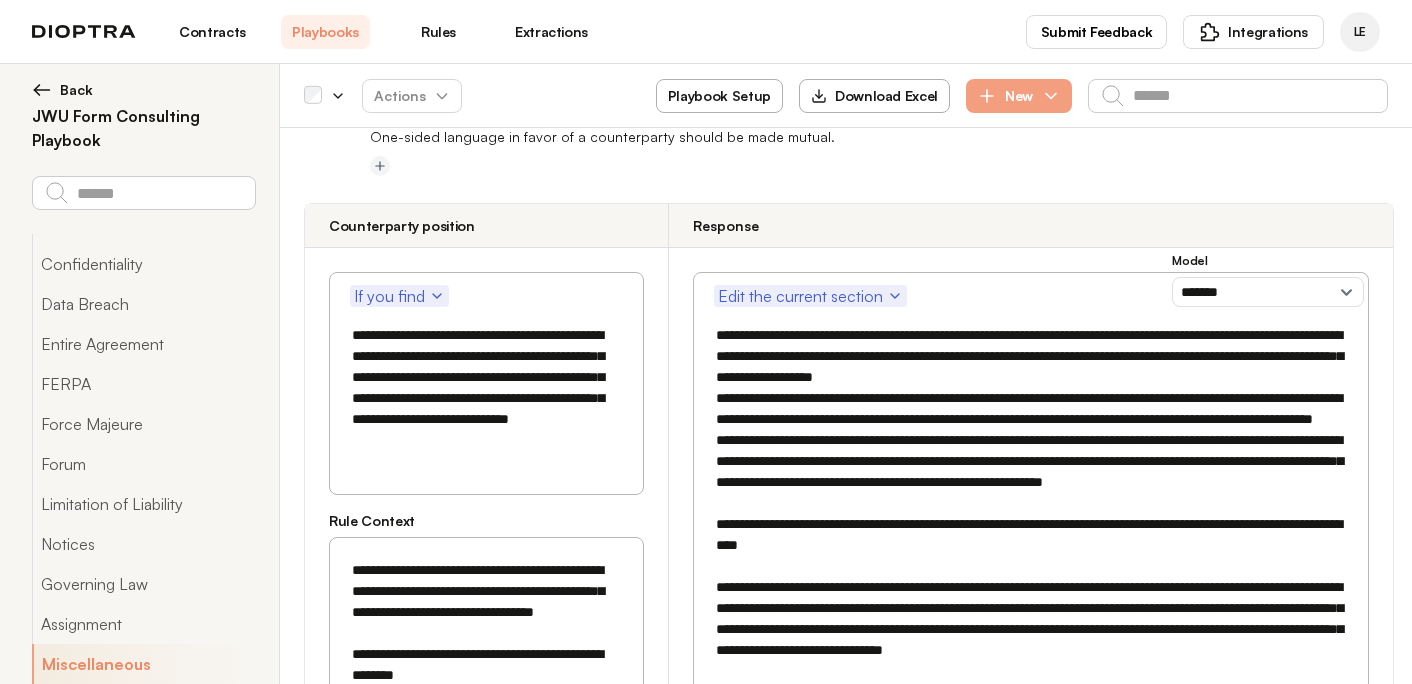 click on "**********" at bounding box center (1031, 4200) 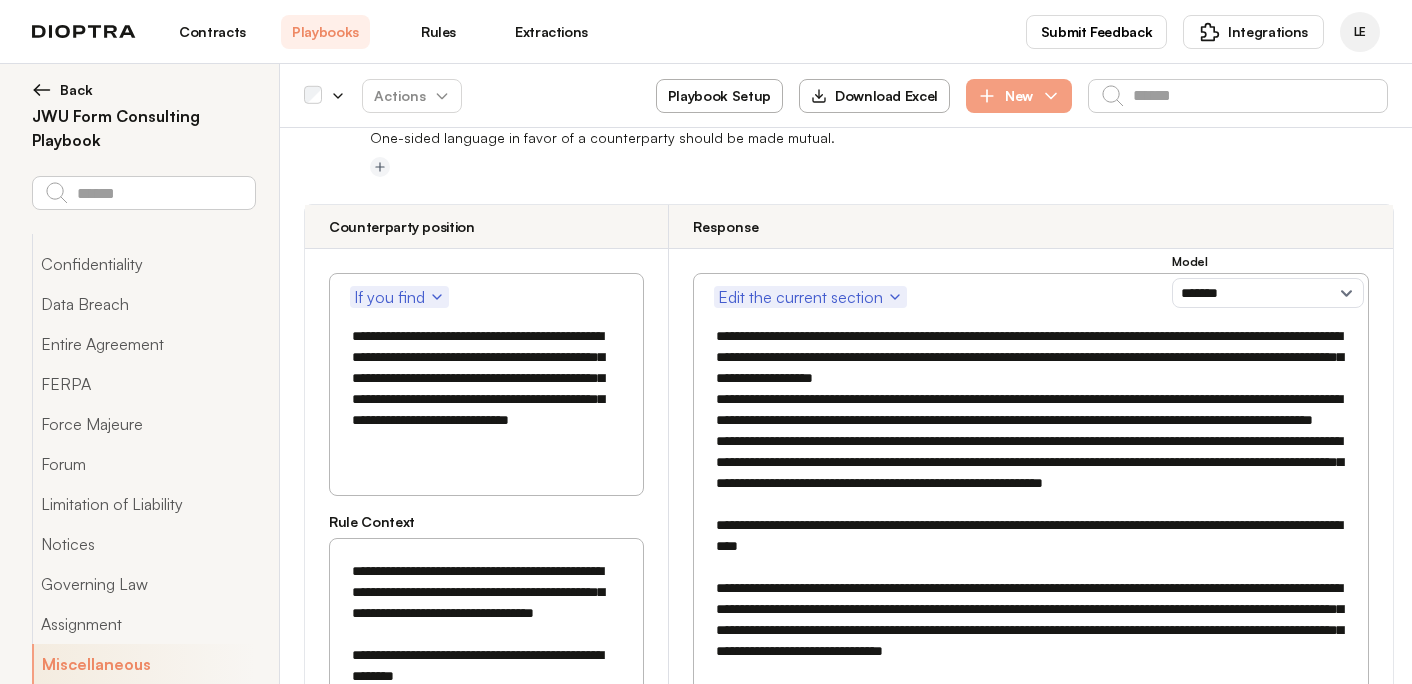 scroll, scrollTop: 65403, scrollLeft: 0, axis: vertical 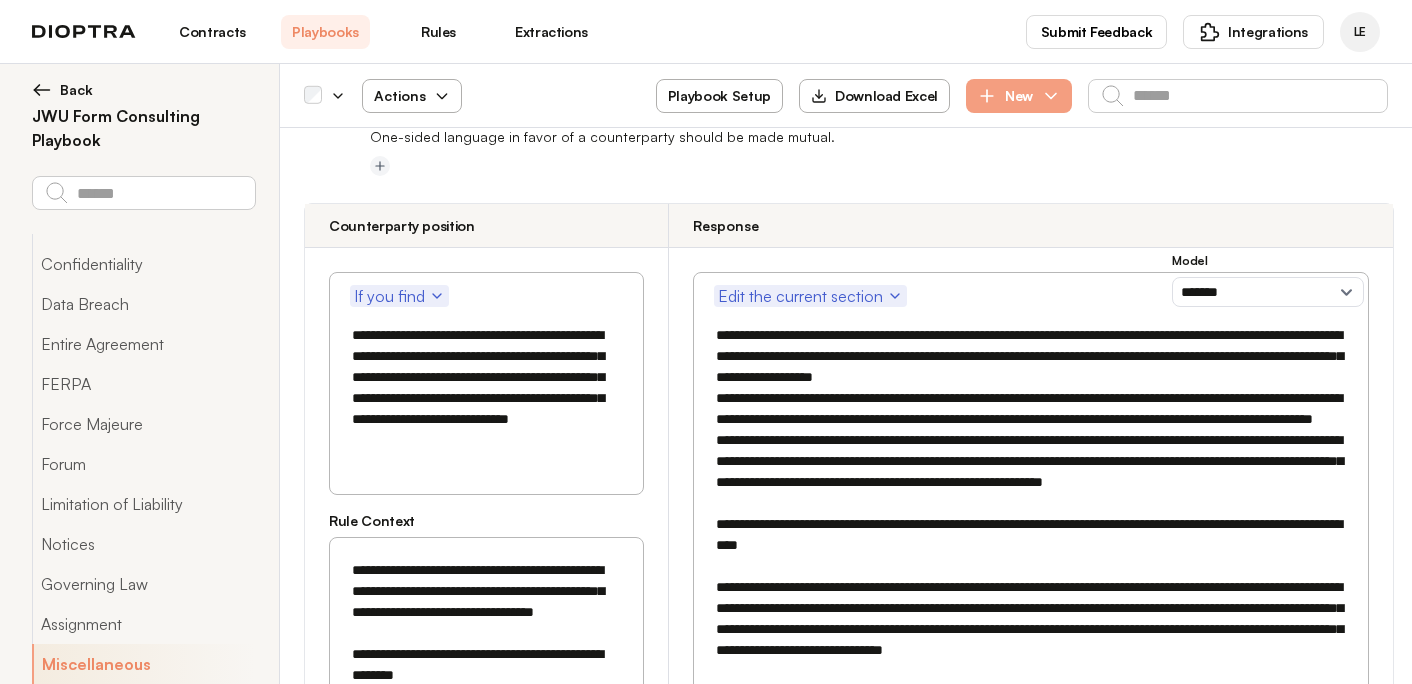 click on "Actions" at bounding box center [412, 96] 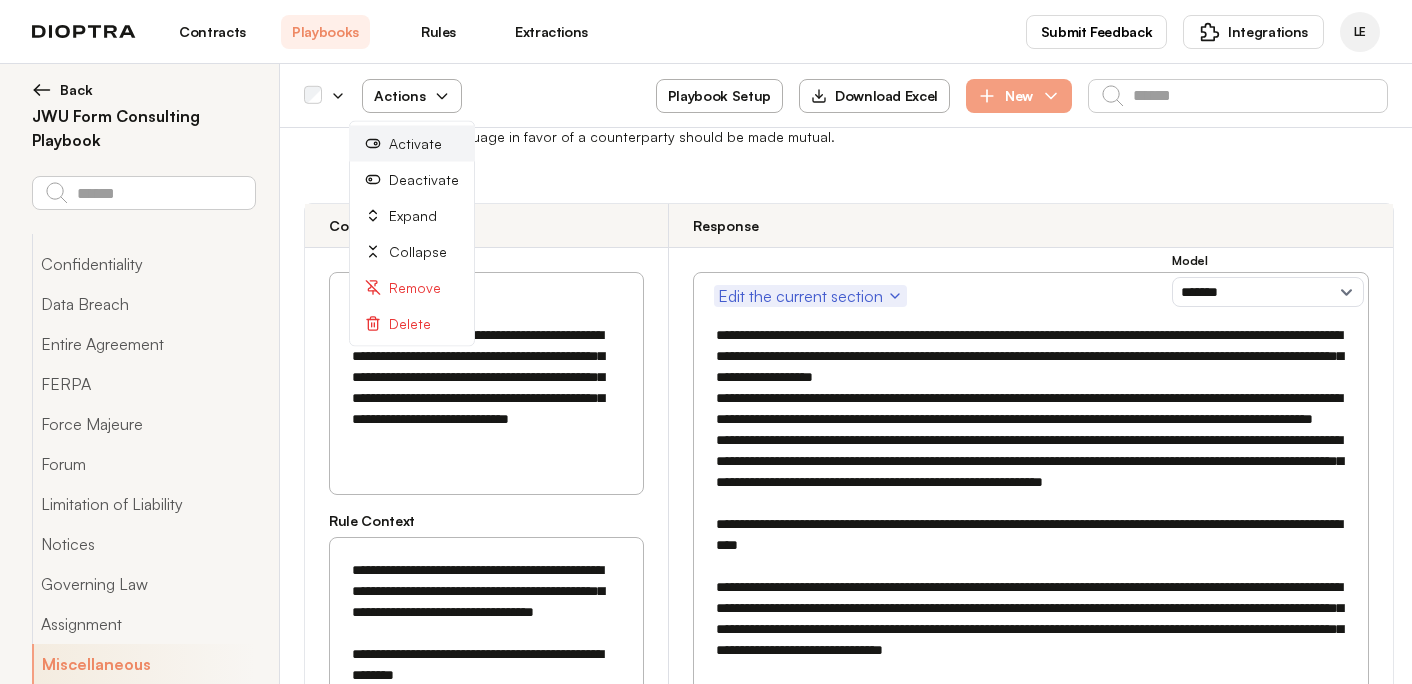 click on "Activate" at bounding box center (412, 144) 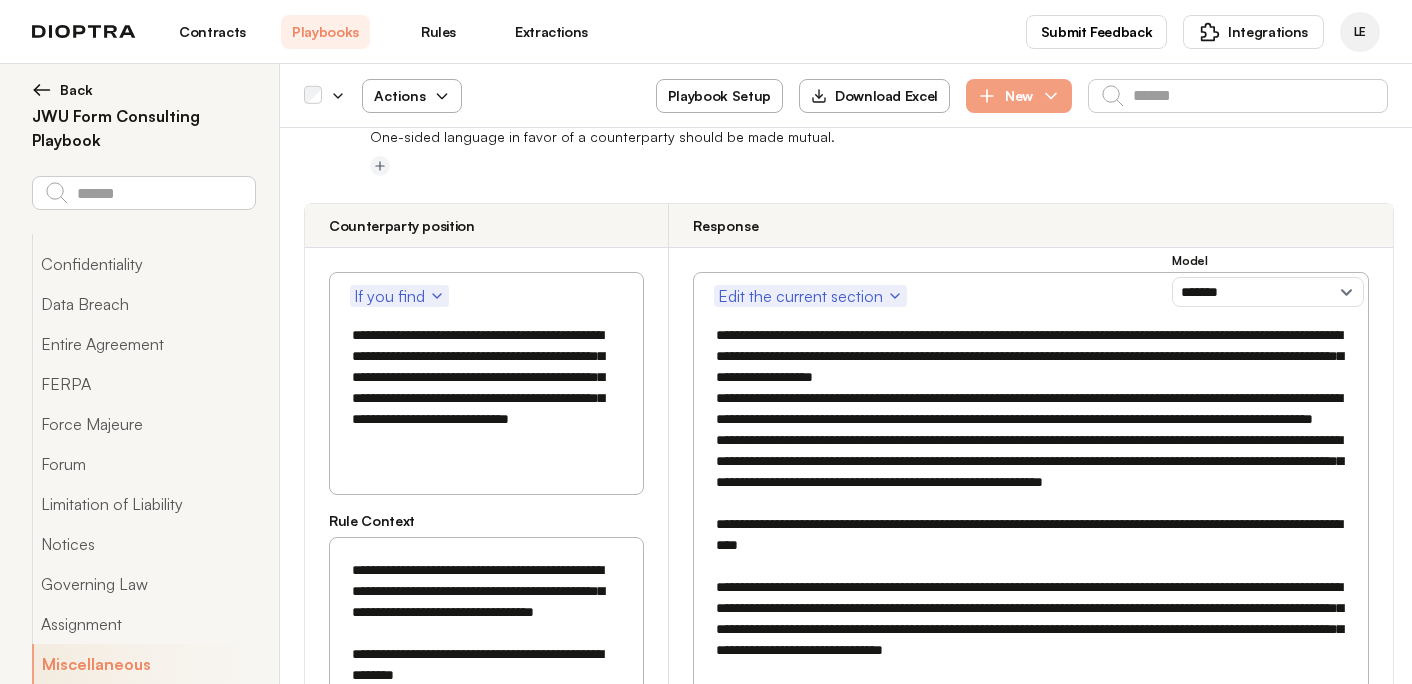 click on "Save" at bounding box center [1175, 4487] 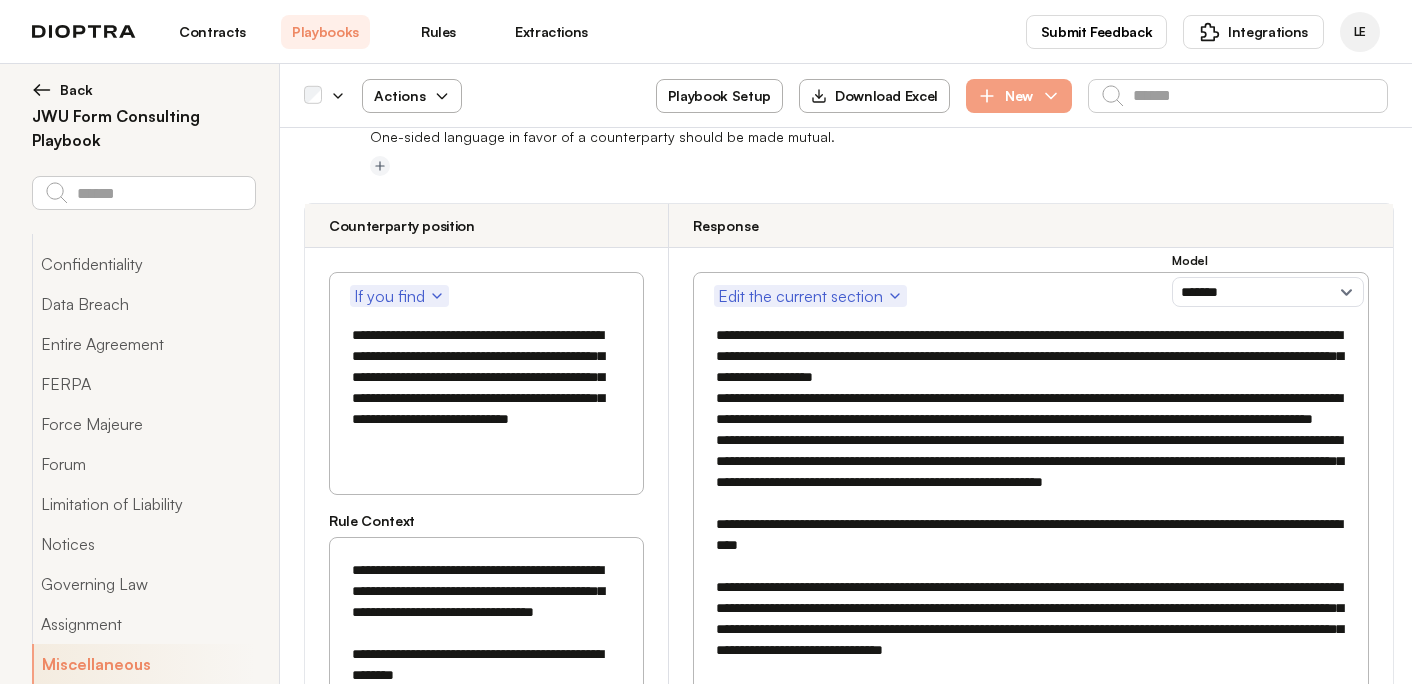 click on "Contracts" at bounding box center [212, 32] 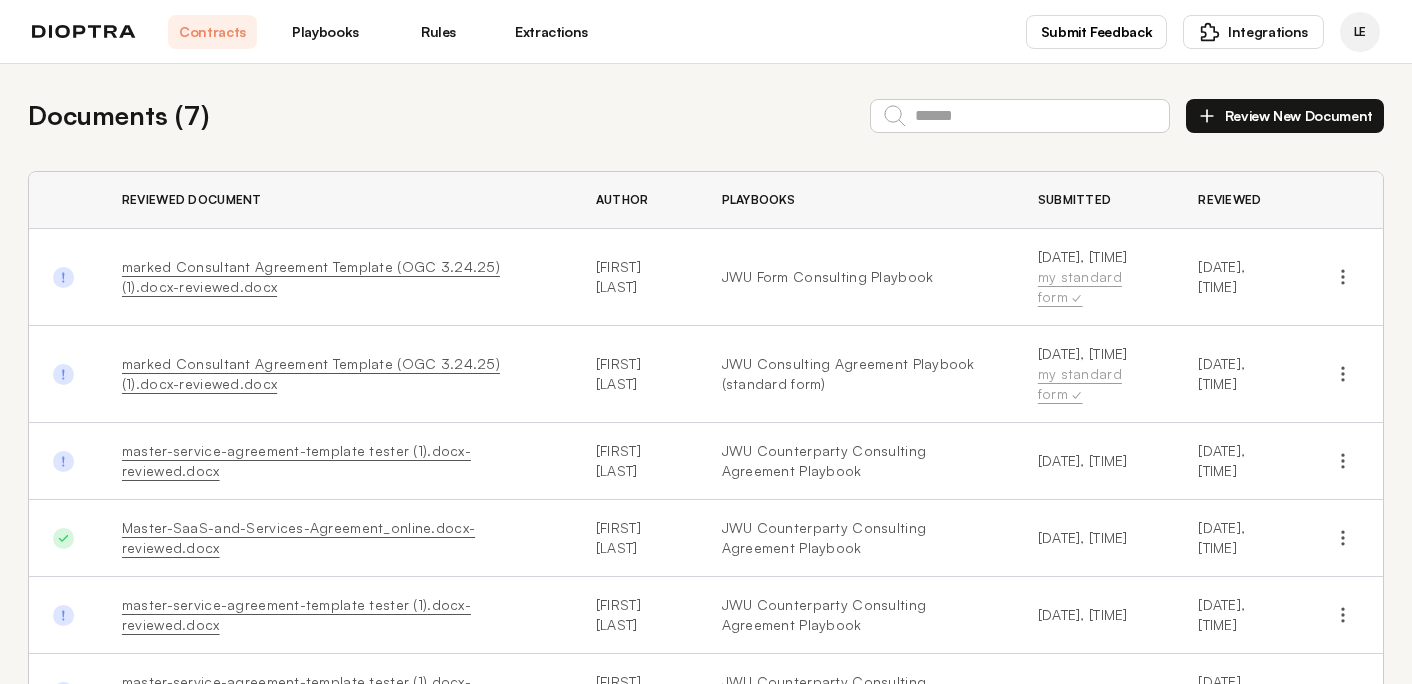 click on "Review New Document" at bounding box center (1285, 116) 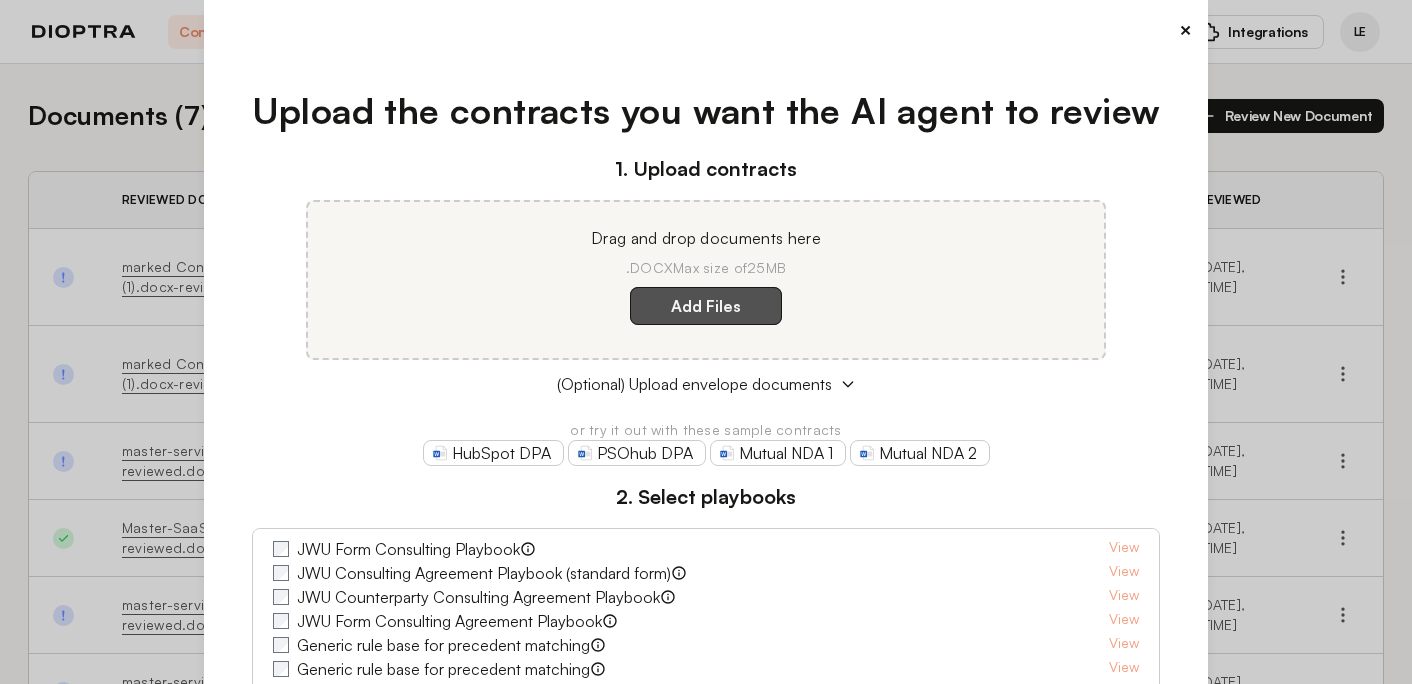 click on "Add Files" at bounding box center [706, 306] 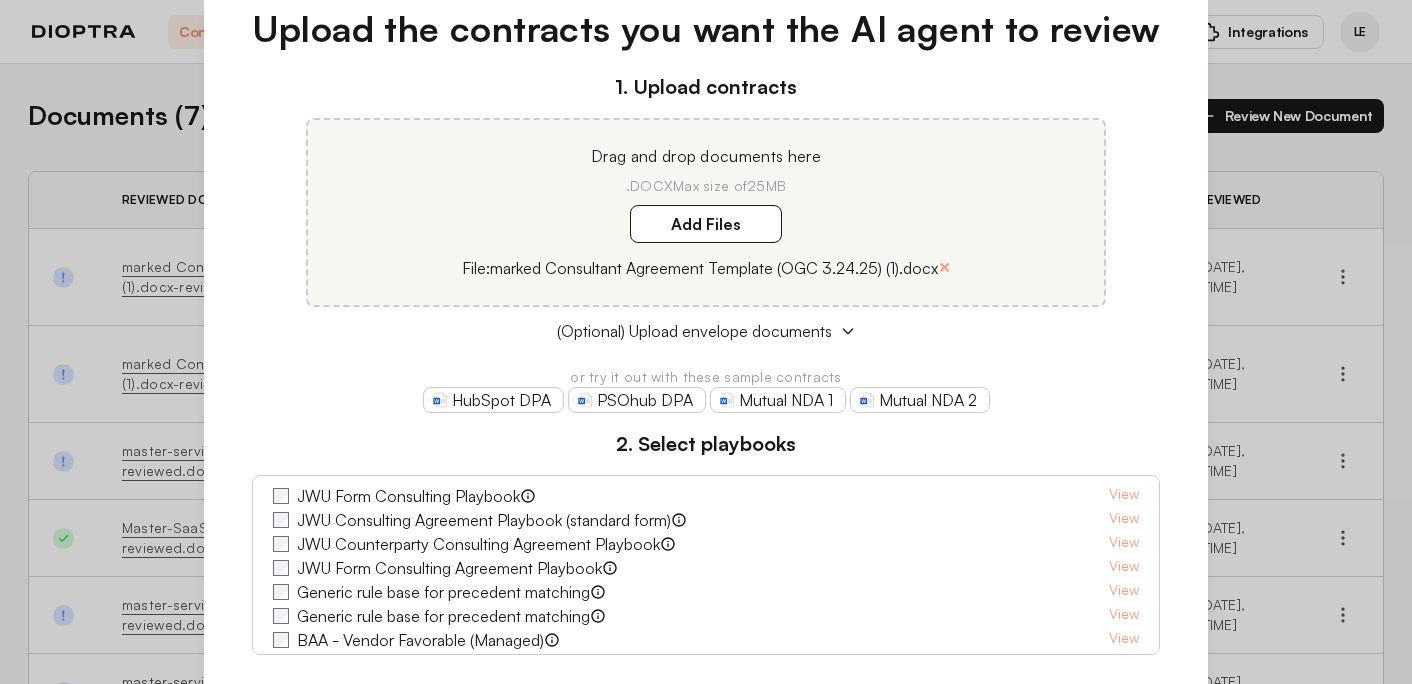 scroll, scrollTop: 123, scrollLeft: 0, axis: vertical 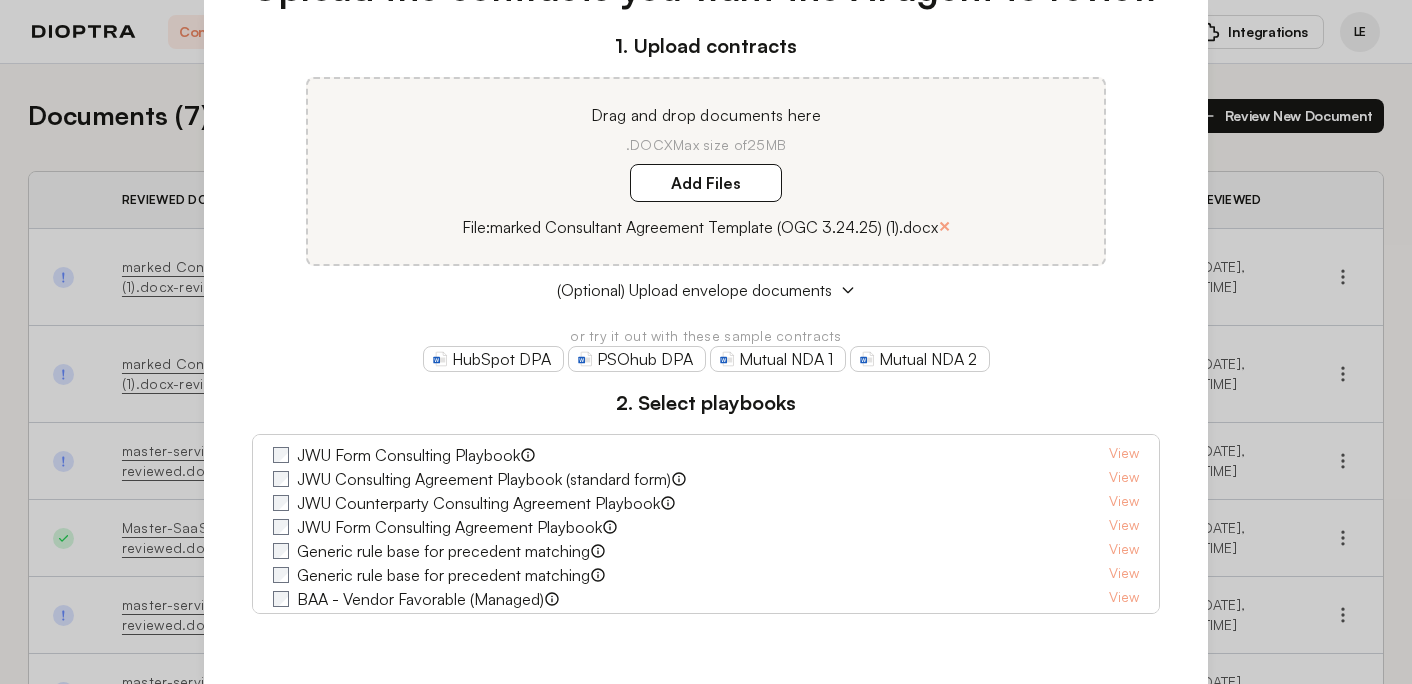 click on "JWU Form Consulting Playbook" at bounding box center (408, 455) 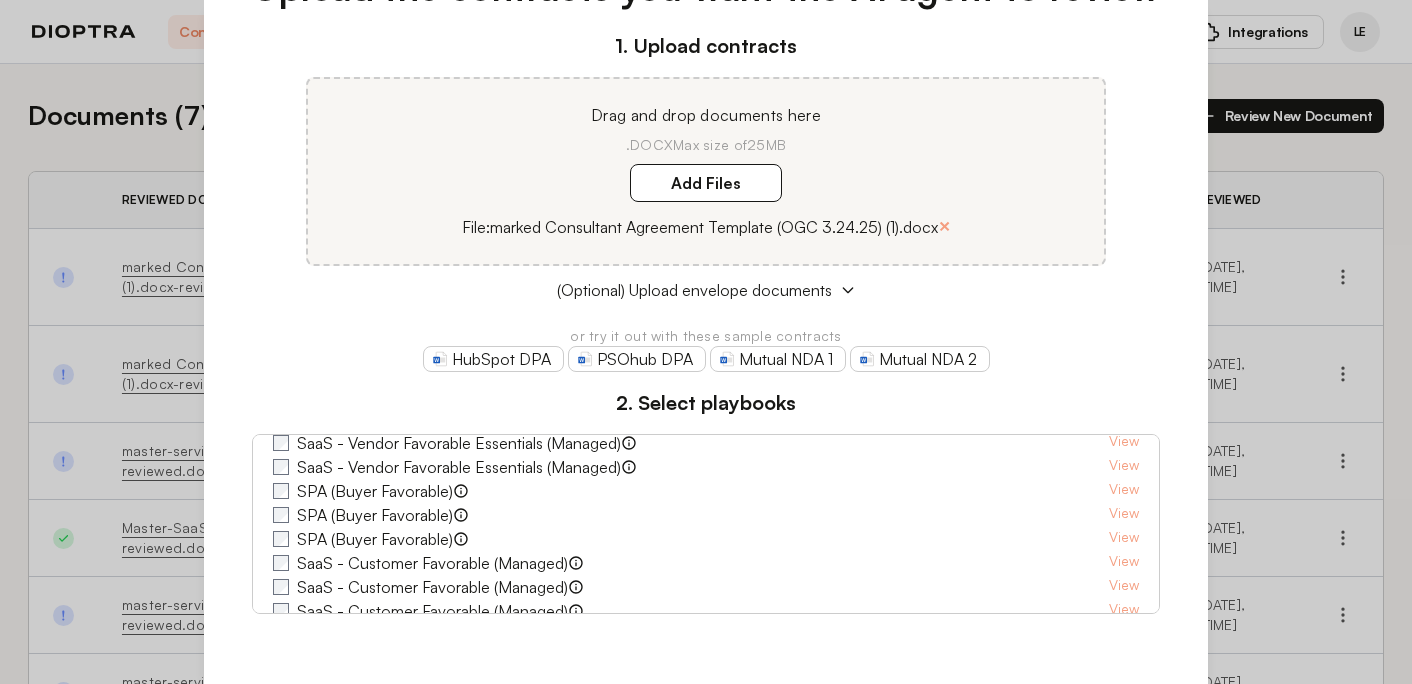scroll, scrollTop: 798, scrollLeft: 0, axis: vertical 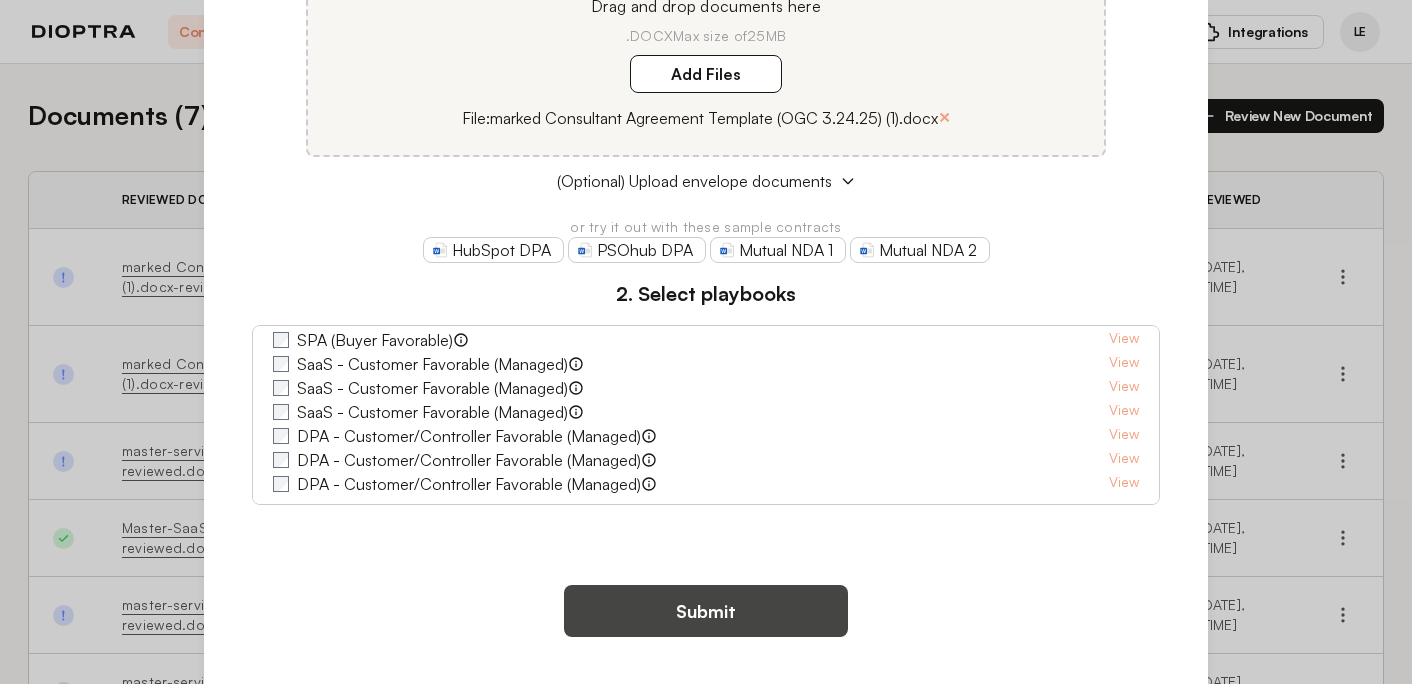 click on "Submit" at bounding box center [706, 611] 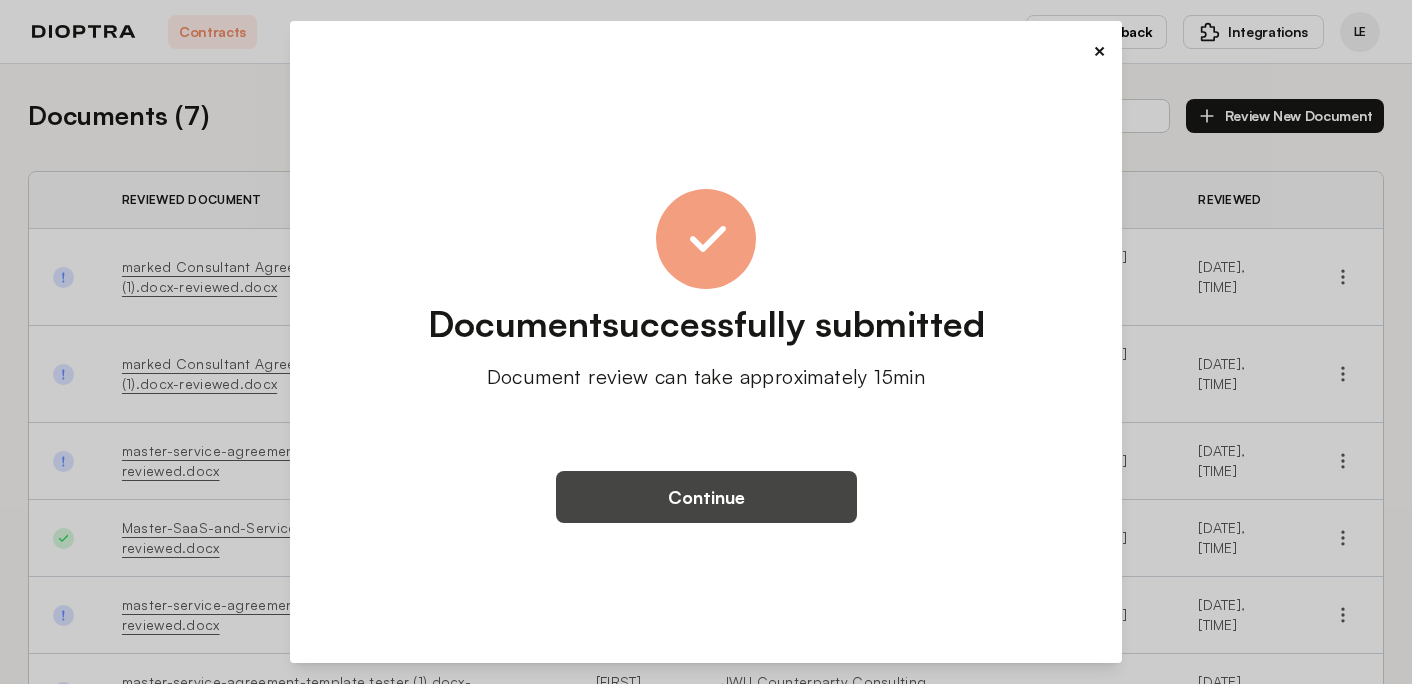 click on "Continue" at bounding box center (706, 497) 